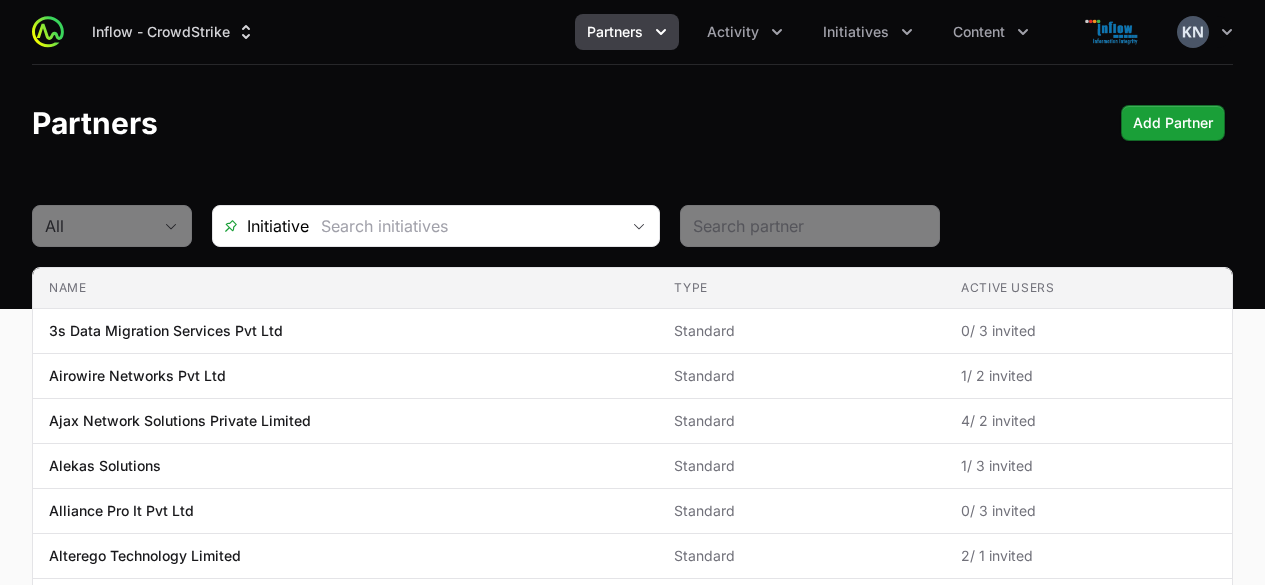 scroll, scrollTop: 0, scrollLeft: 0, axis: both 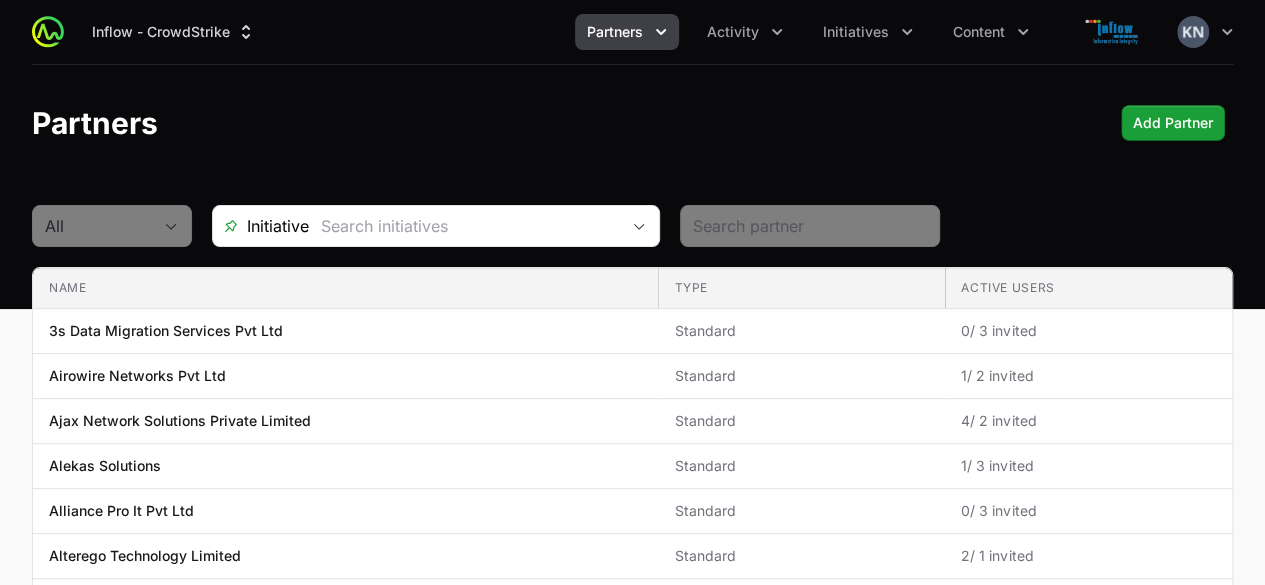 click 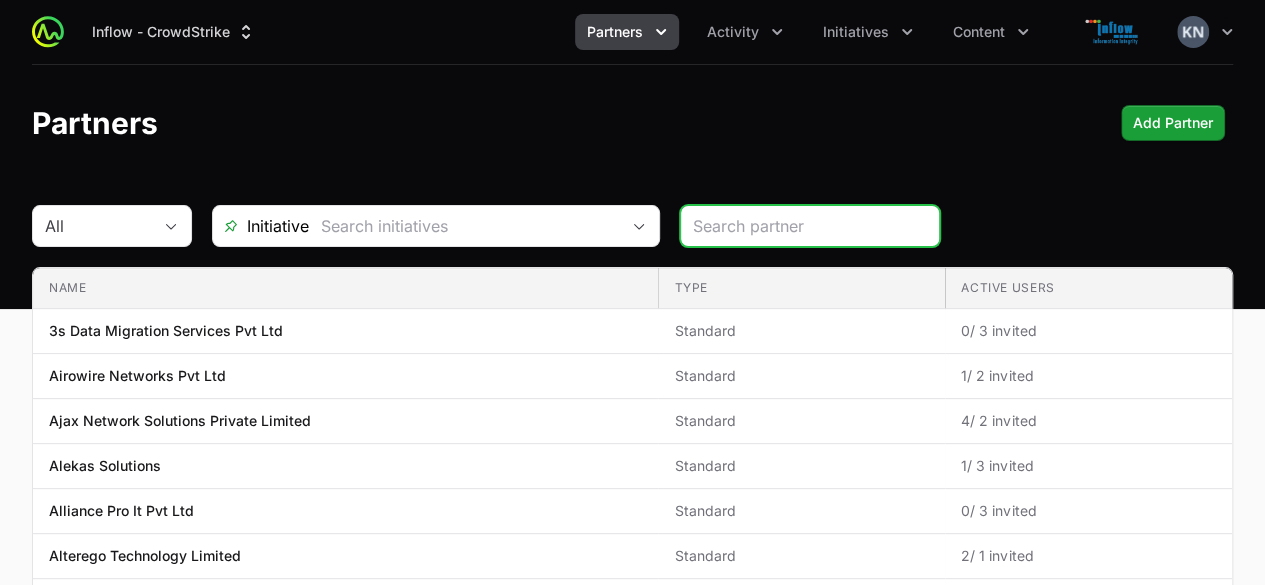 click 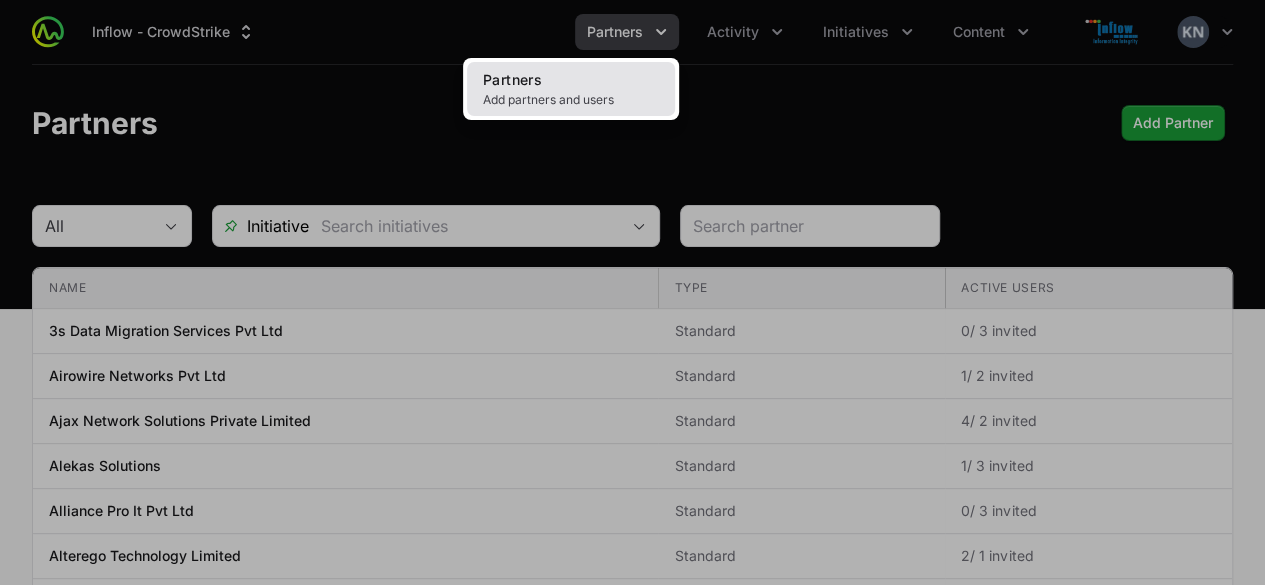 click on "Add partners and users" 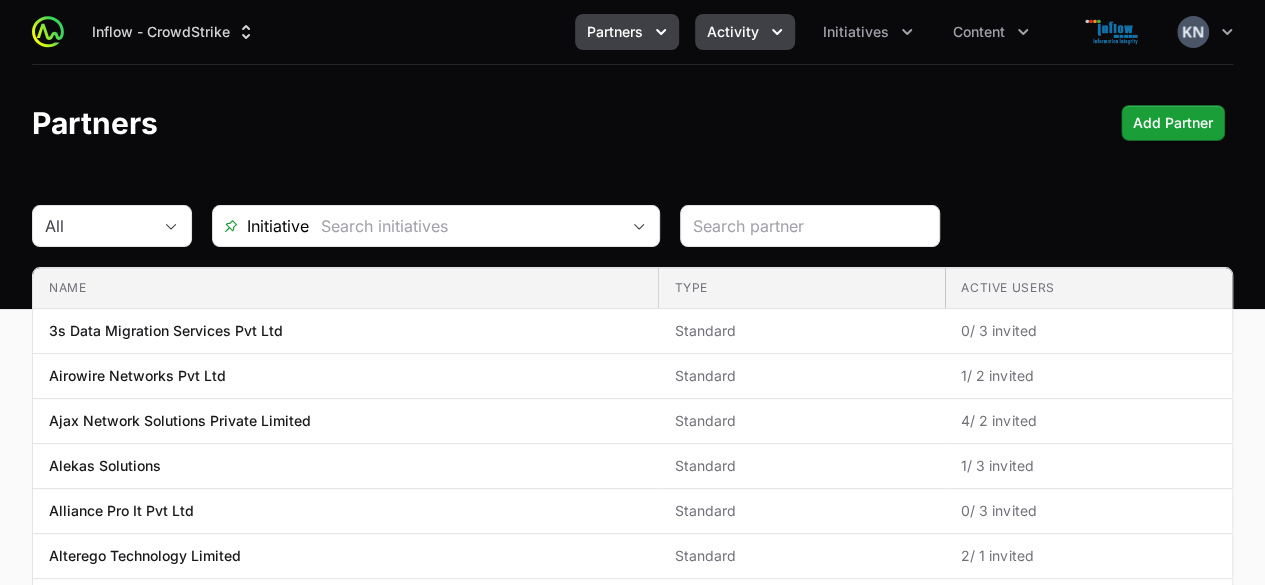 click 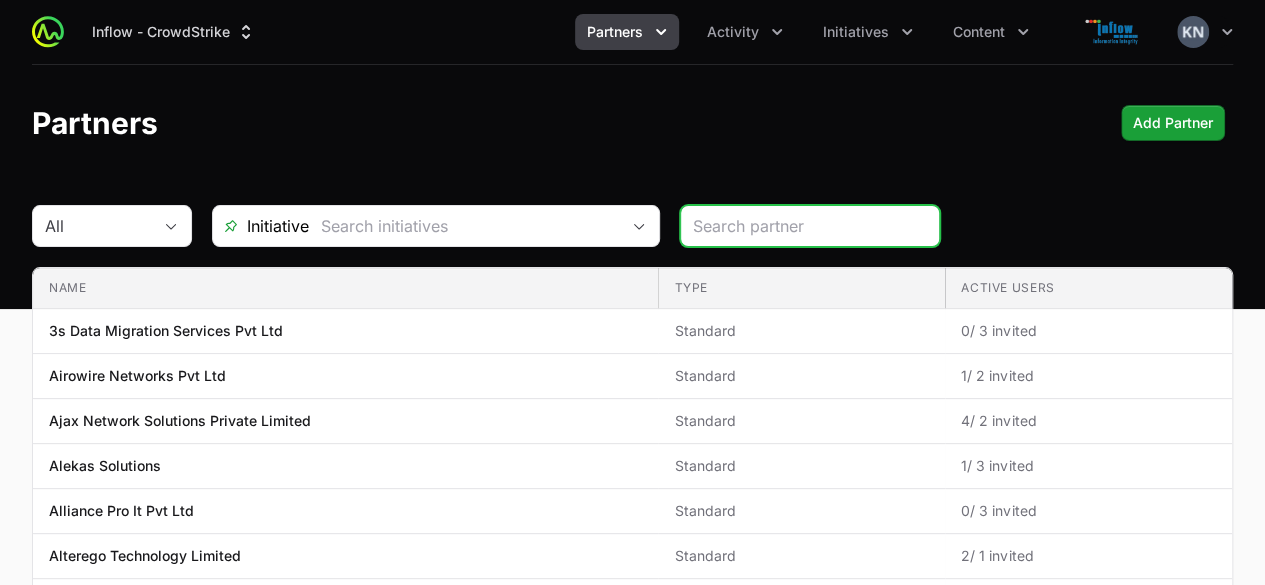 click 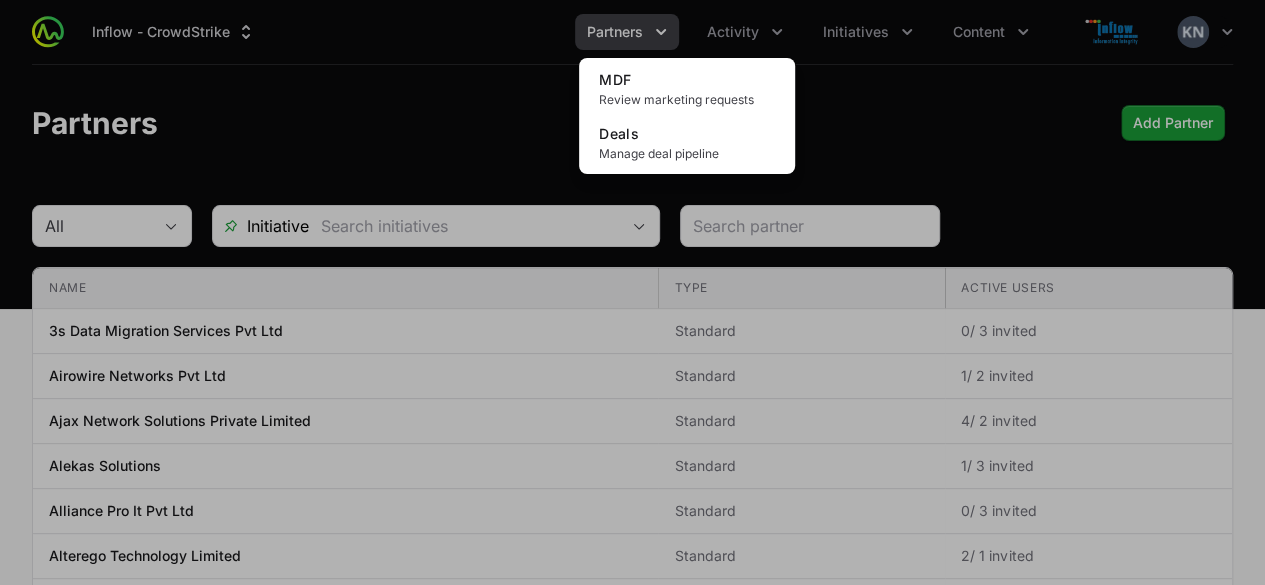 click 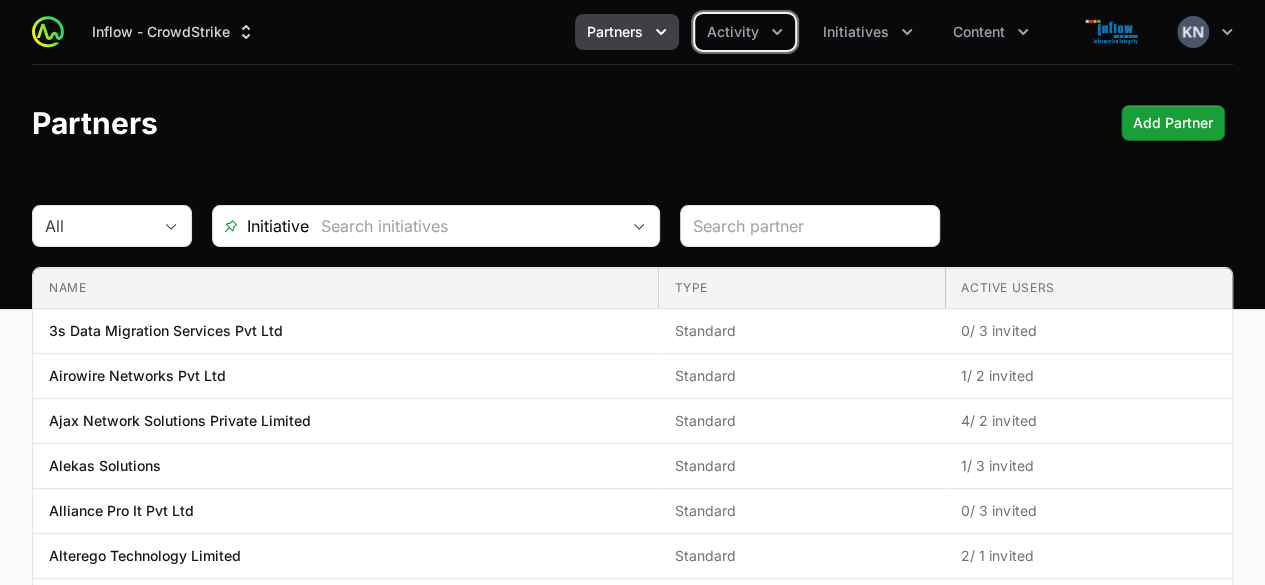 click 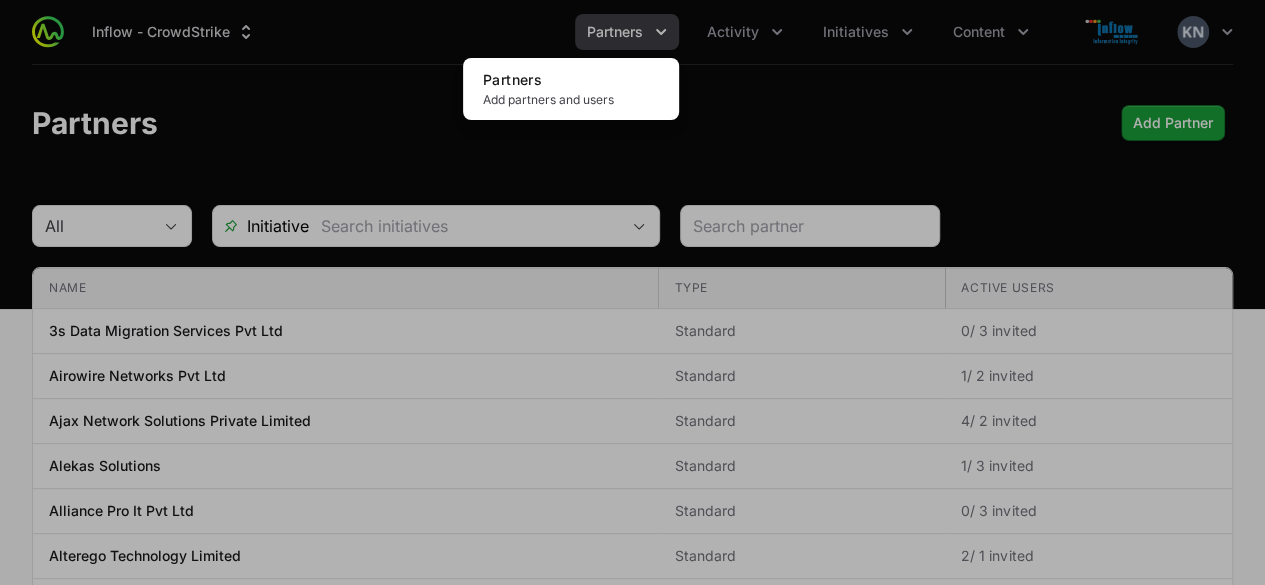 click 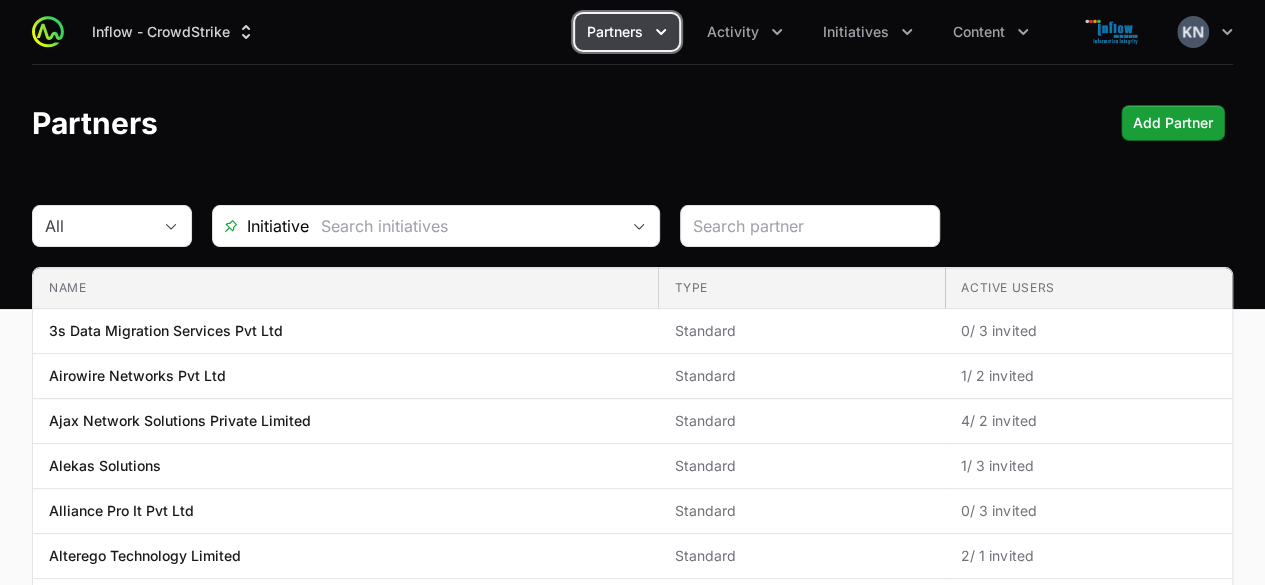 type 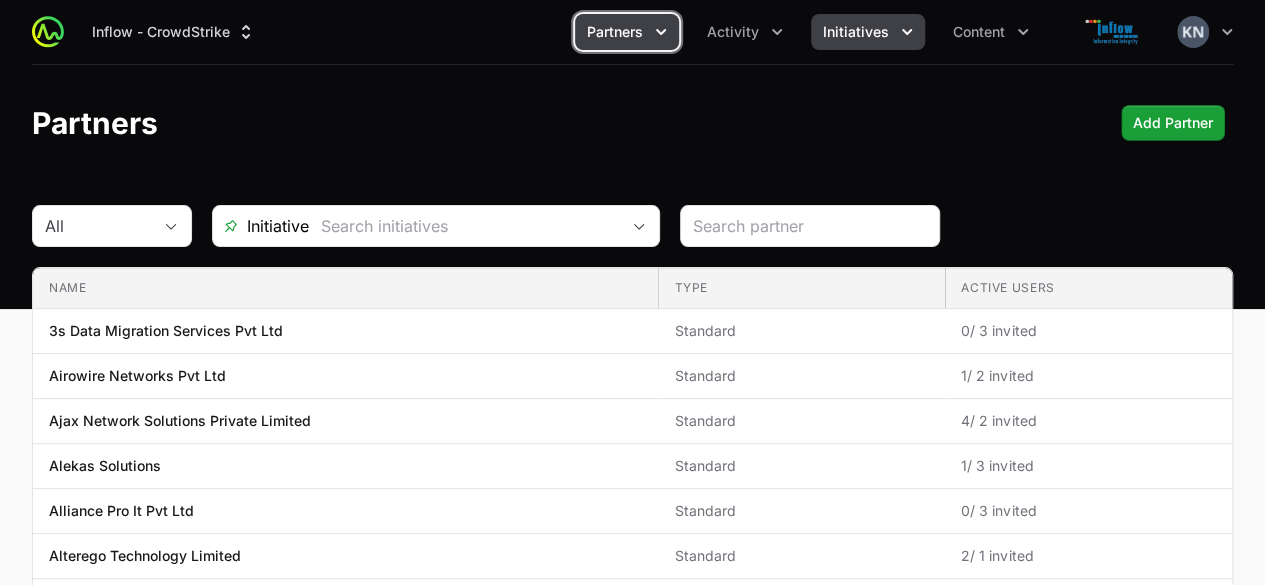 click 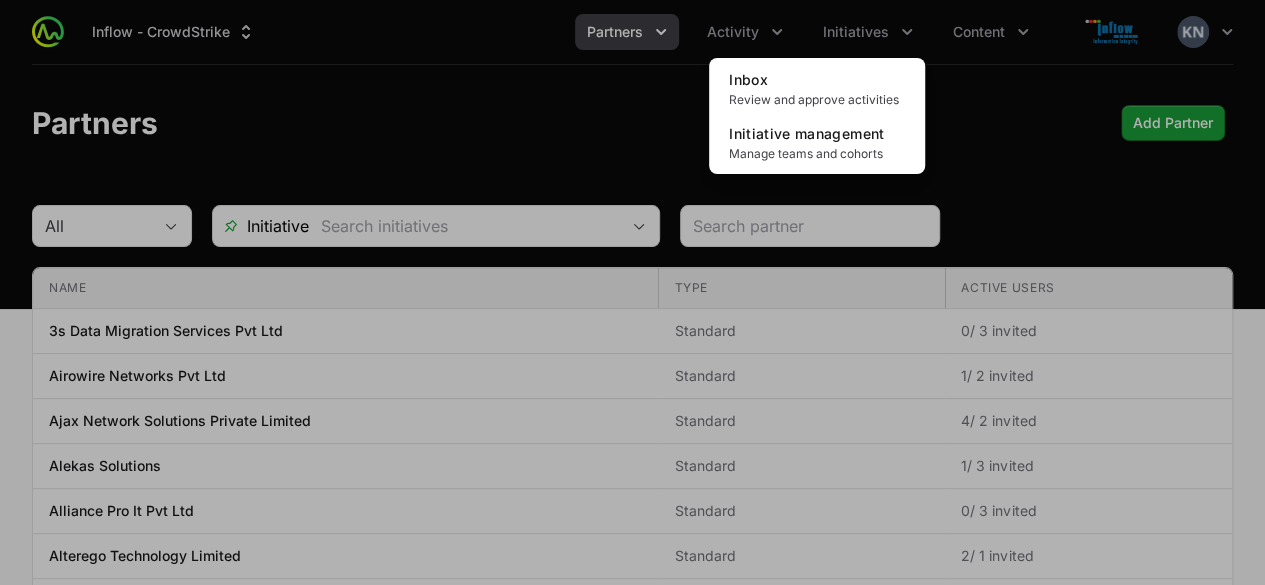click 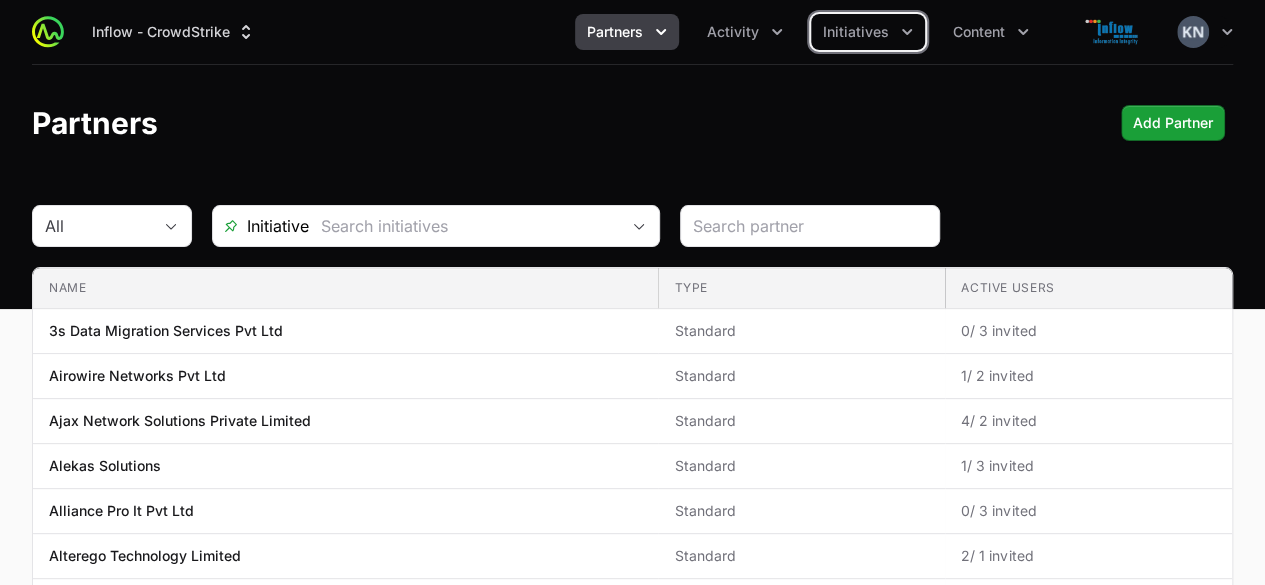 click 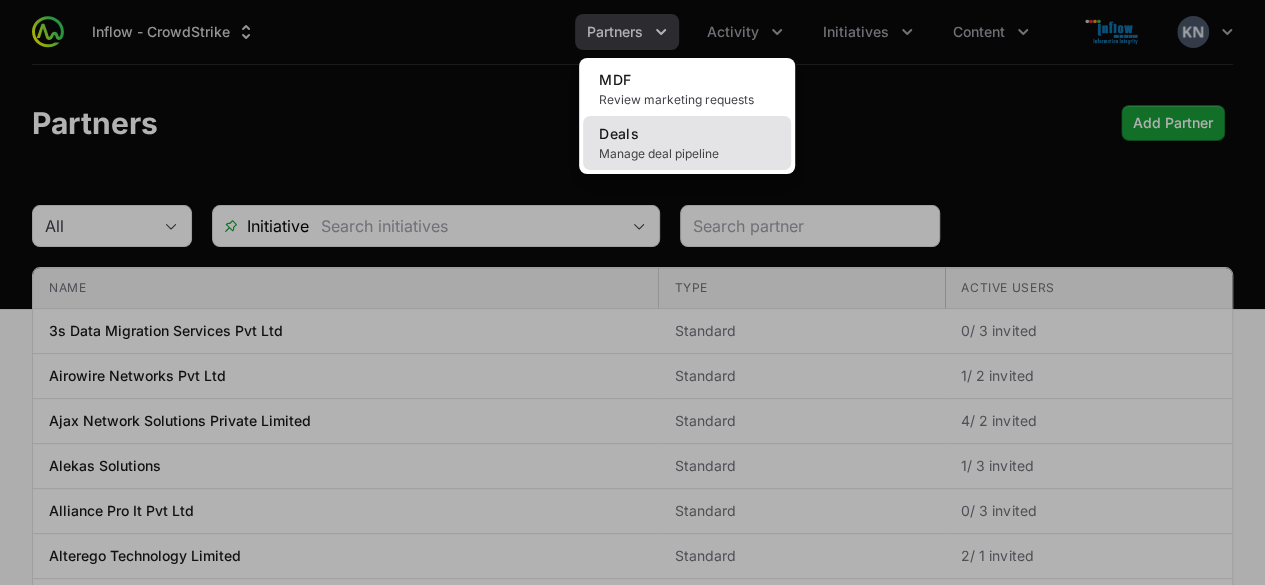 click on "Deals Manage deal pipeline" 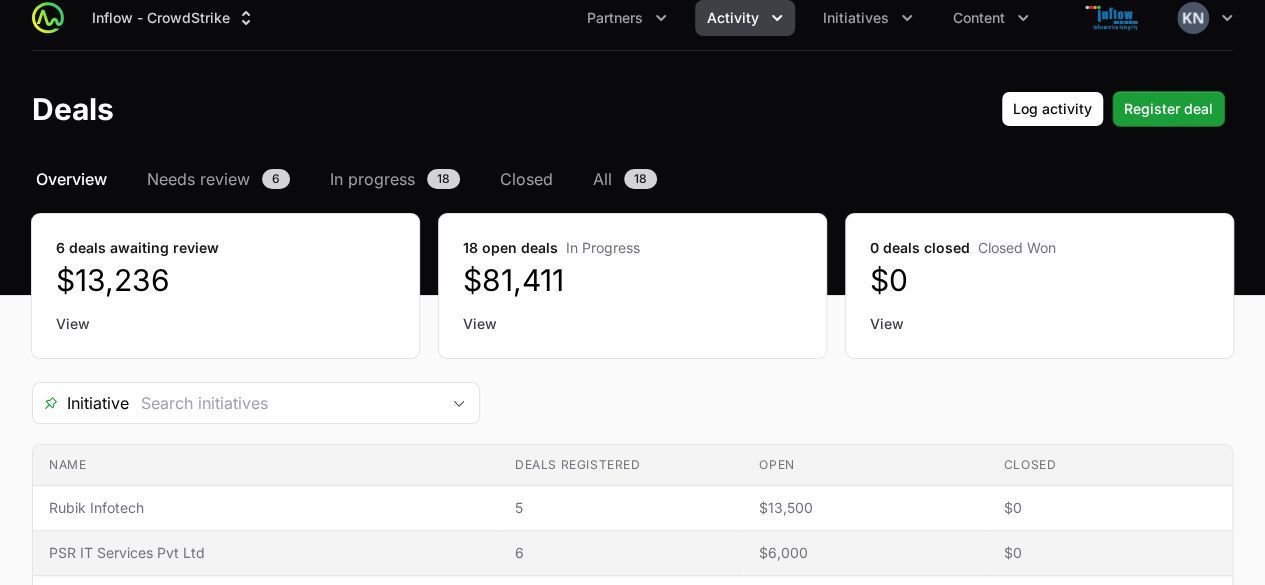 scroll, scrollTop: 0, scrollLeft: 0, axis: both 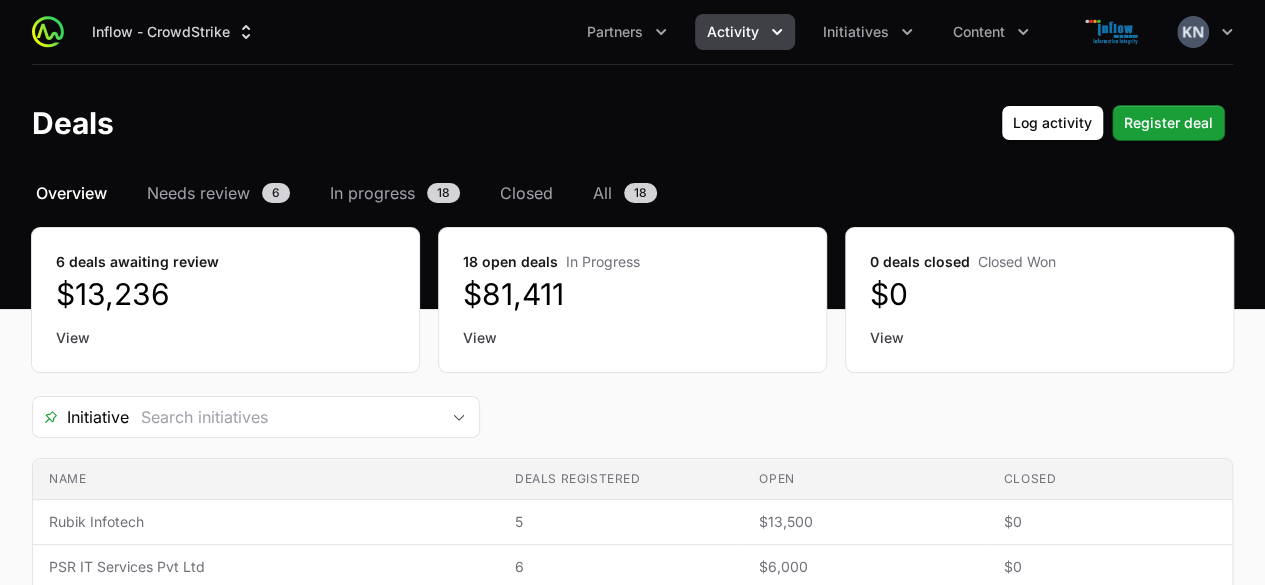 click 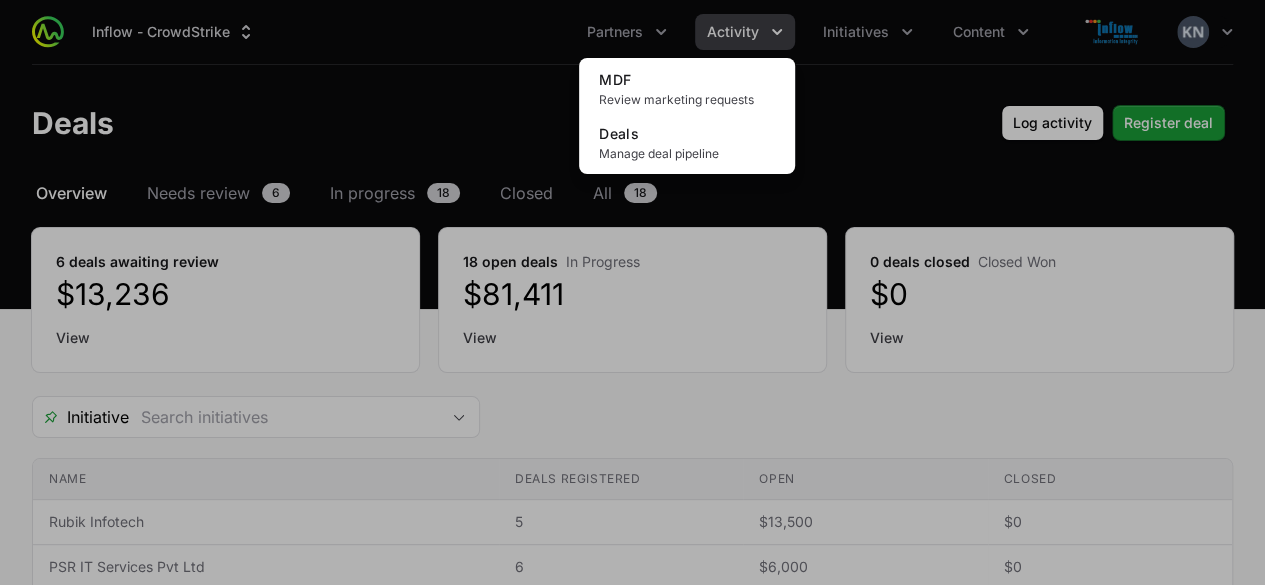 click 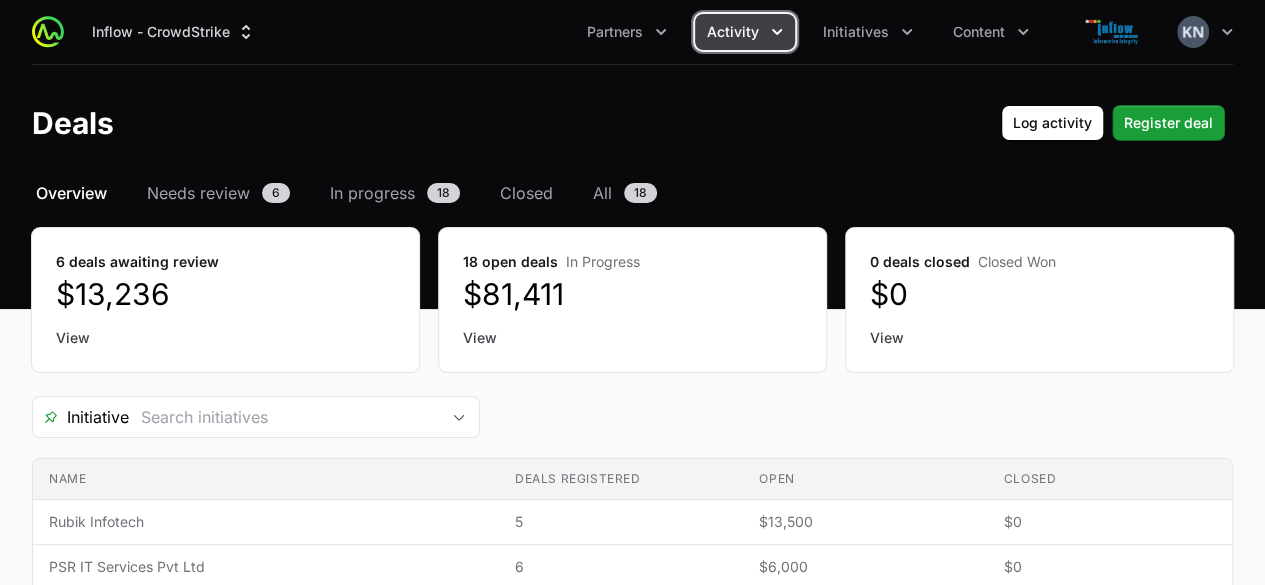 click on "Activity" 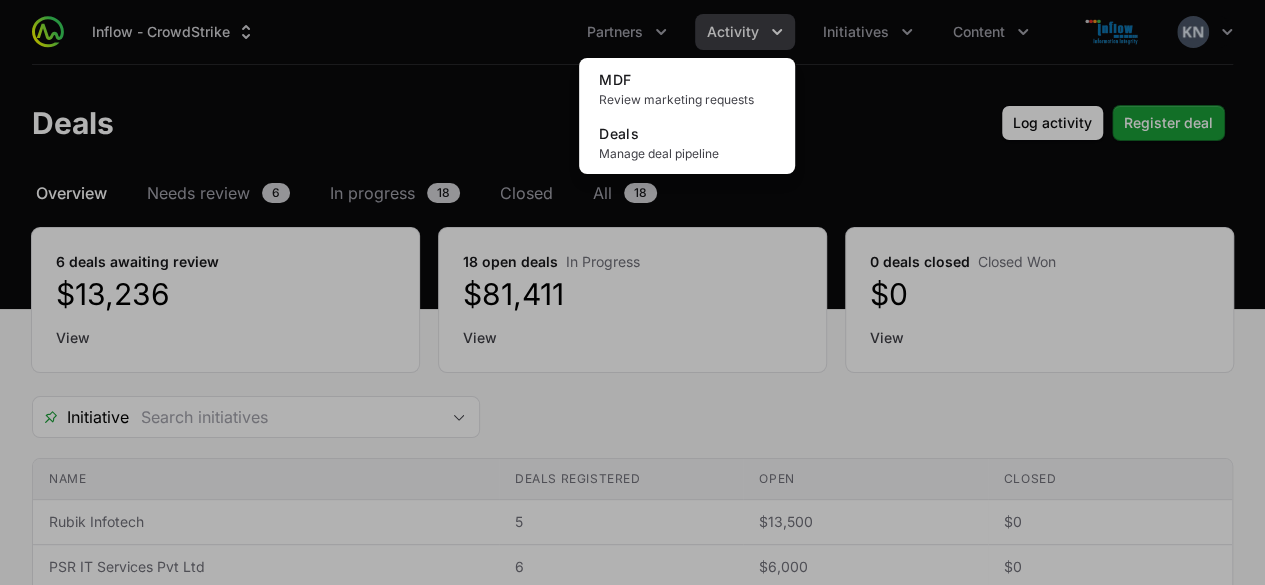 click 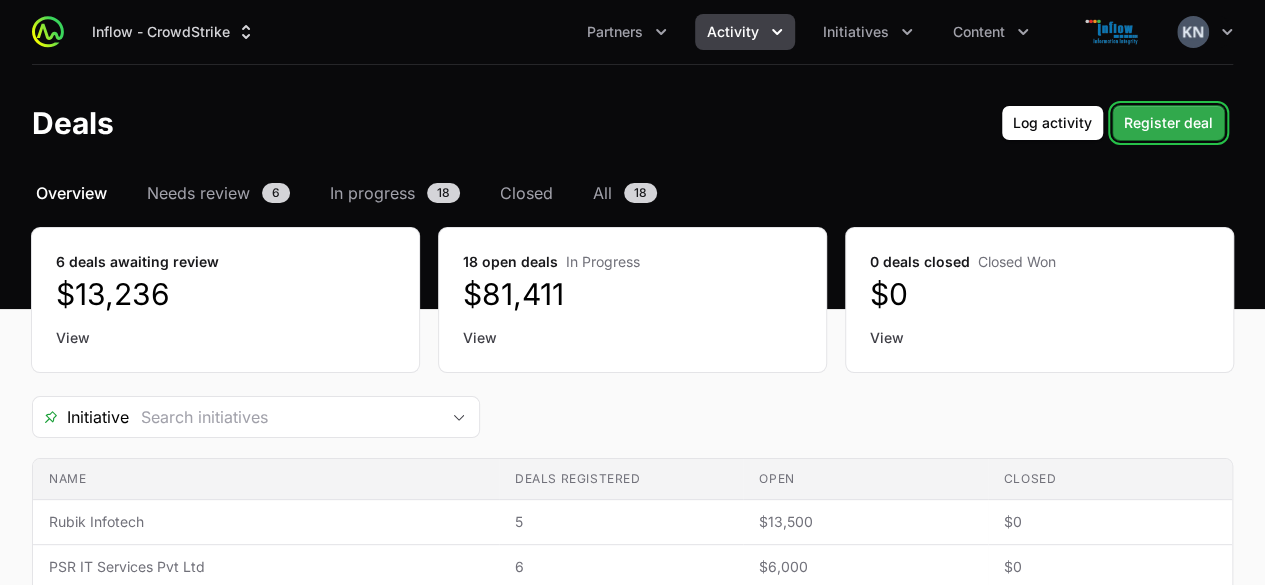 click on "Register deal" 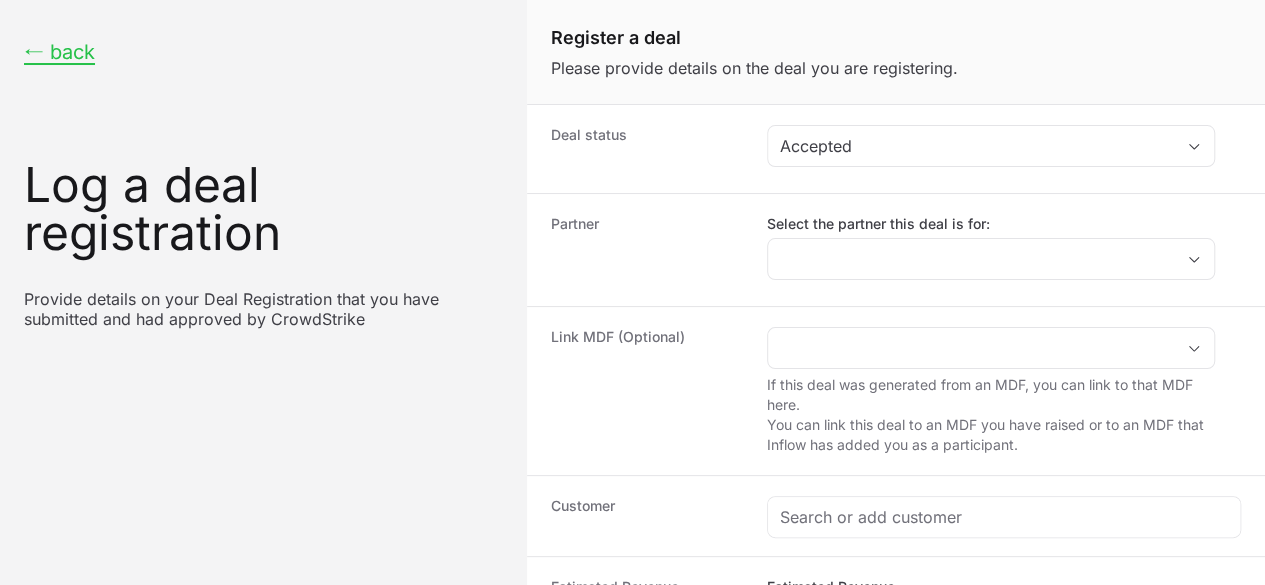 scroll, scrollTop: 439, scrollLeft: 0, axis: vertical 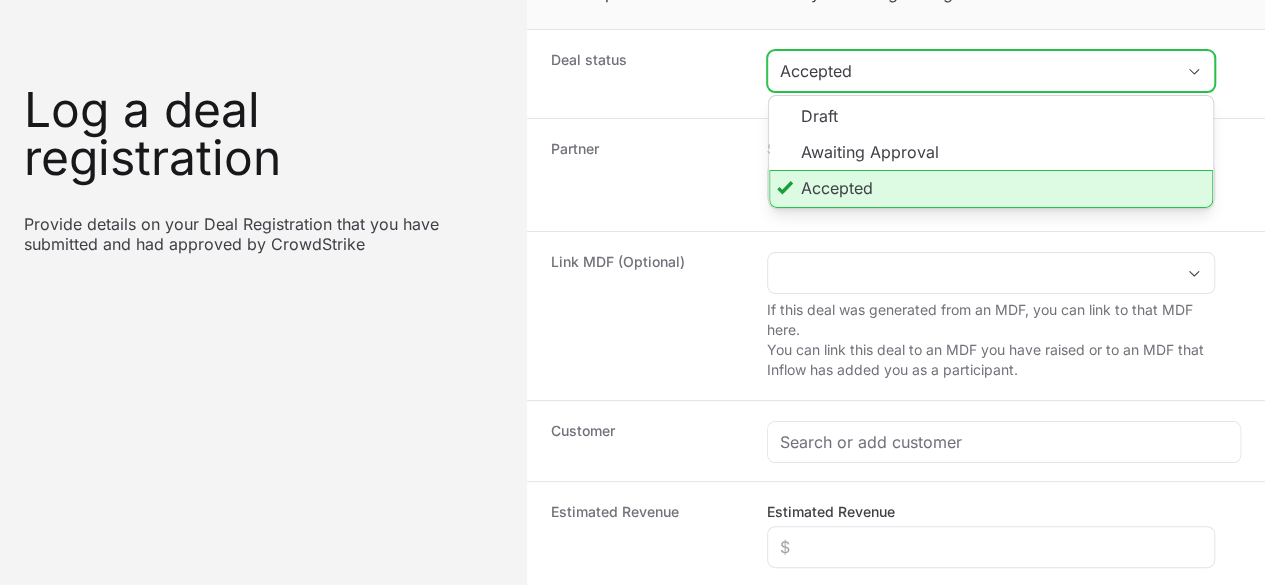 click on "Accepted" 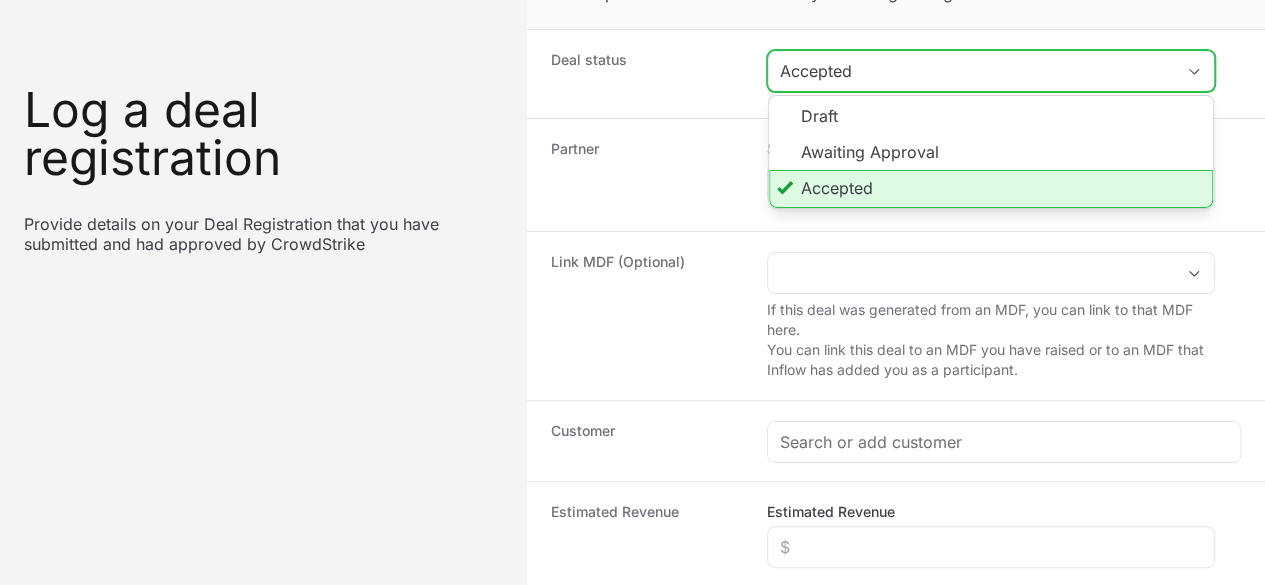 click on "Accepted" 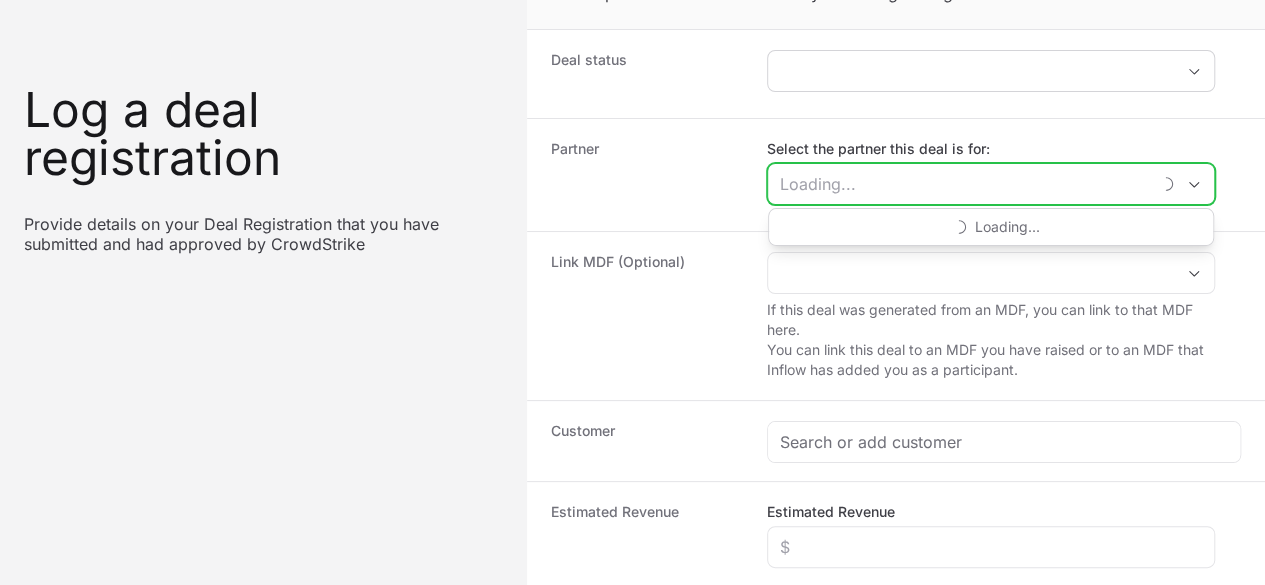 click on "Select the partner this deal is for:" 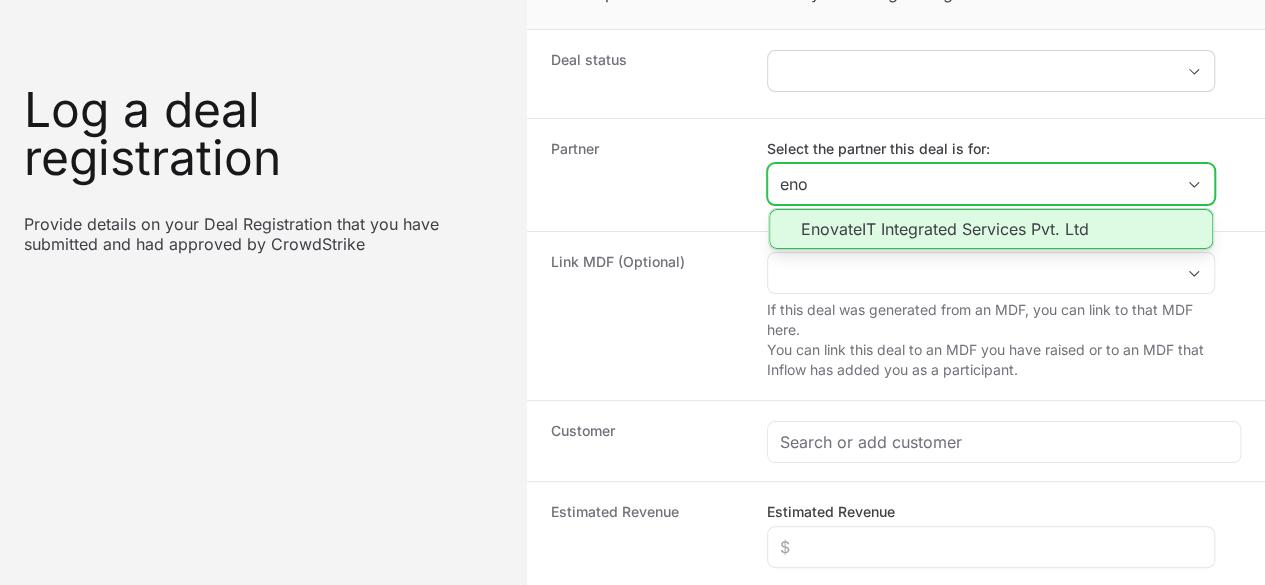 click on "EnovateIT Integrated Services Pvt. Ltd" 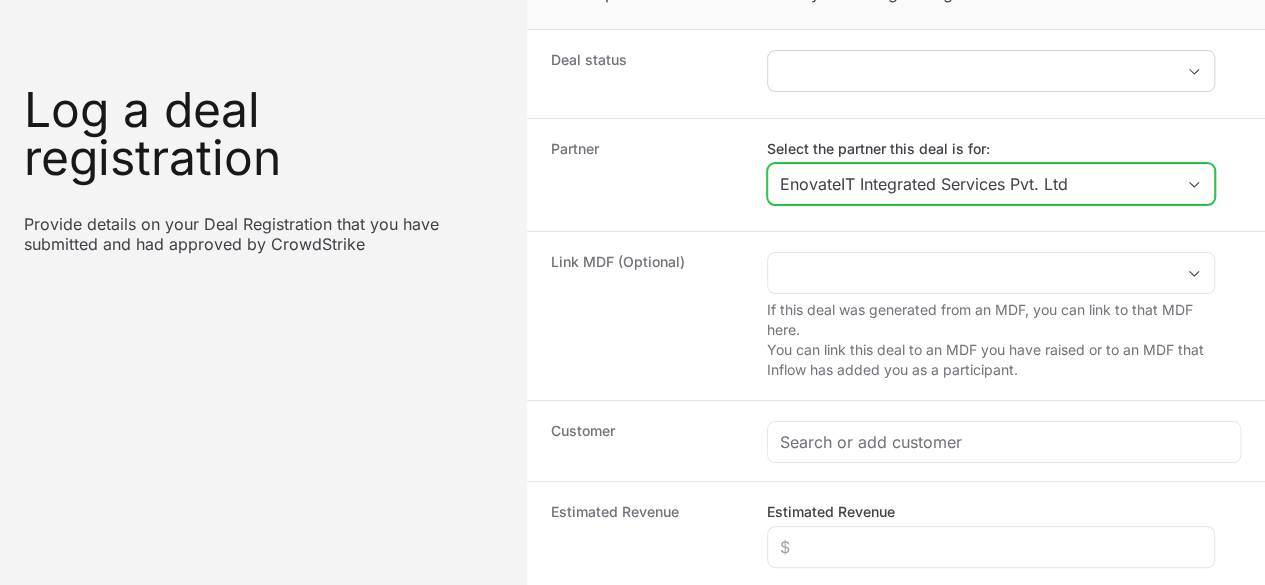 scroll, scrollTop: 112, scrollLeft: 0, axis: vertical 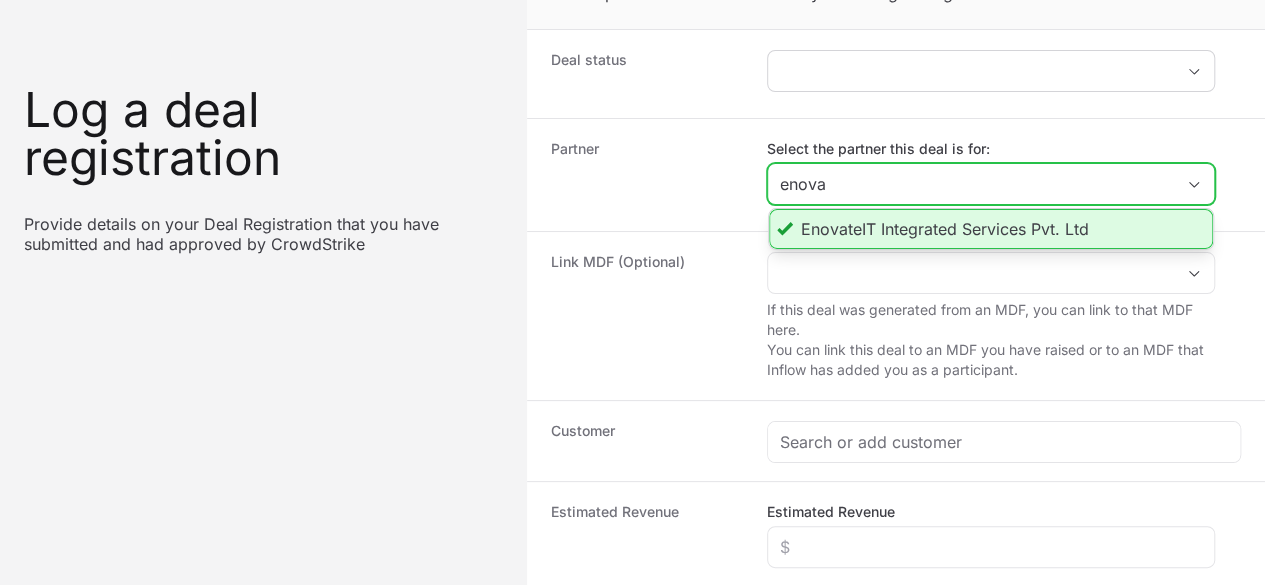type on "enova" 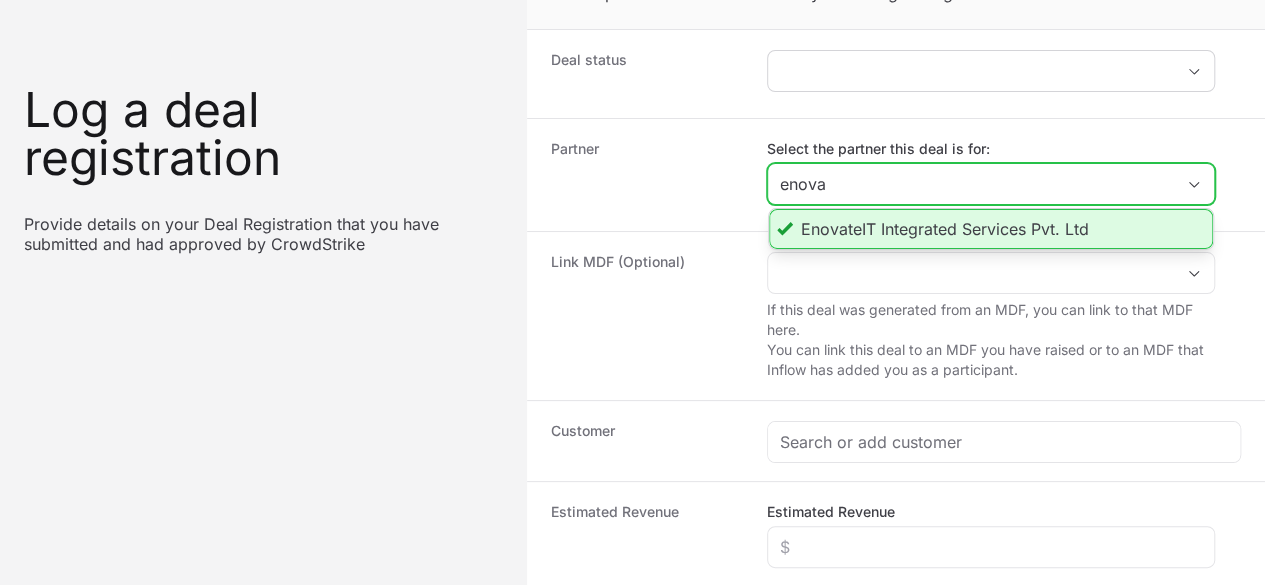 click on "EnovateIT Integrated Services Pvt. Ltd" 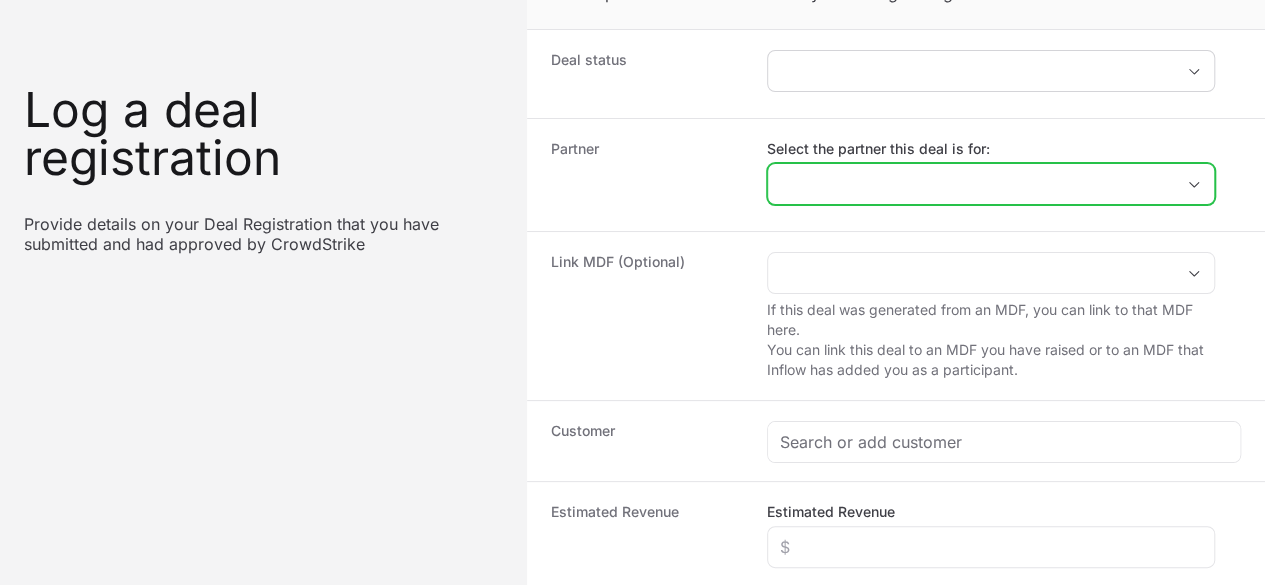scroll, scrollTop: 0, scrollLeft: 0, axis: both 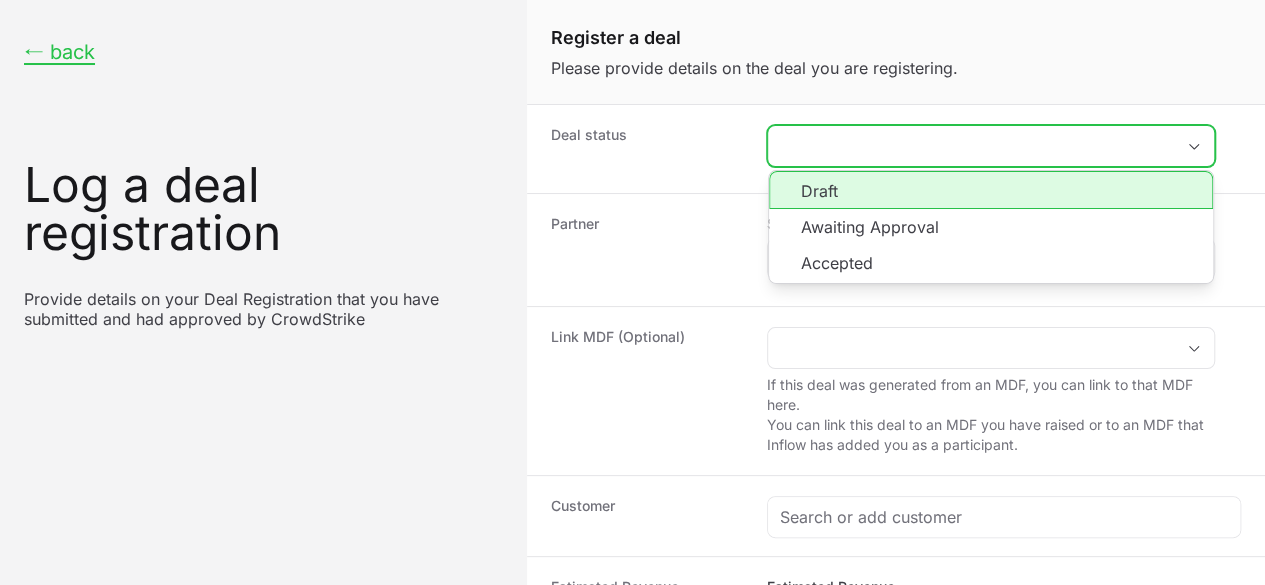 click on "placeholder" 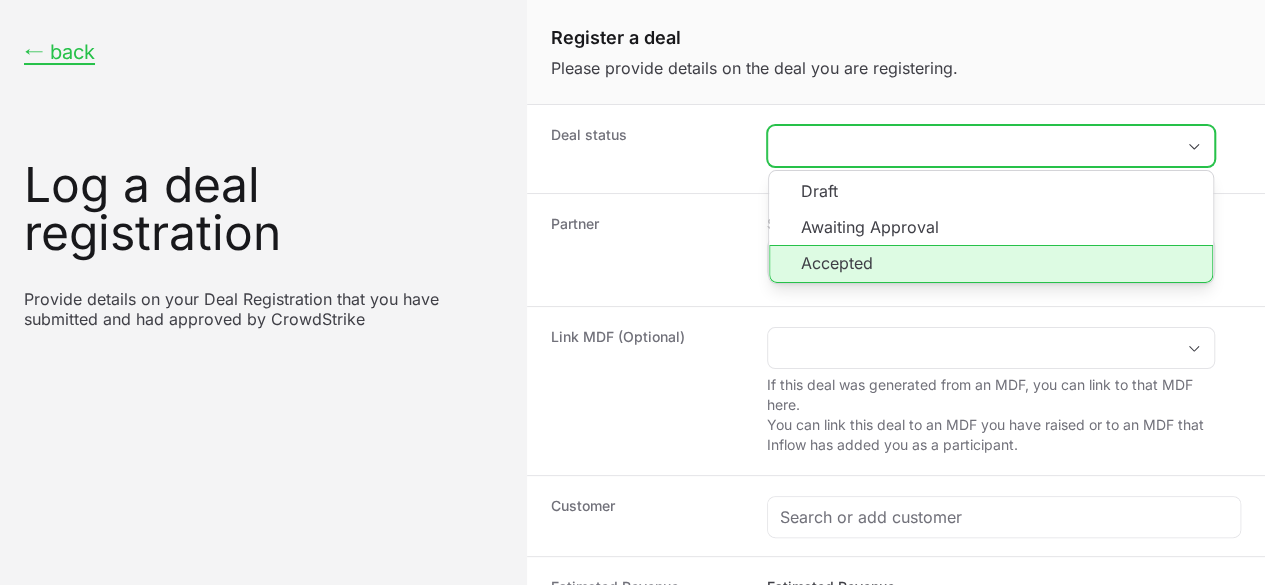 click on "Accepted" 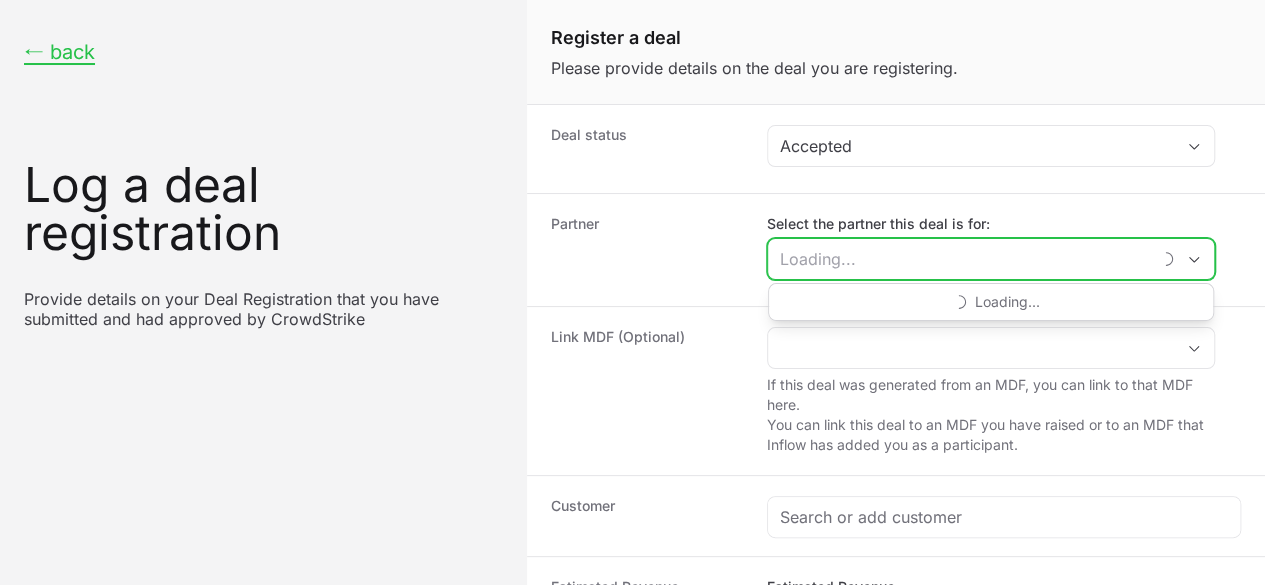 click on "Select the partner this deal is for:" 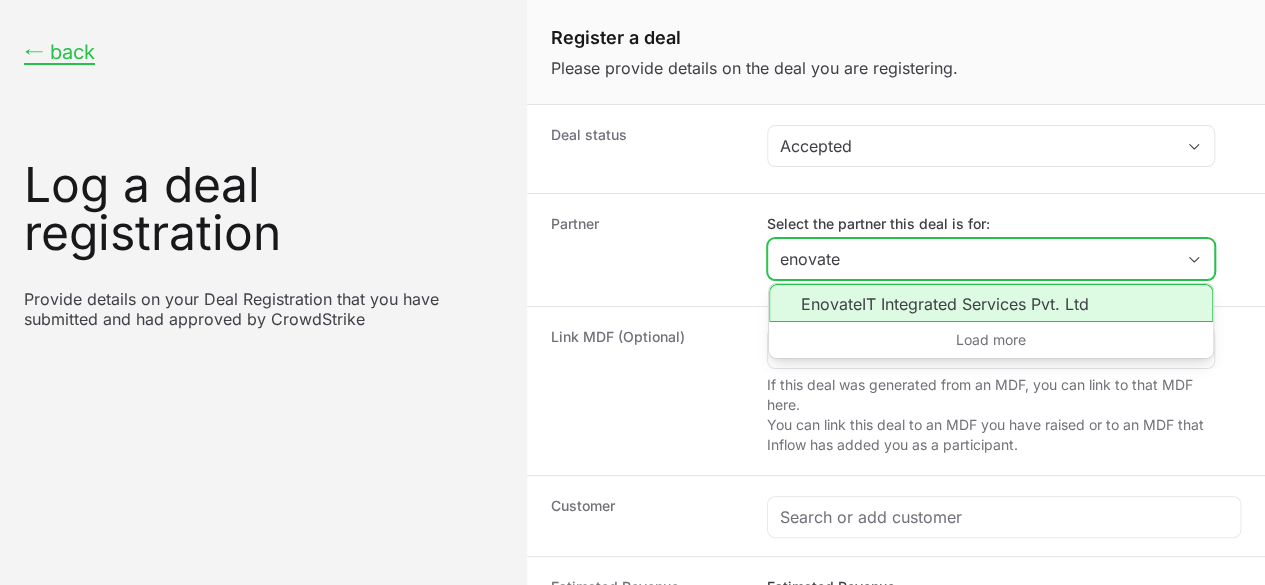 click on "EnovateIT Integrated Services Pvt. Ltd" 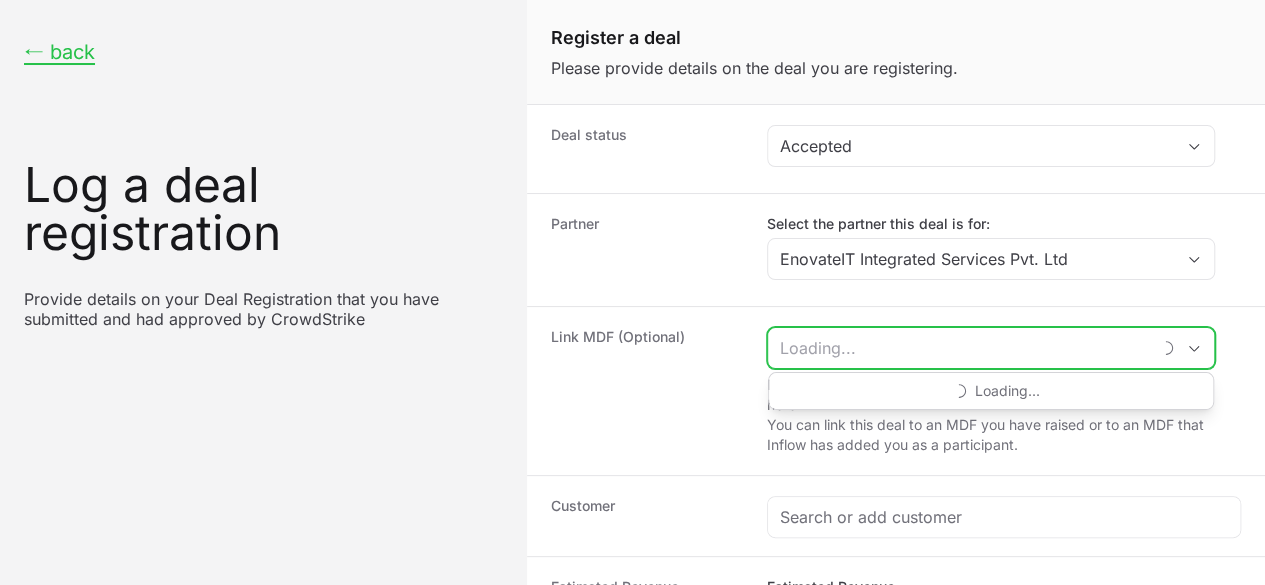 click 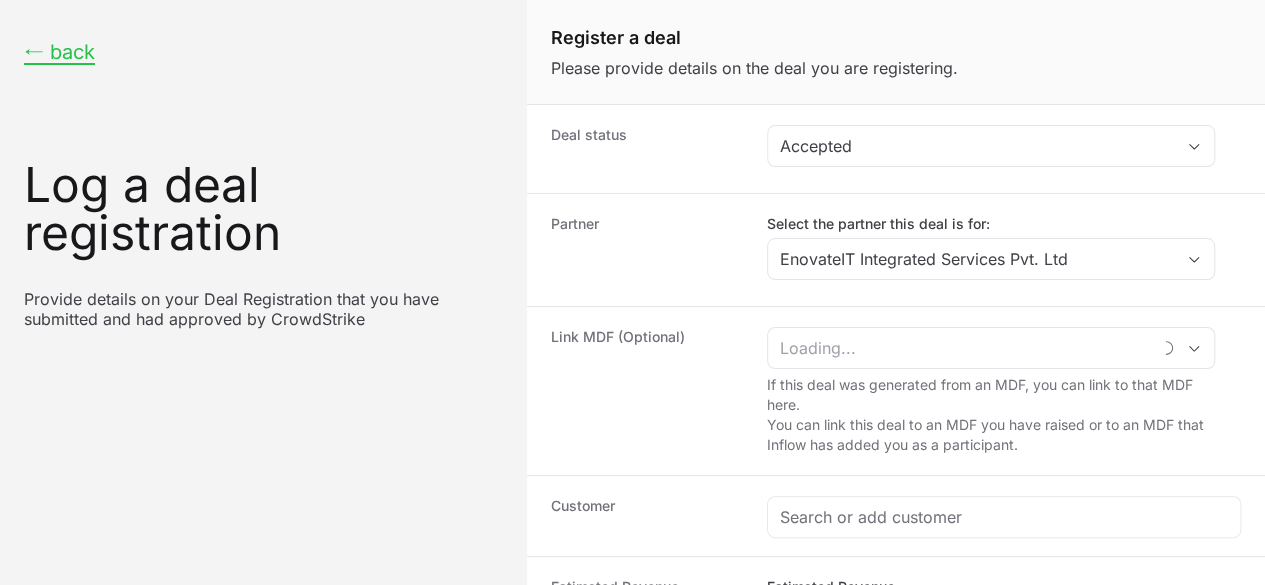 click on "Link MDF (Optional)" 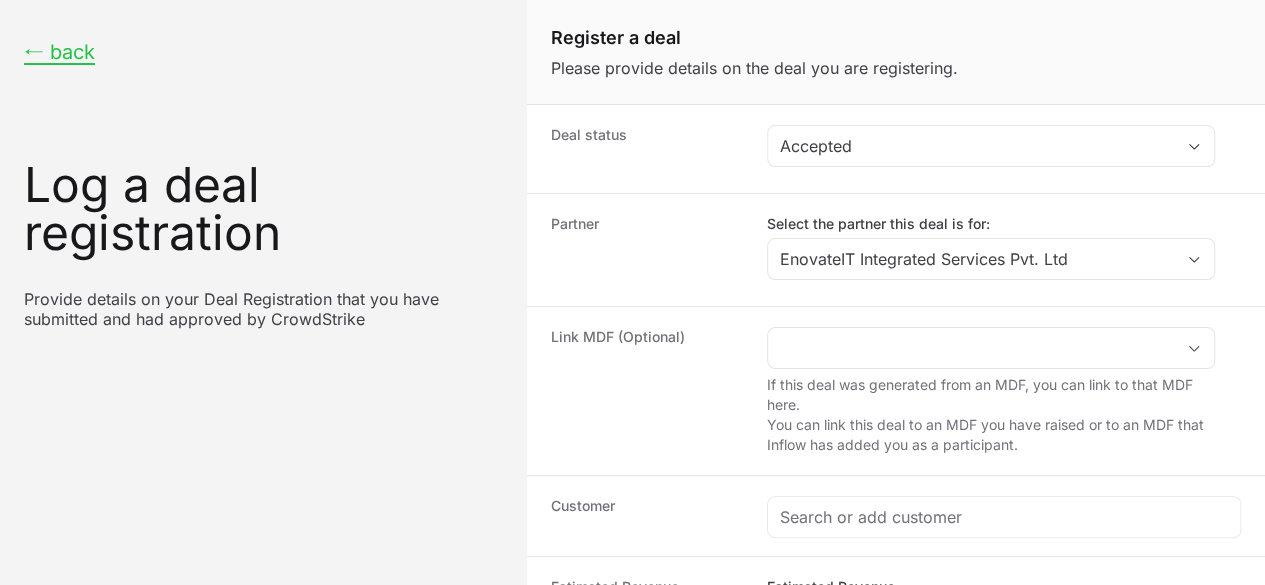 scroll, scrollTop: 155, scrollLeft: 0, axis: vertical 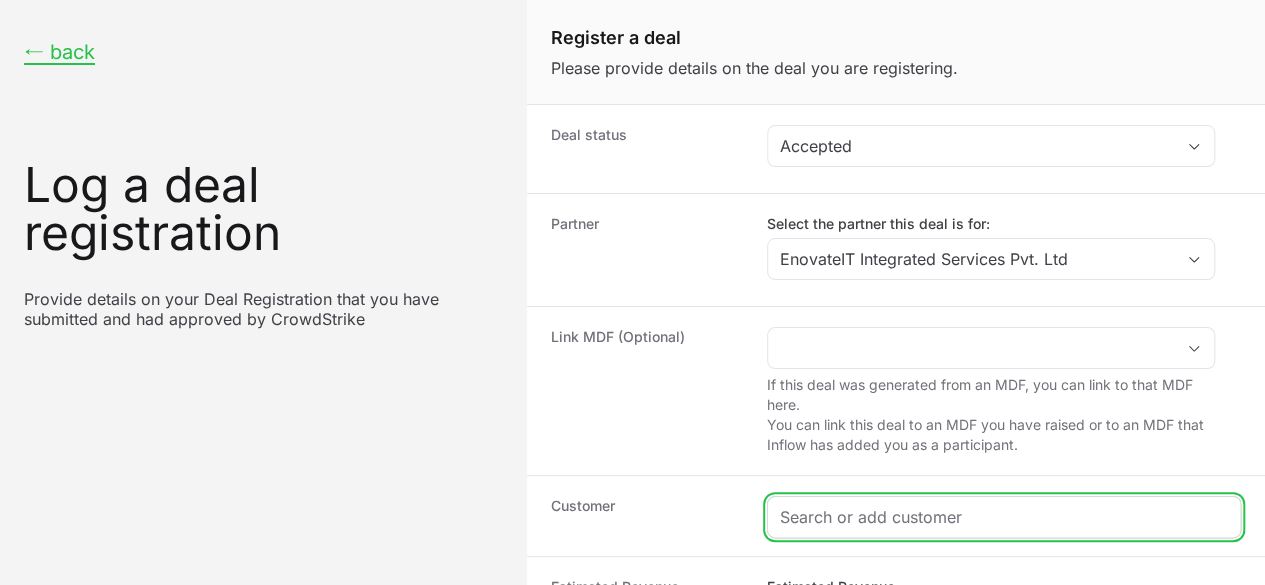 click 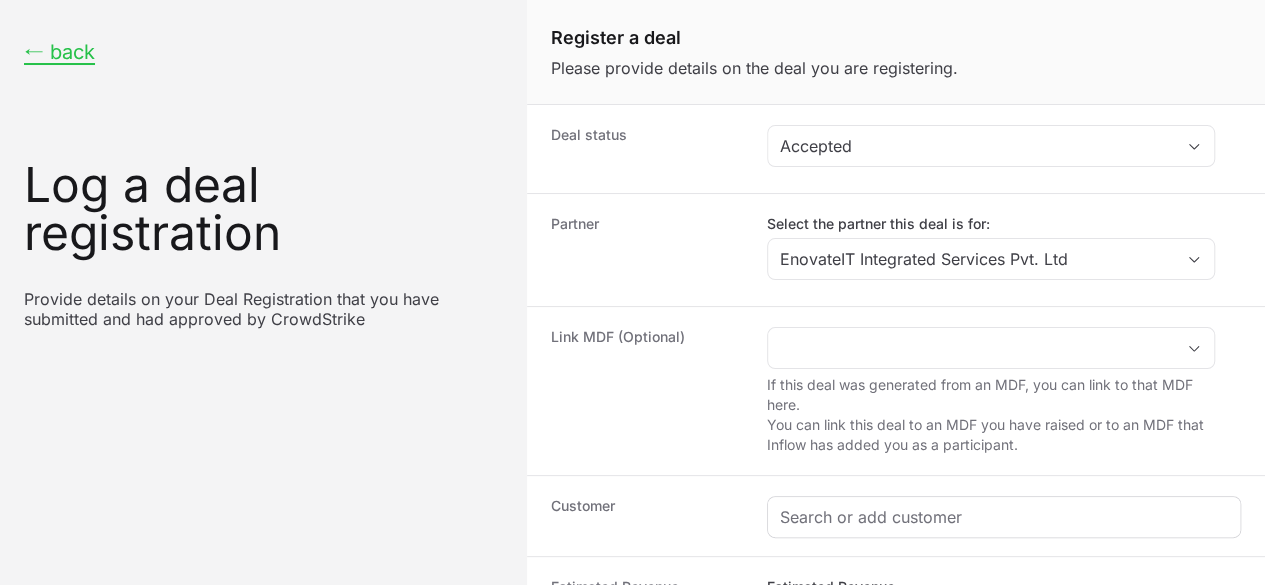 scroll, scrollTop: 252, scrollLeft: 0, axis: vertical 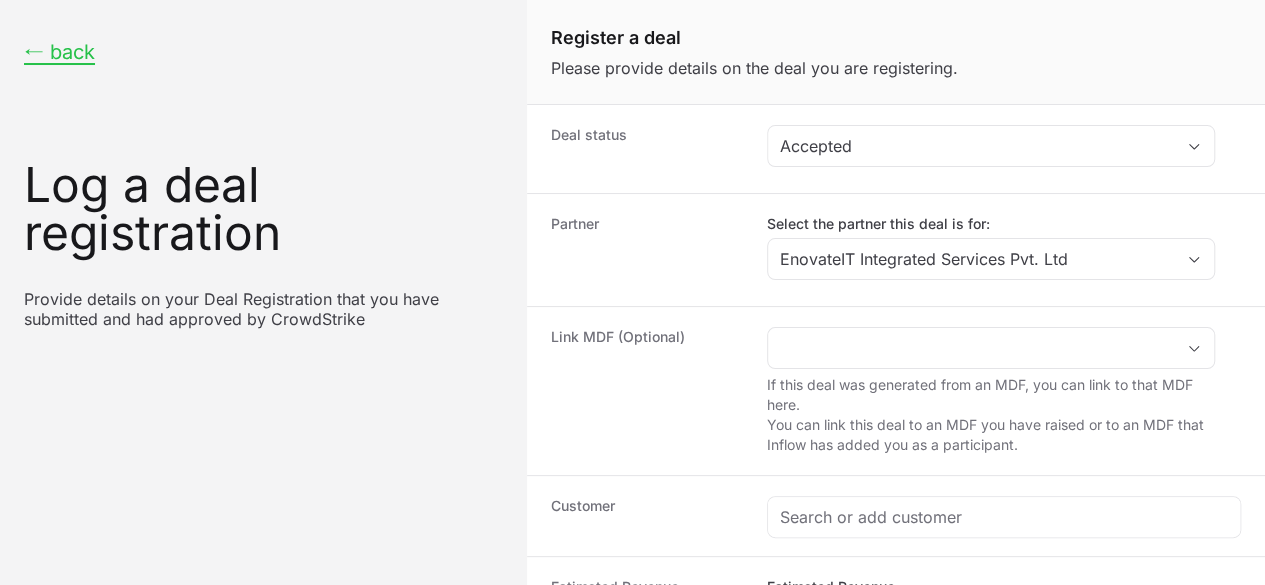 click on "Deal name" 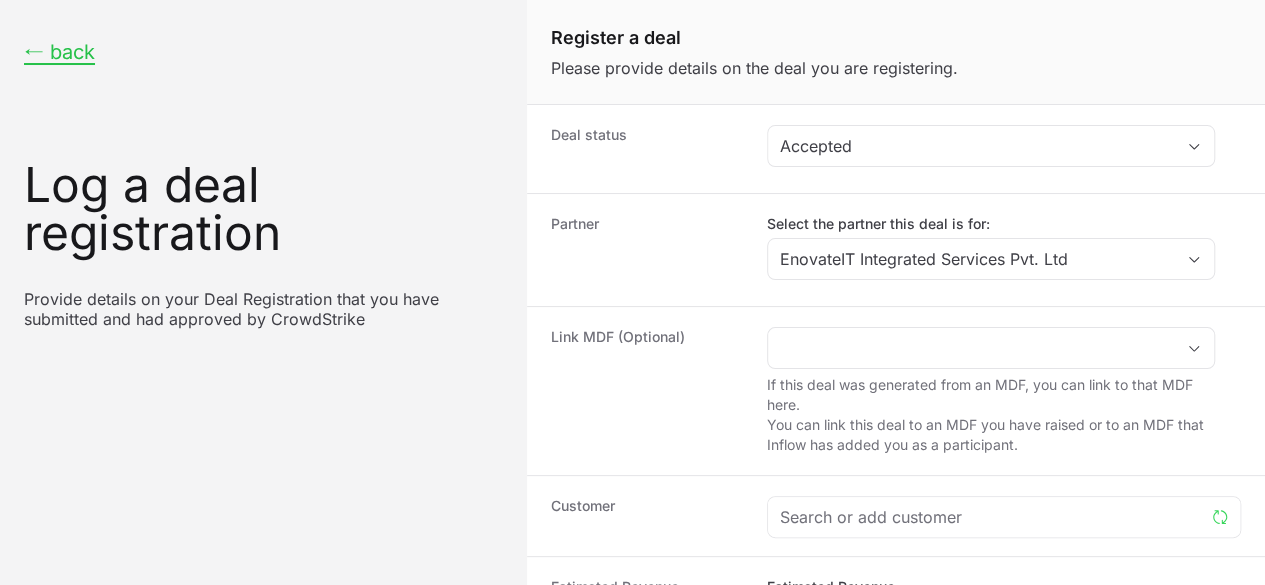 scroll, scrollTop: 439, scrollLeft: 0, axis: vertical 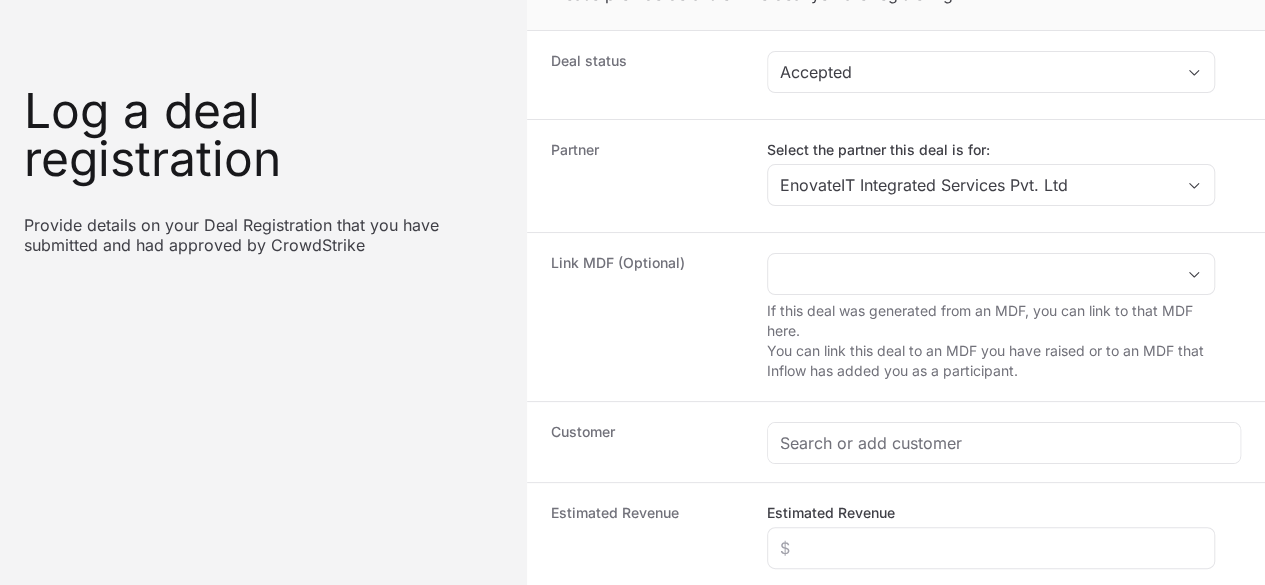 click 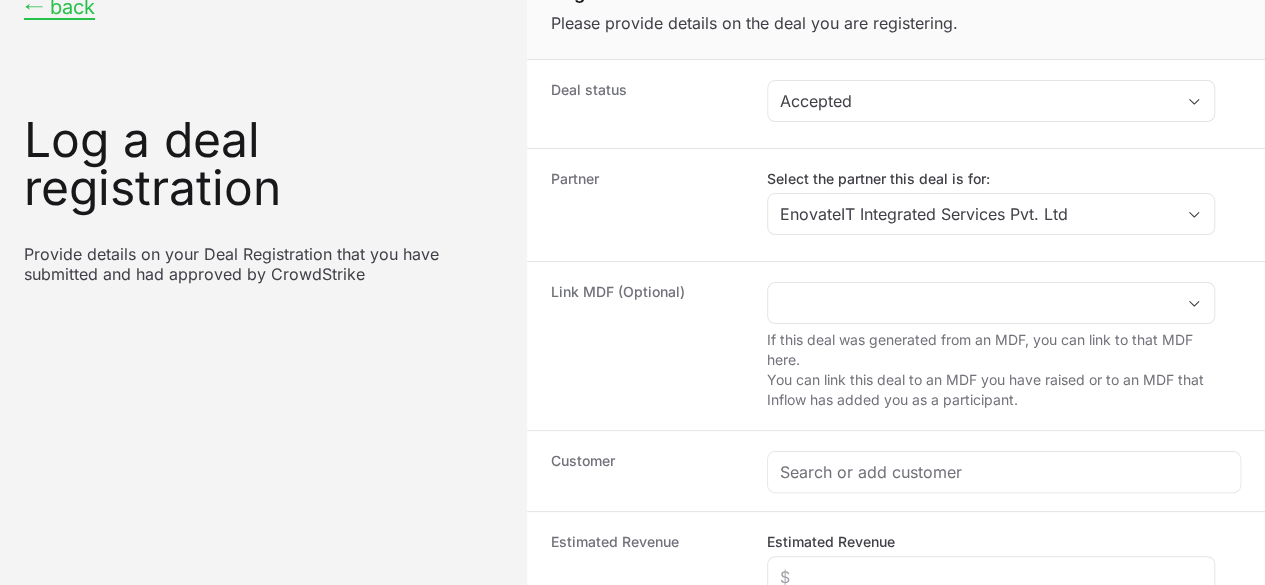 scroll, scrollTop: 41, scrollLeft: 0, axis: vertical 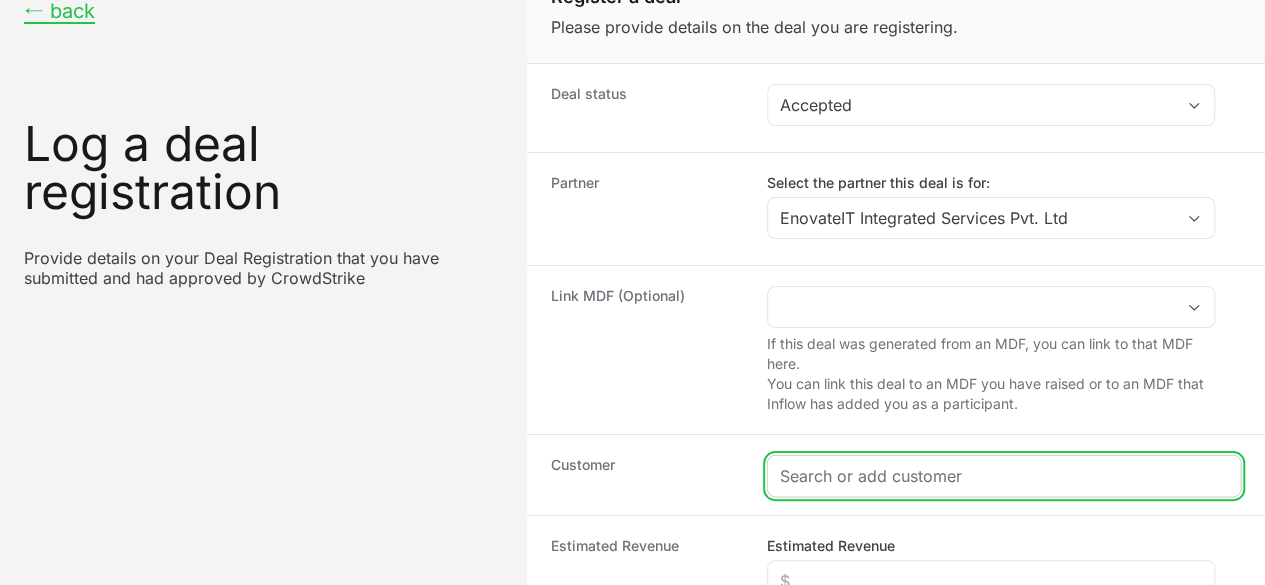 click 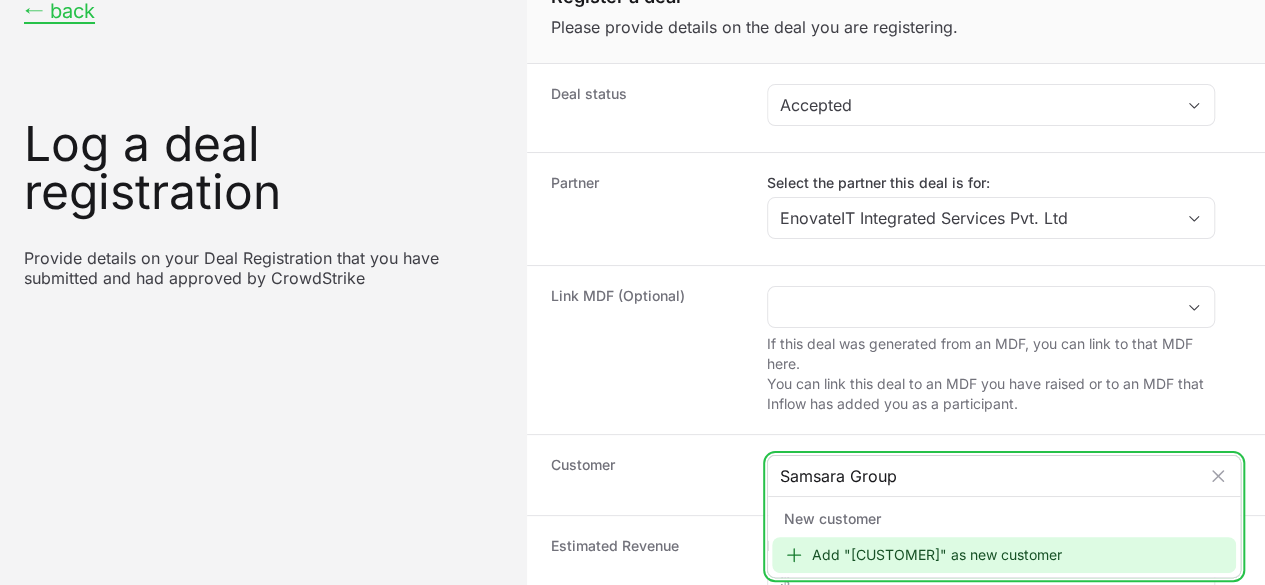 type on "Samsara Group" 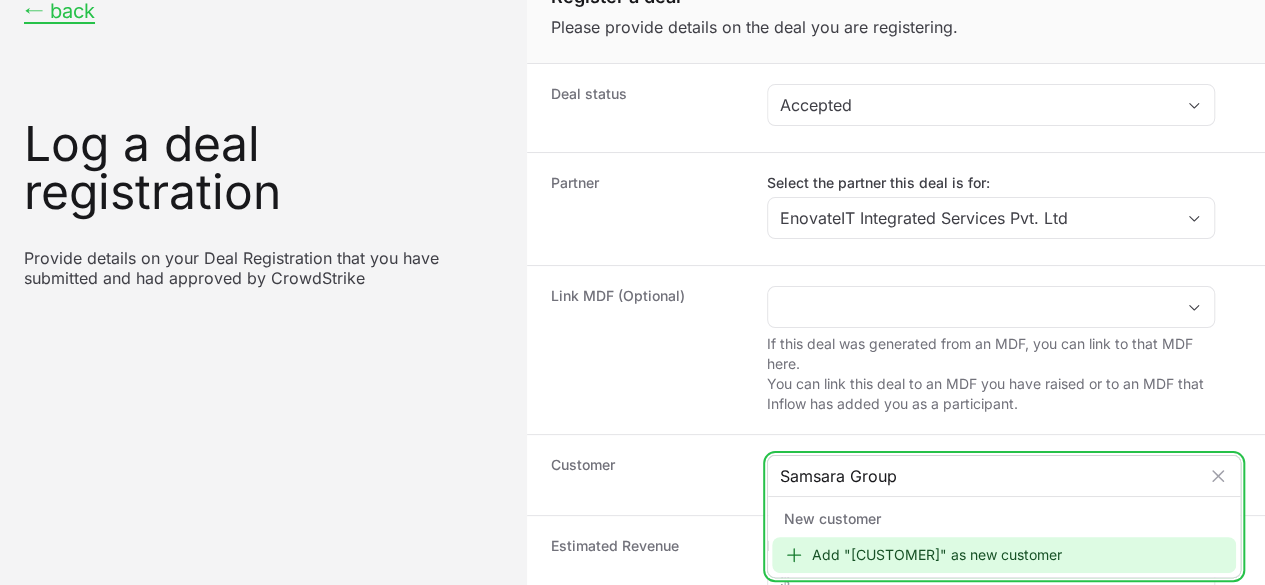 click on "Add "[CUSTOMER]" as new customer" 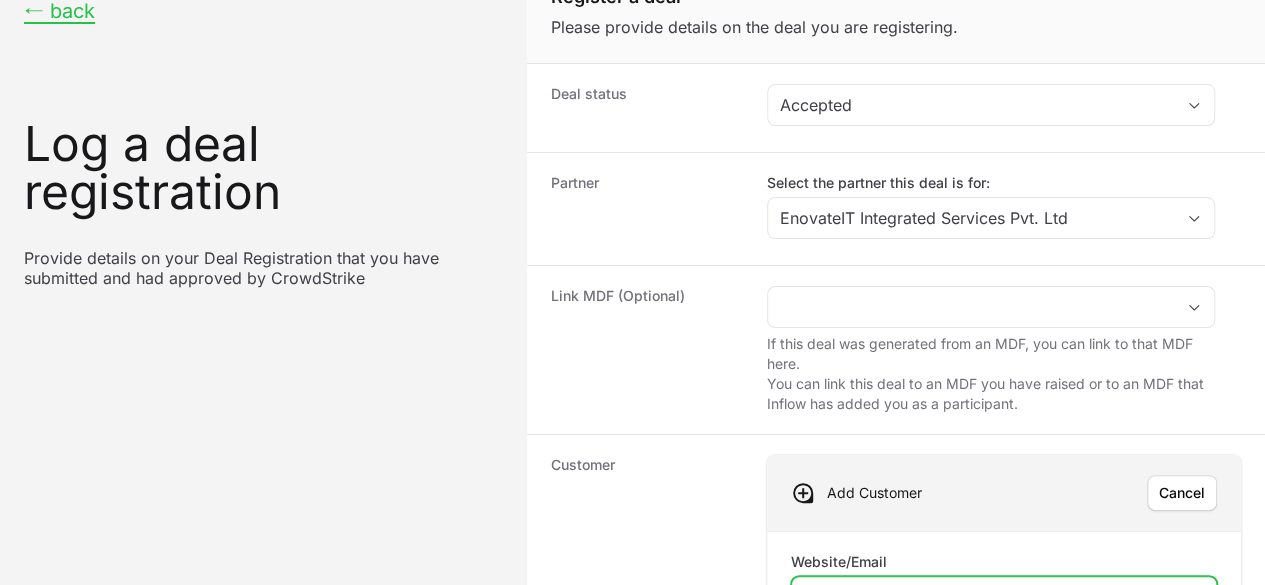 paste on "https://www.samsaragroup.com/" 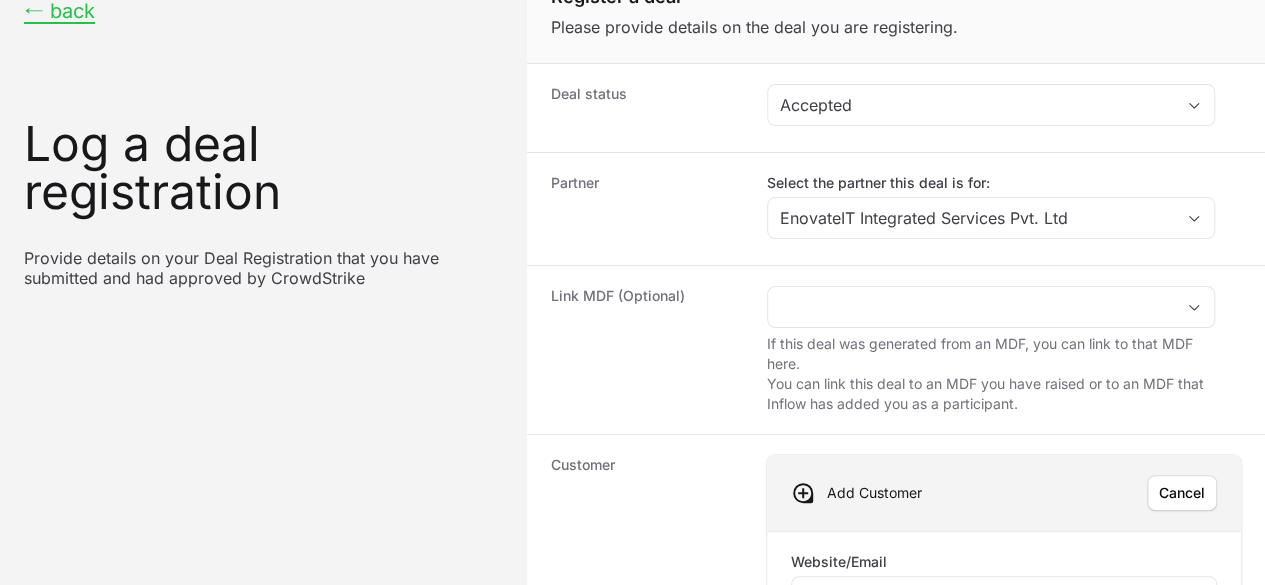 click on "Search for customer details" 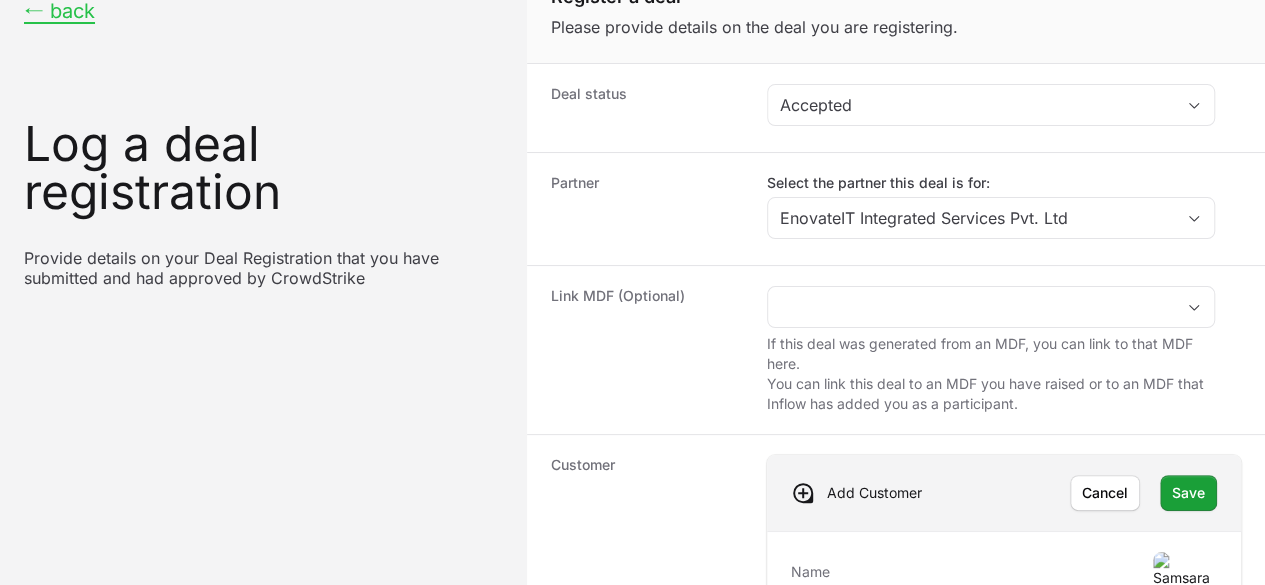 scroll, scrollTop: 0, scrollLeft: 0, axis: both 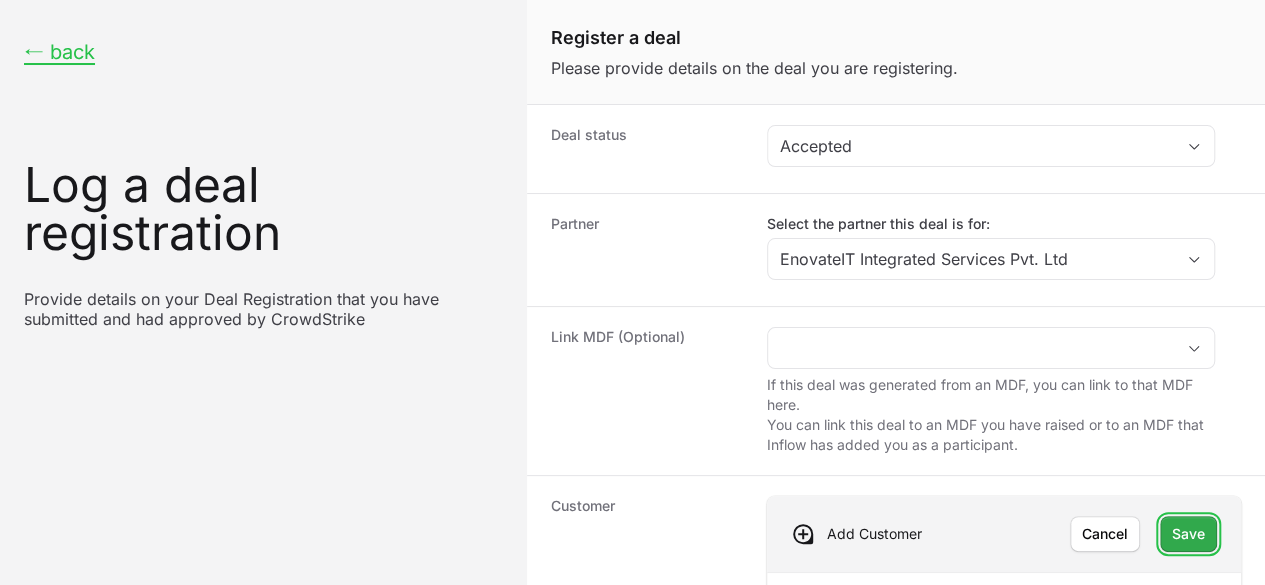 click on "Save" 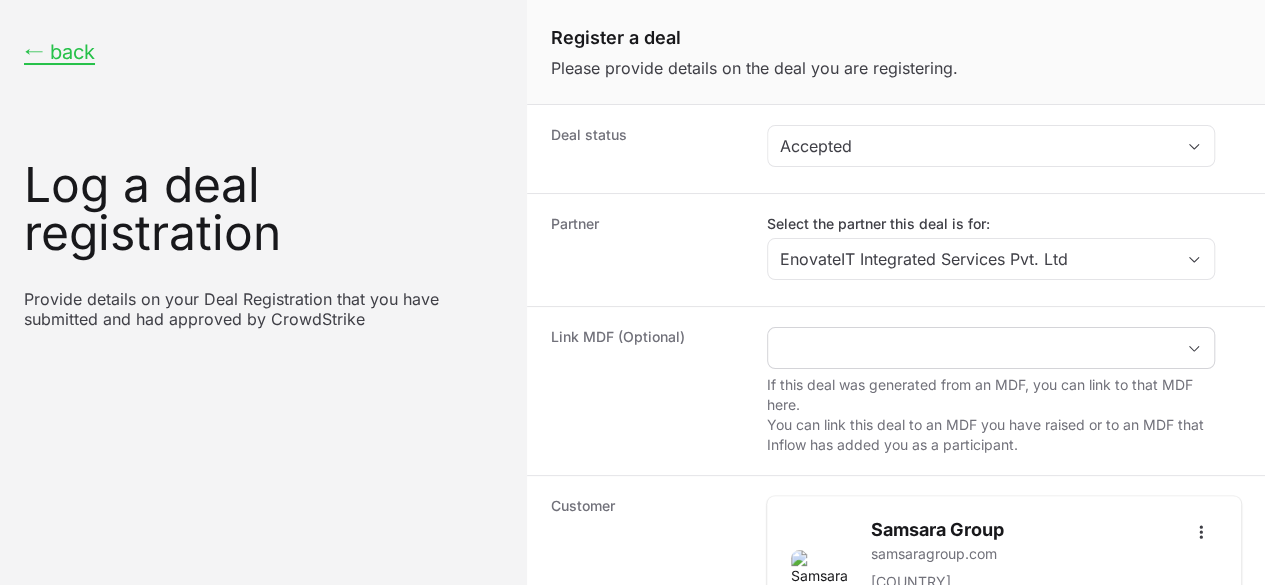 scroll, scrollTop: 294, scrollLeft: 0, axis: vertical 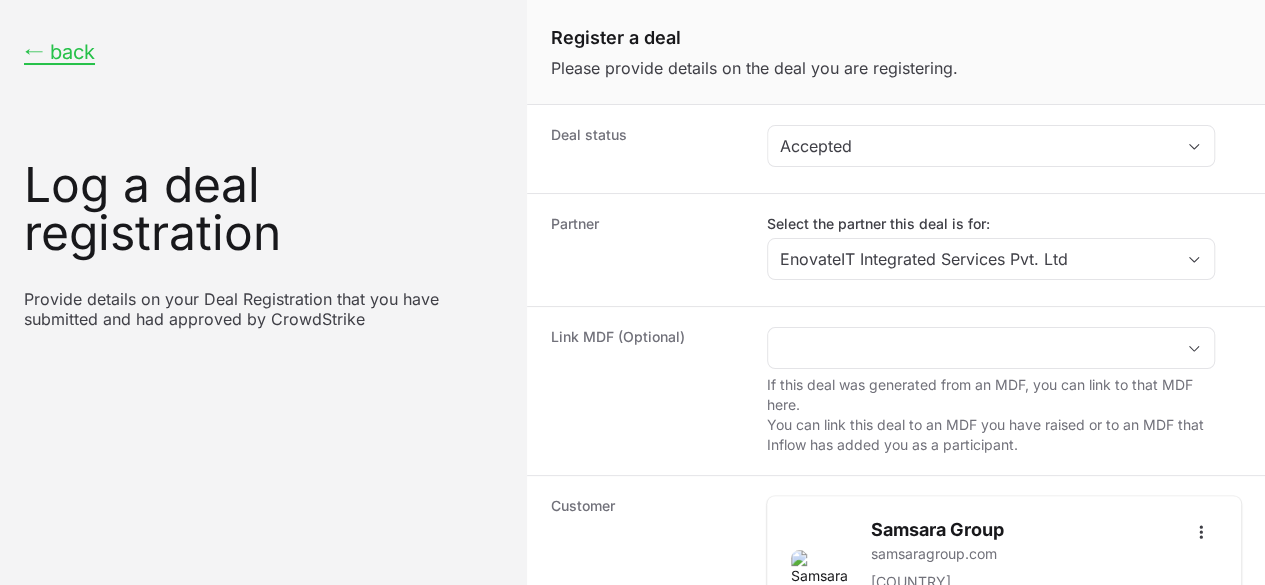 click on "Estimated Revenue" 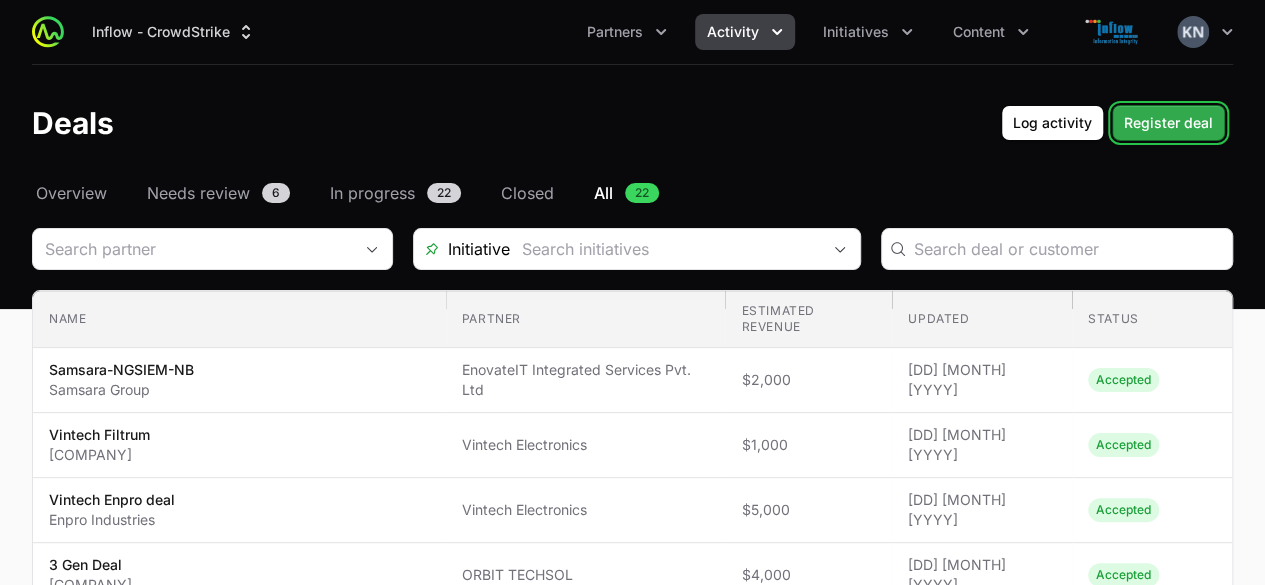 click on "Register deal" 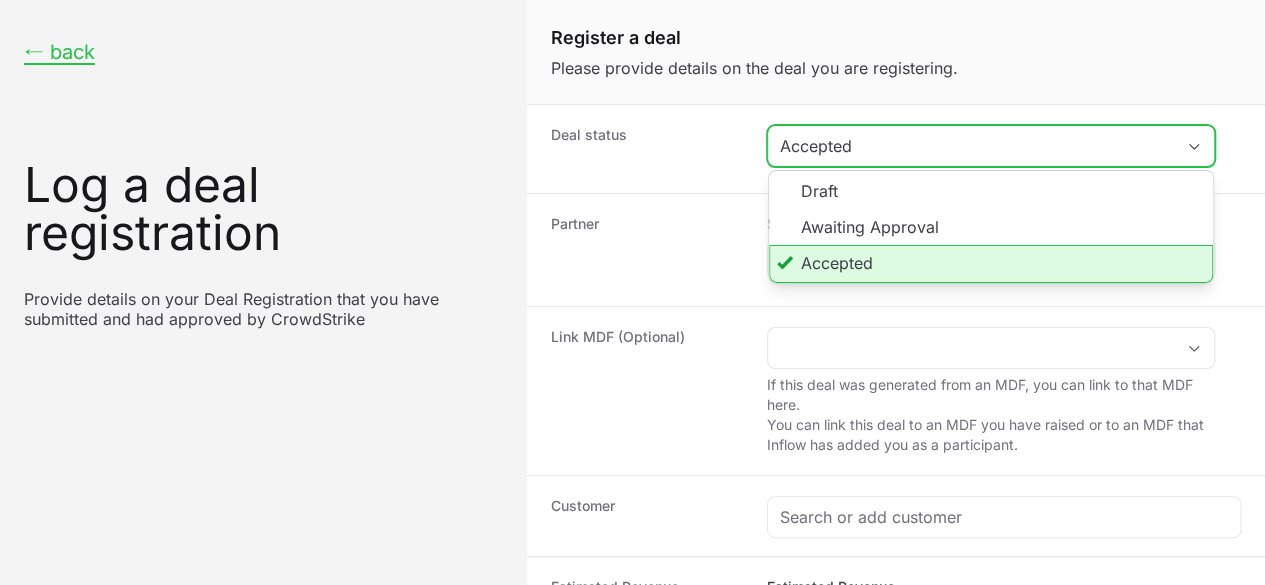 click on "Accepted" 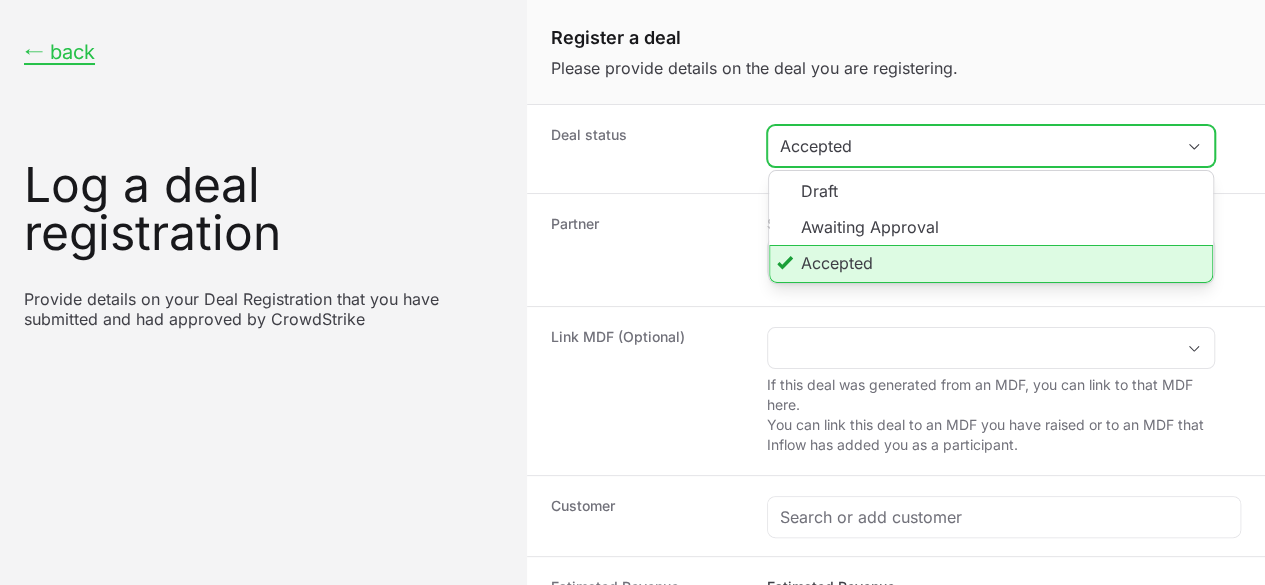 click on "Accepted" 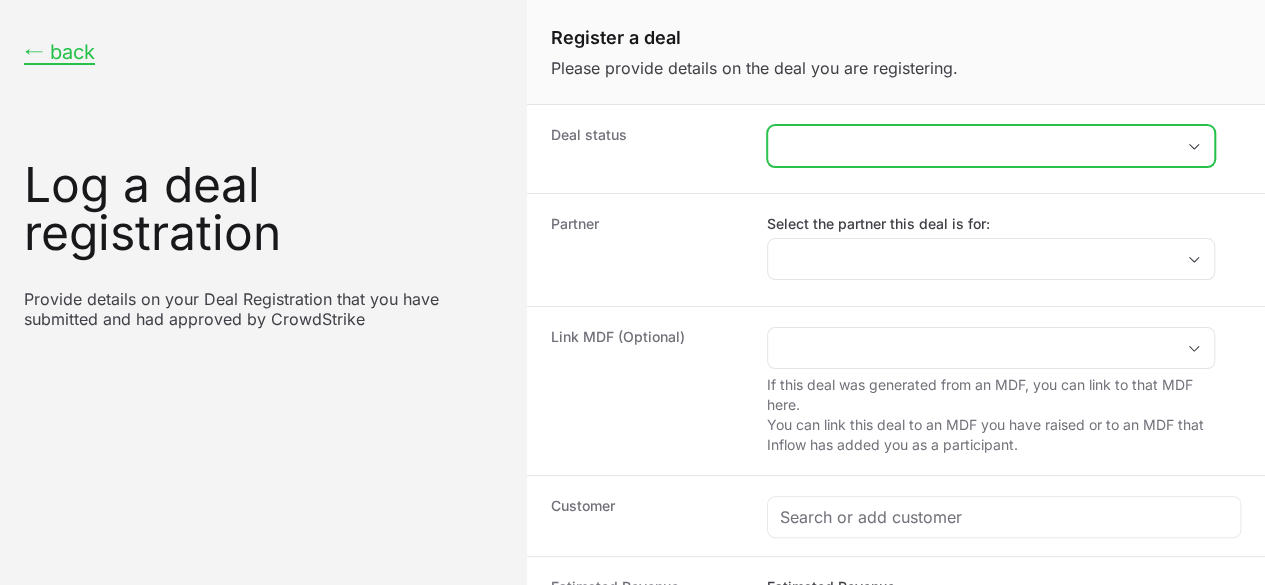 click on "placeholder" 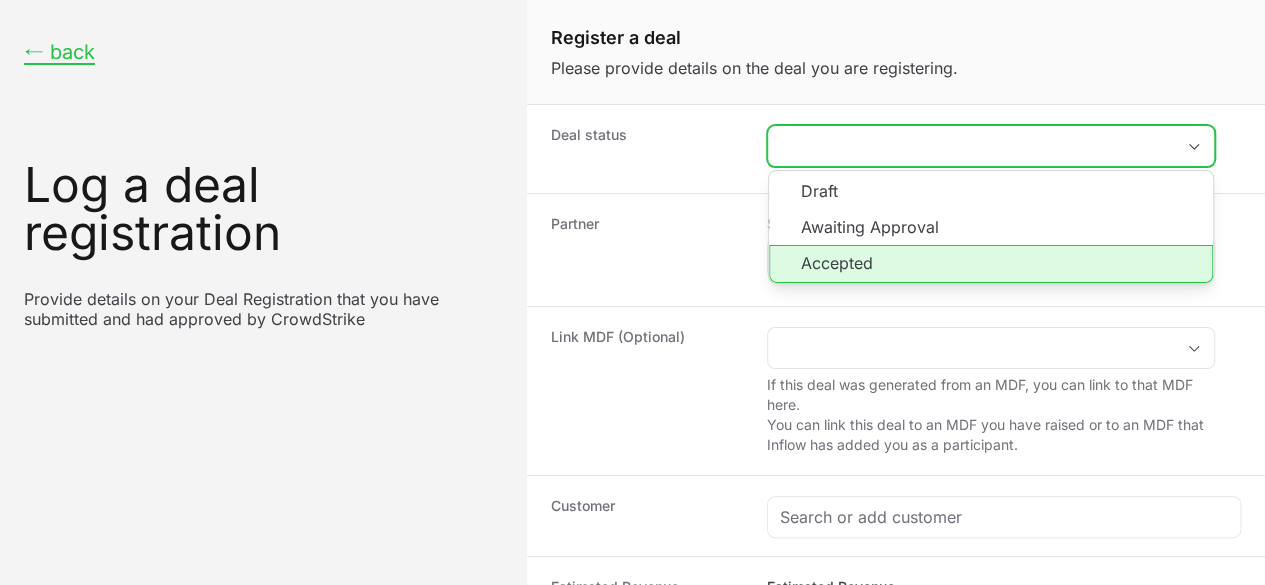 click on "Accepted" 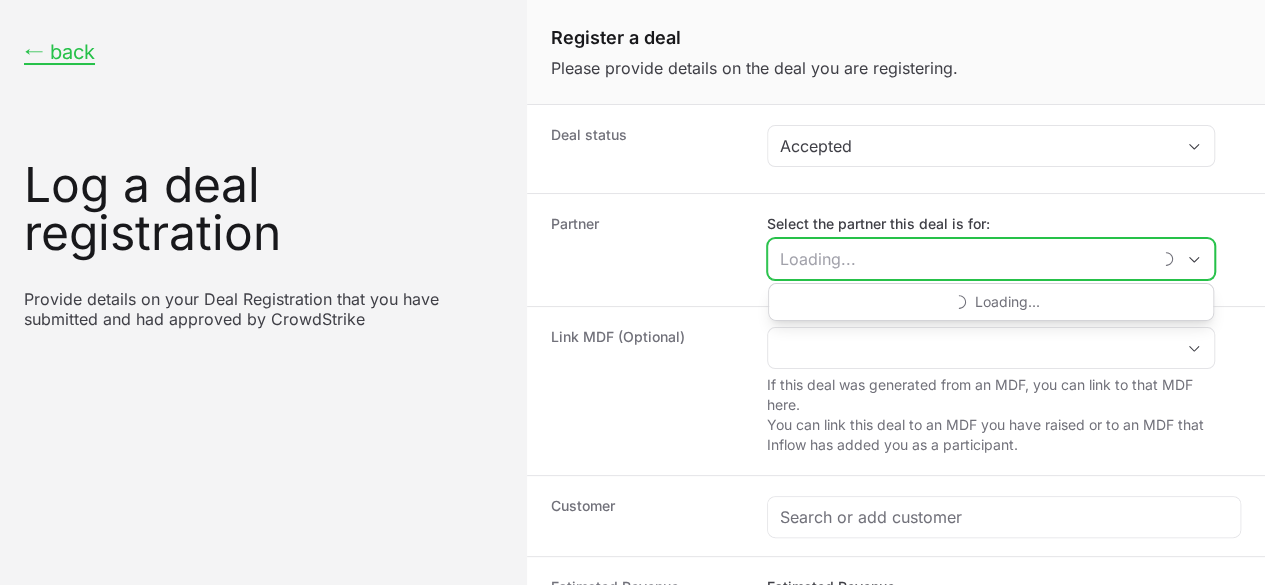 click on "Select the partner this deal is for:" 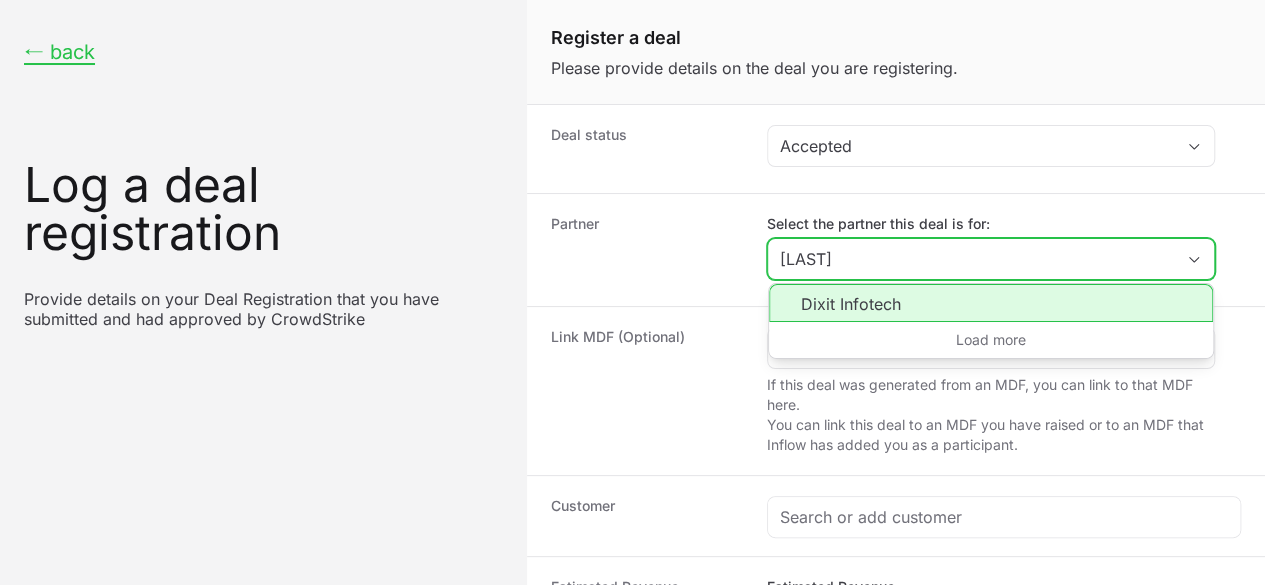 click on "Dixit Infotech" 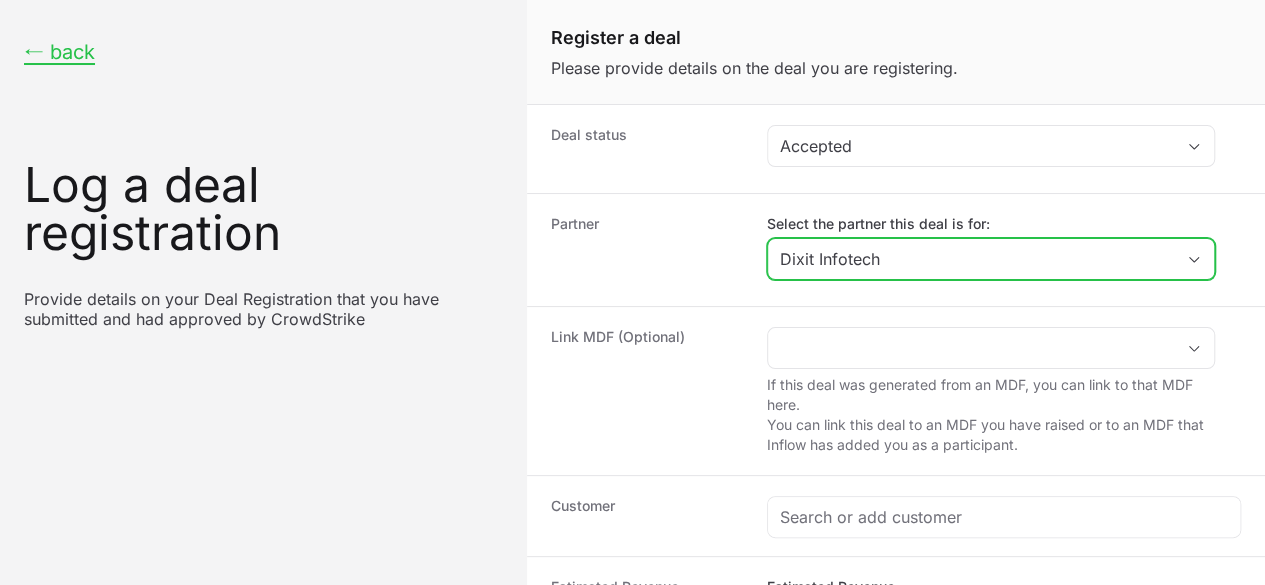 scroll, scrollTop: 198, scrollLeft: 0, axis: vertical 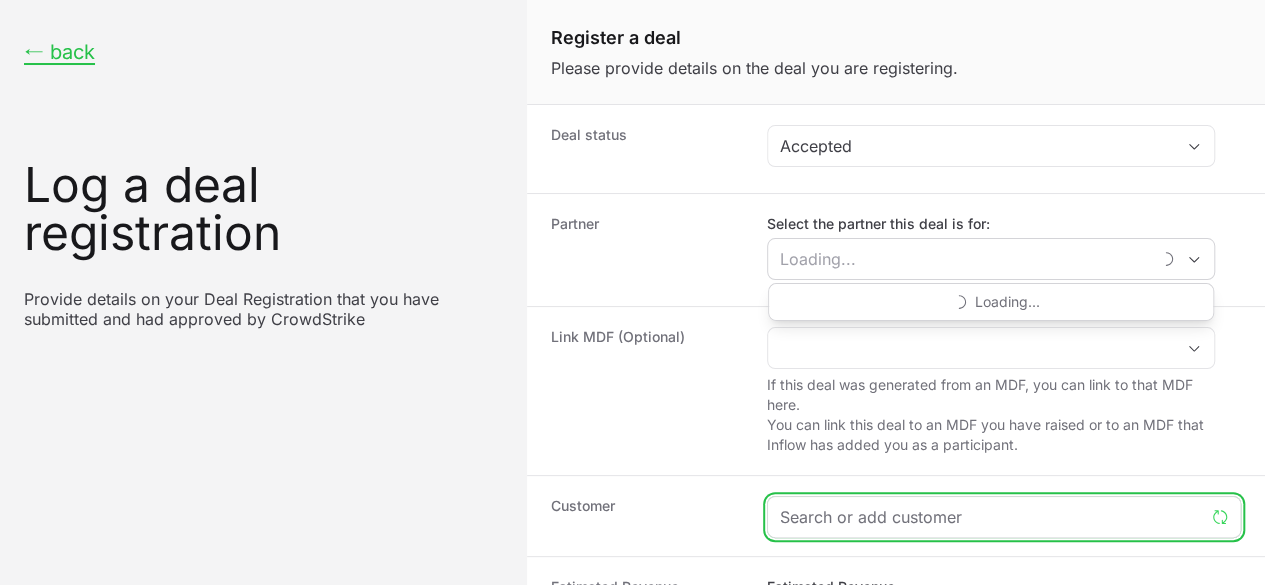 type on "Dixit Infotech" 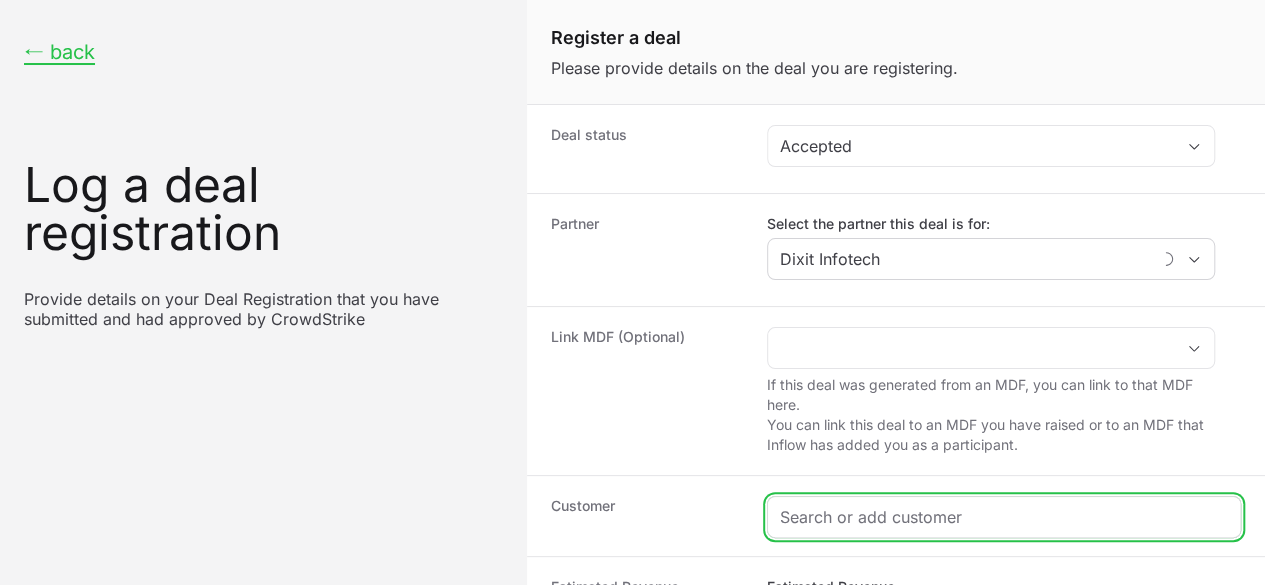 click 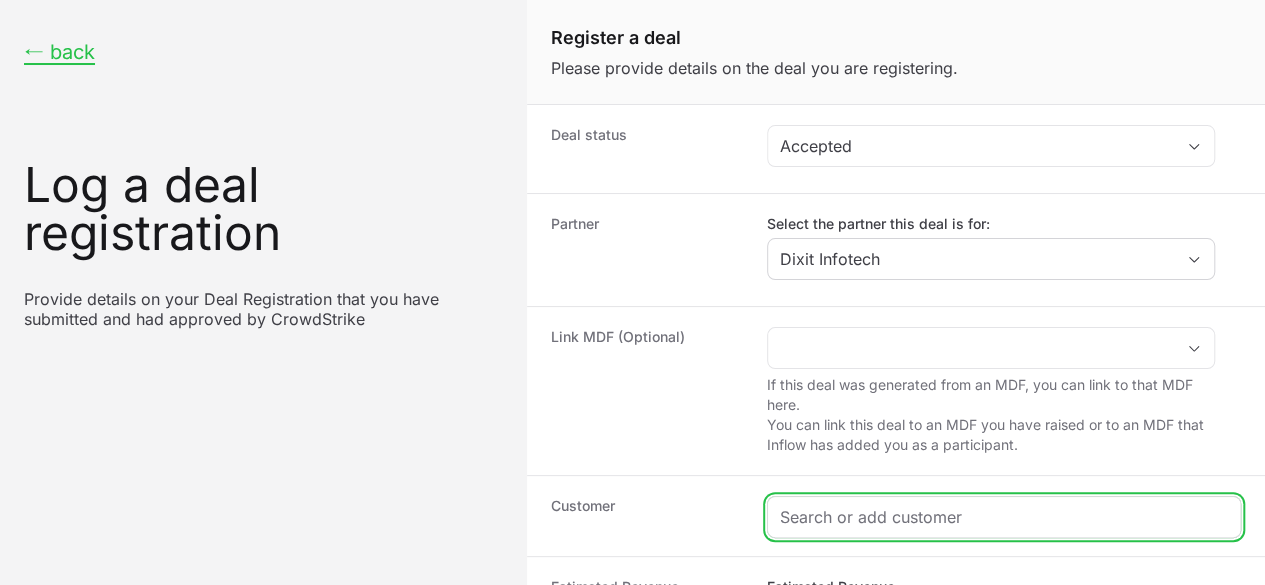 paste on "[COMPANY]" 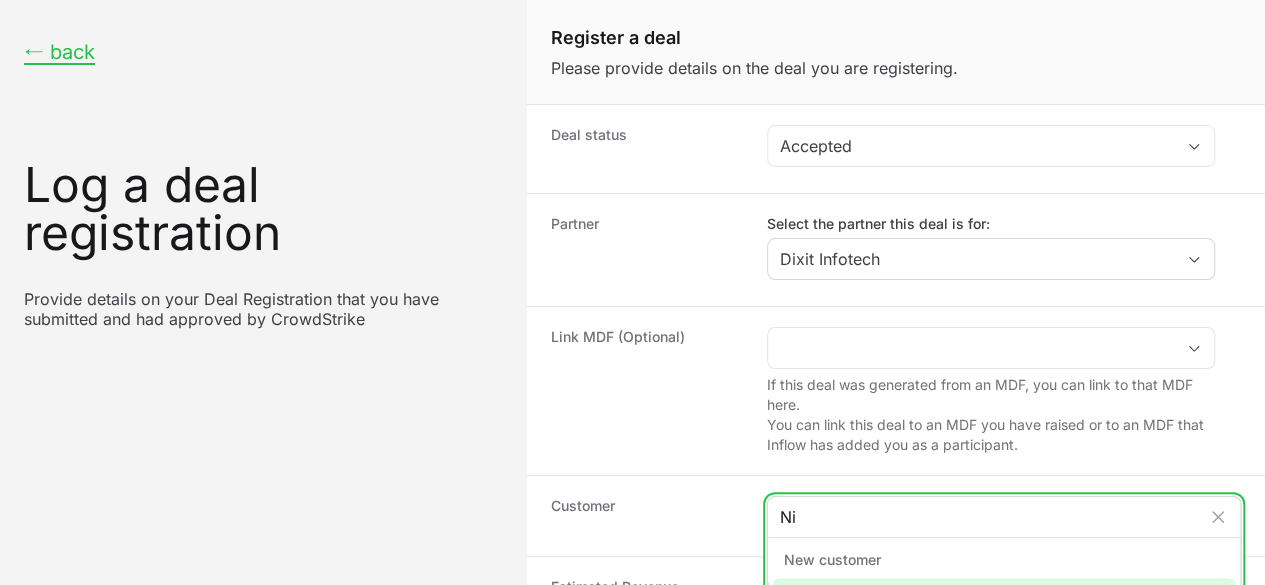 type on "N" 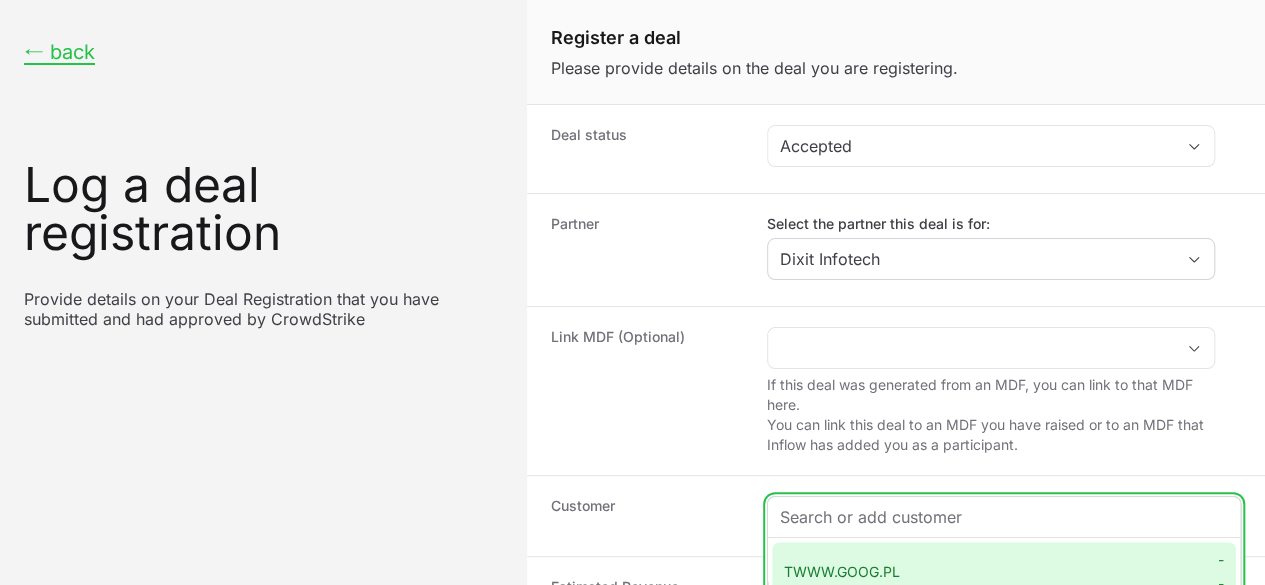 paste on "[COMPANY]" 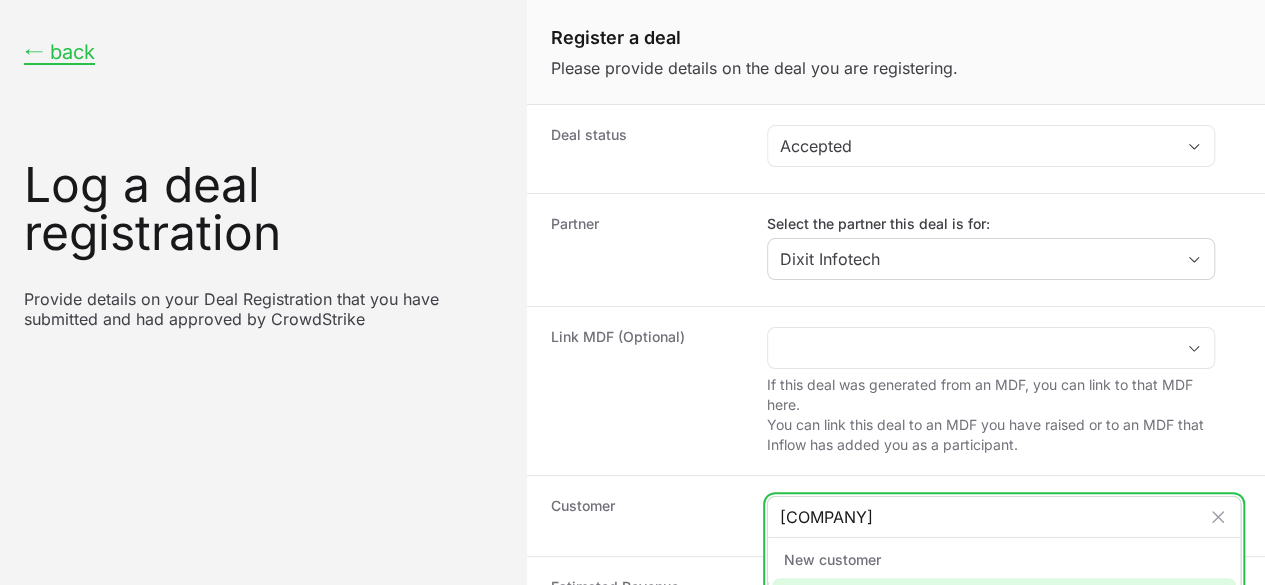 type on "[COMPANY]" 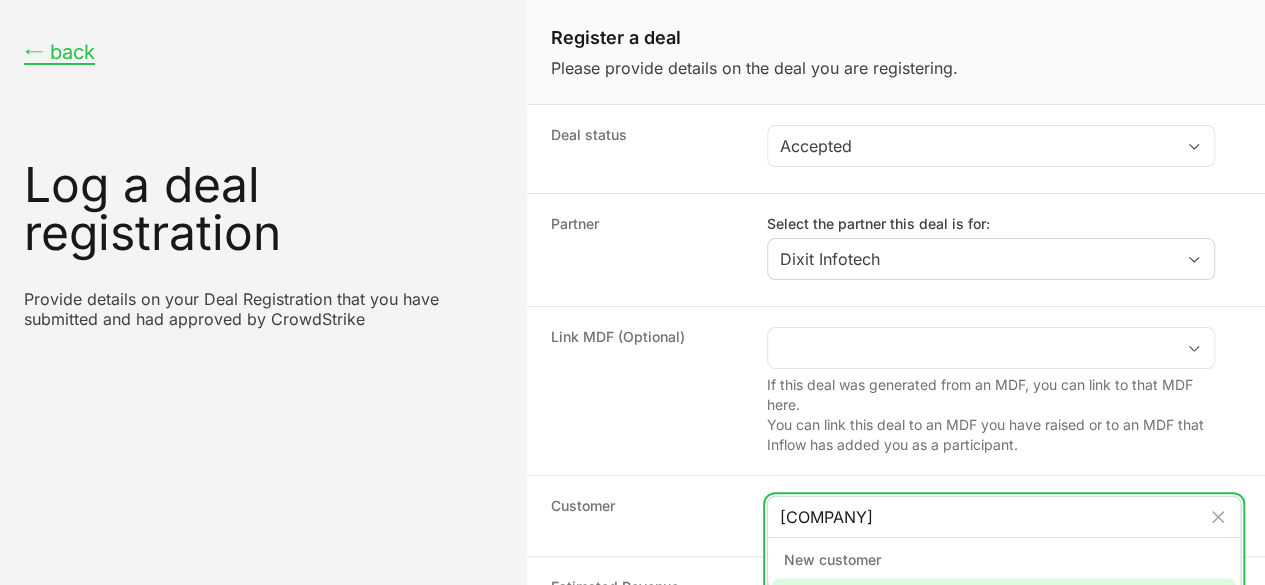 click on "Add "[COMPANY]" as new customer" 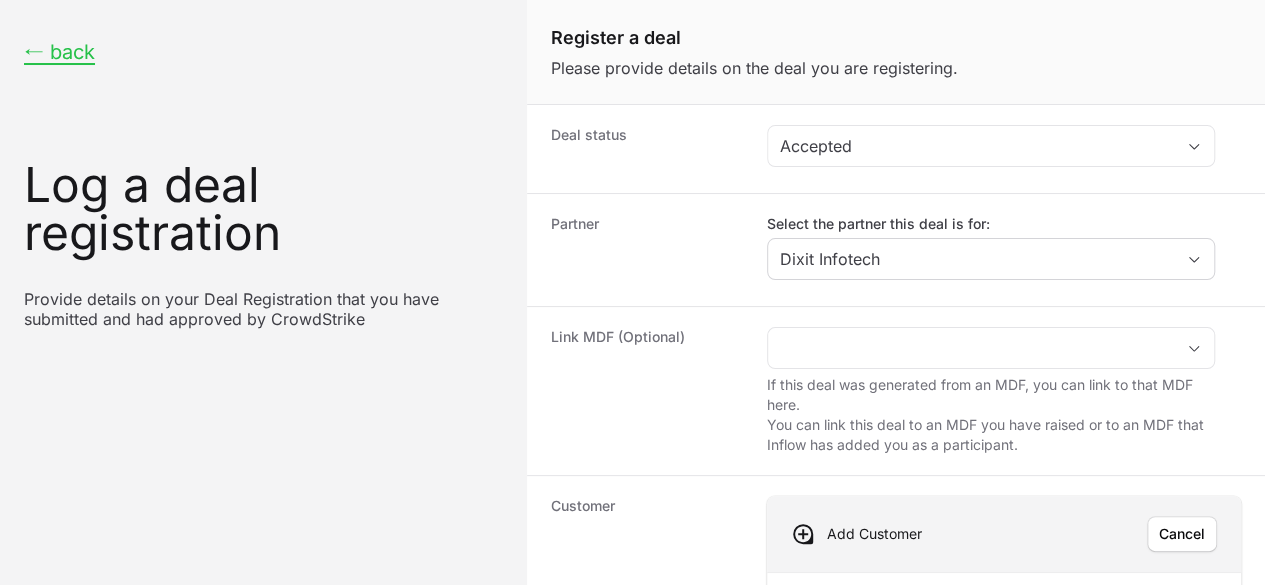click 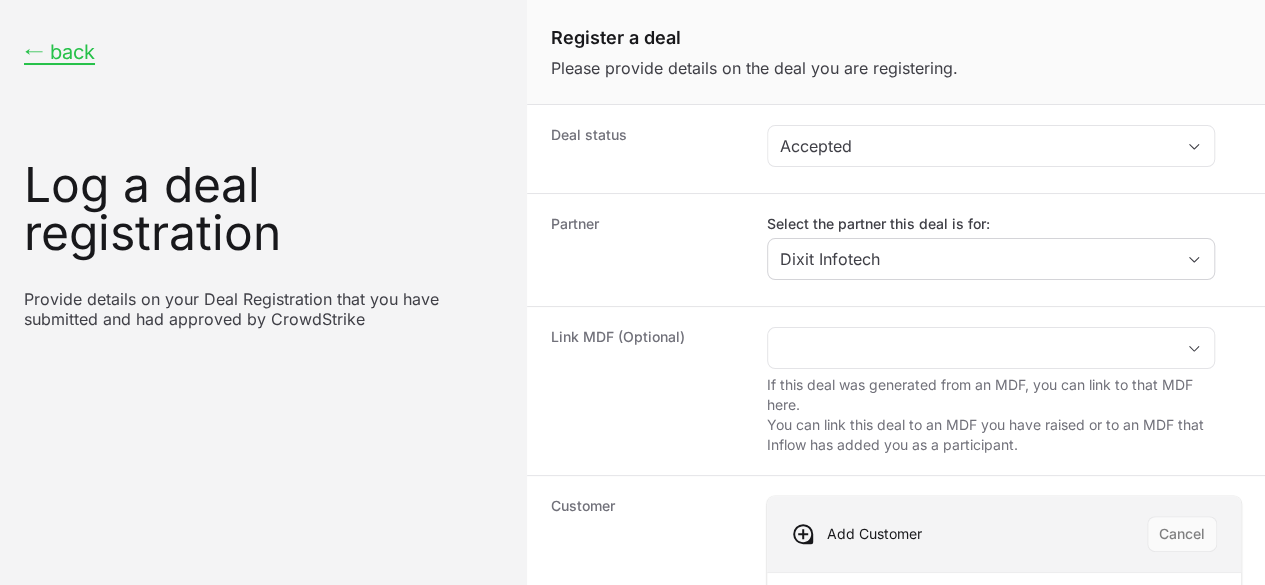 scroll, scrollTop: 0, scrollLeft: 0, axis: both 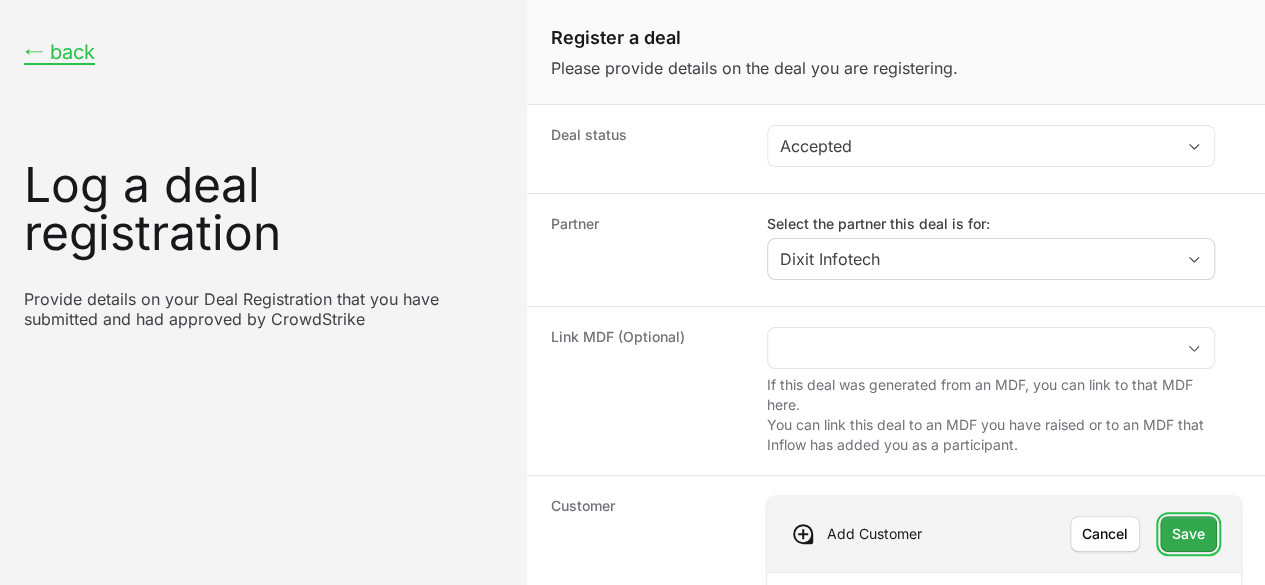click on "Save" 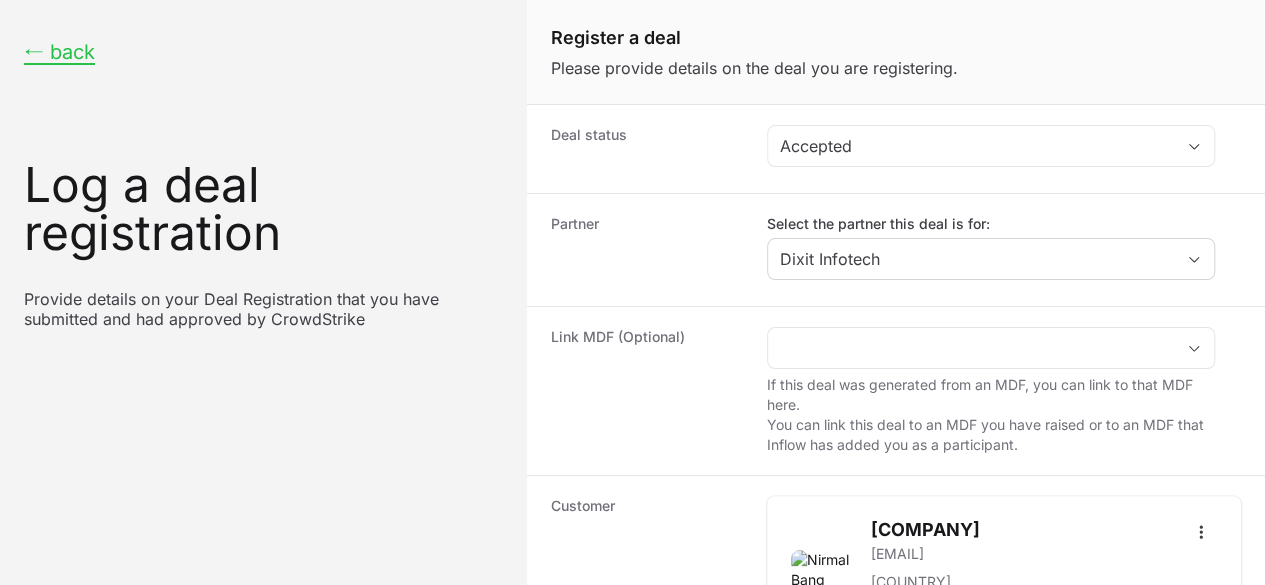 scroll, scrollTop: 403, scrollLeft: 0, axis: vertical 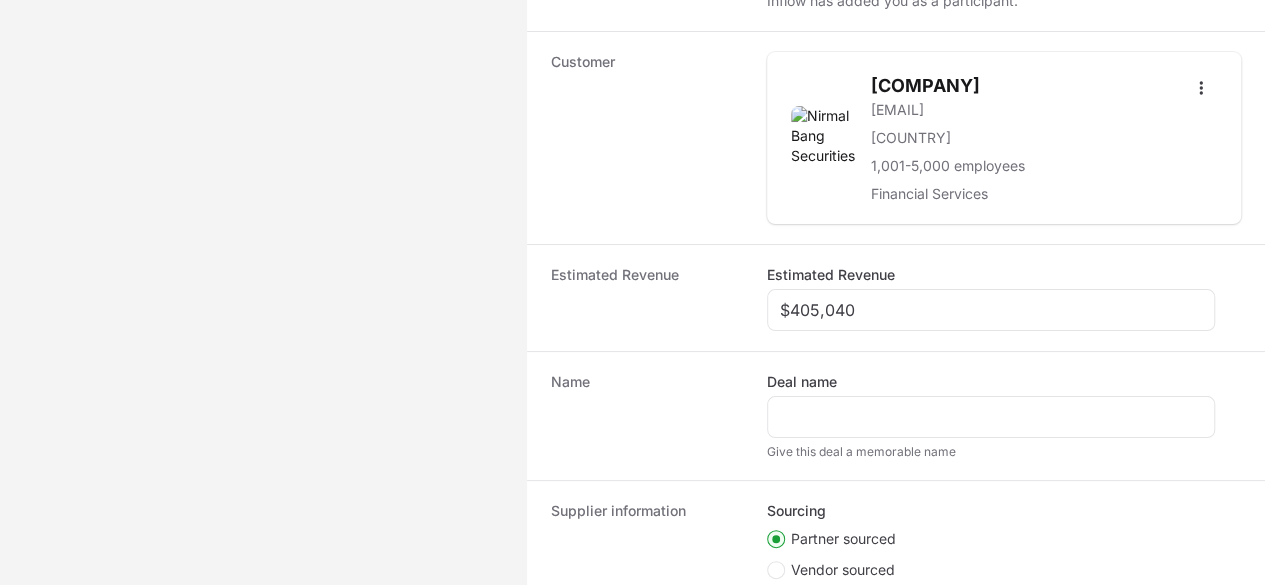 click on "Deal registration code" 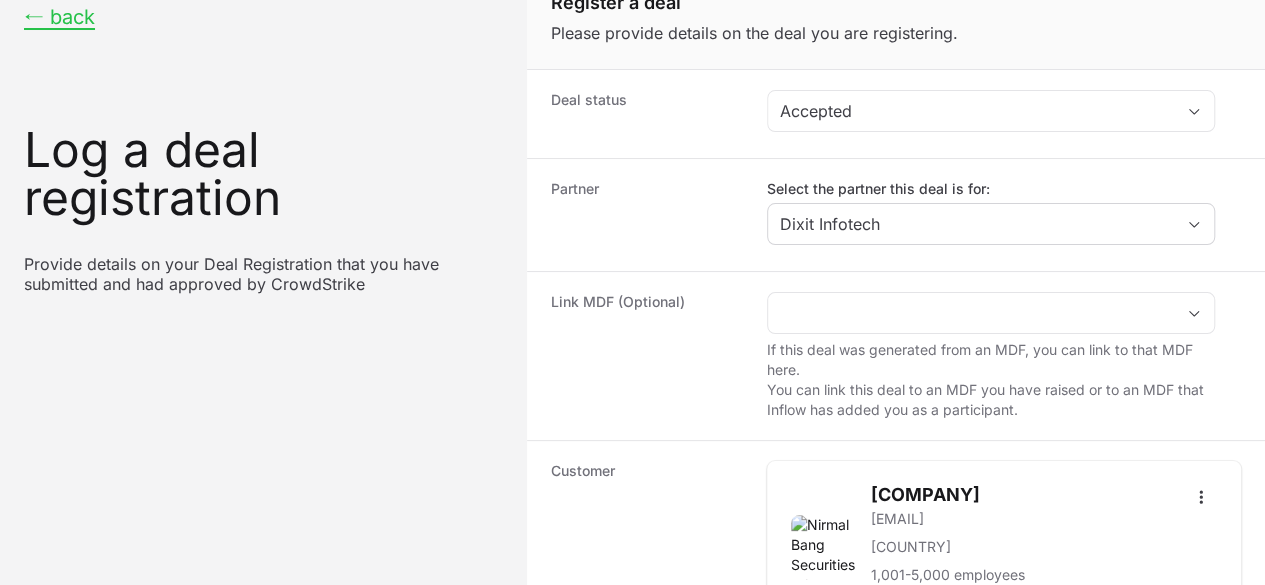 scroll, scrollTop: 34, scrollLeft: 0, axis: vertical 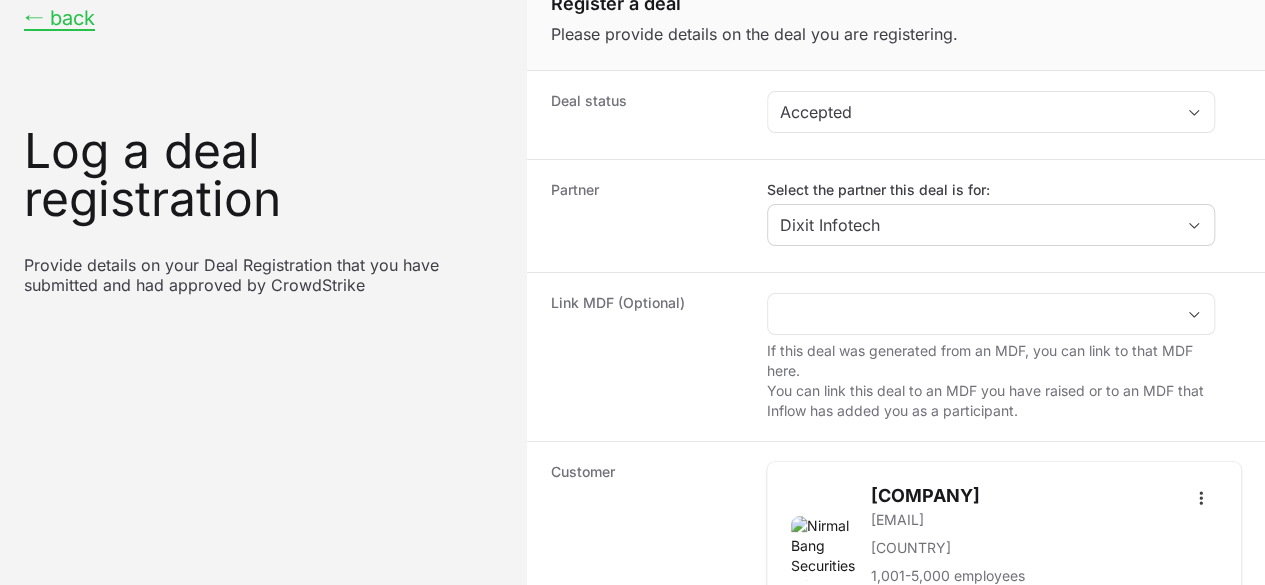 type on "[ID]" 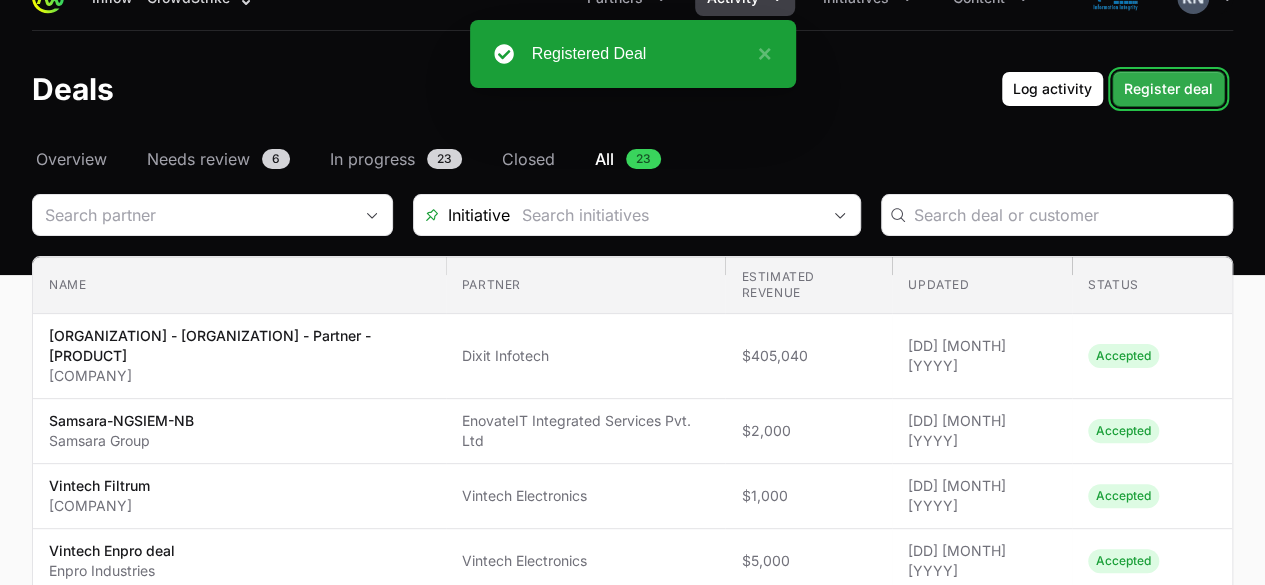 click on "Register deal" 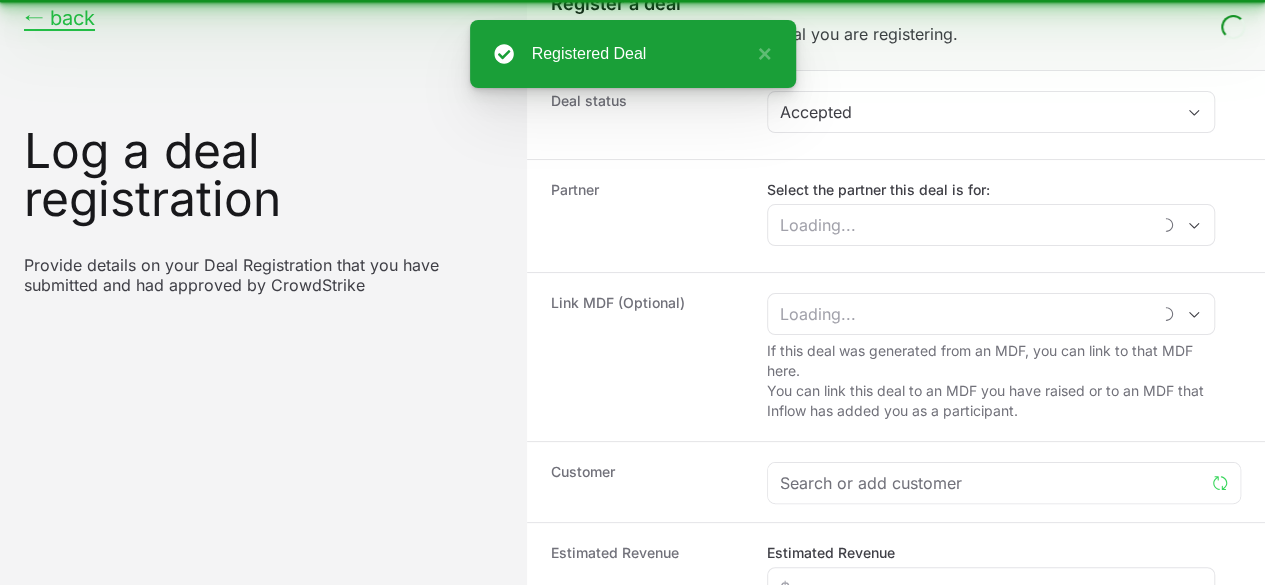 scroll, scrollTop: 0, scrollLeft: 0, axis: both 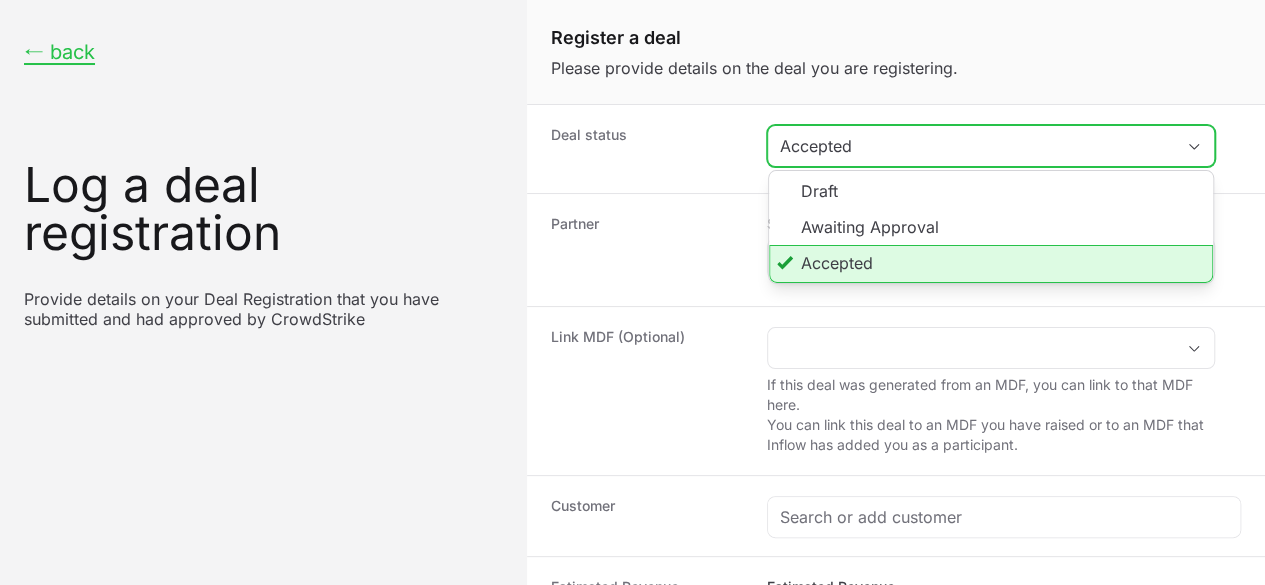 click on "Accepted" 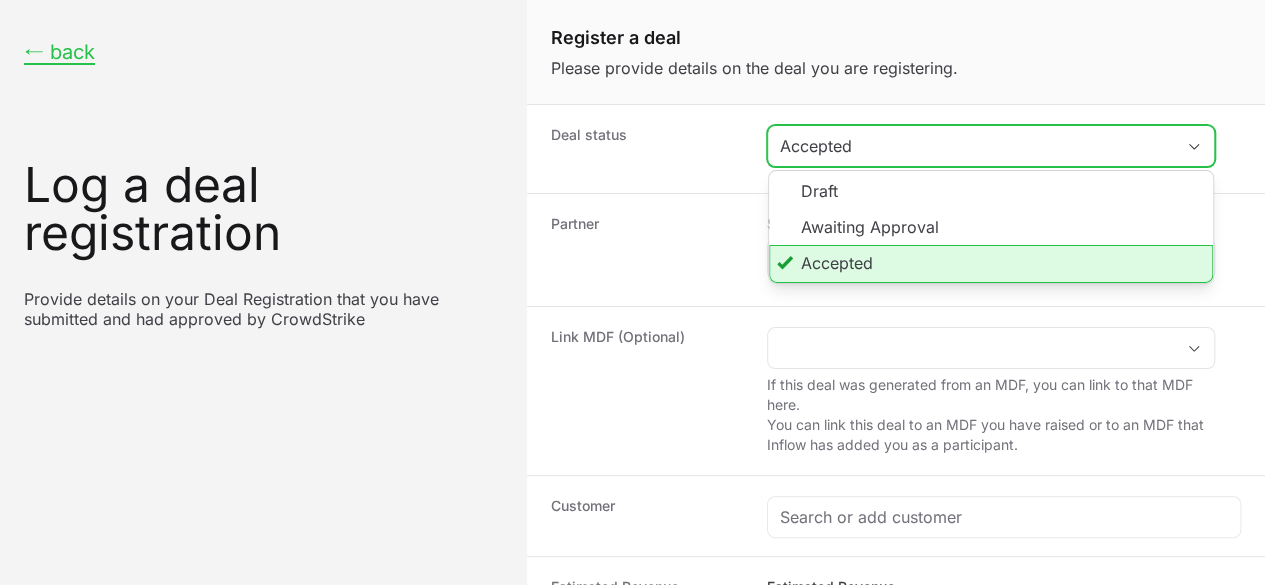 click on "Accepted" 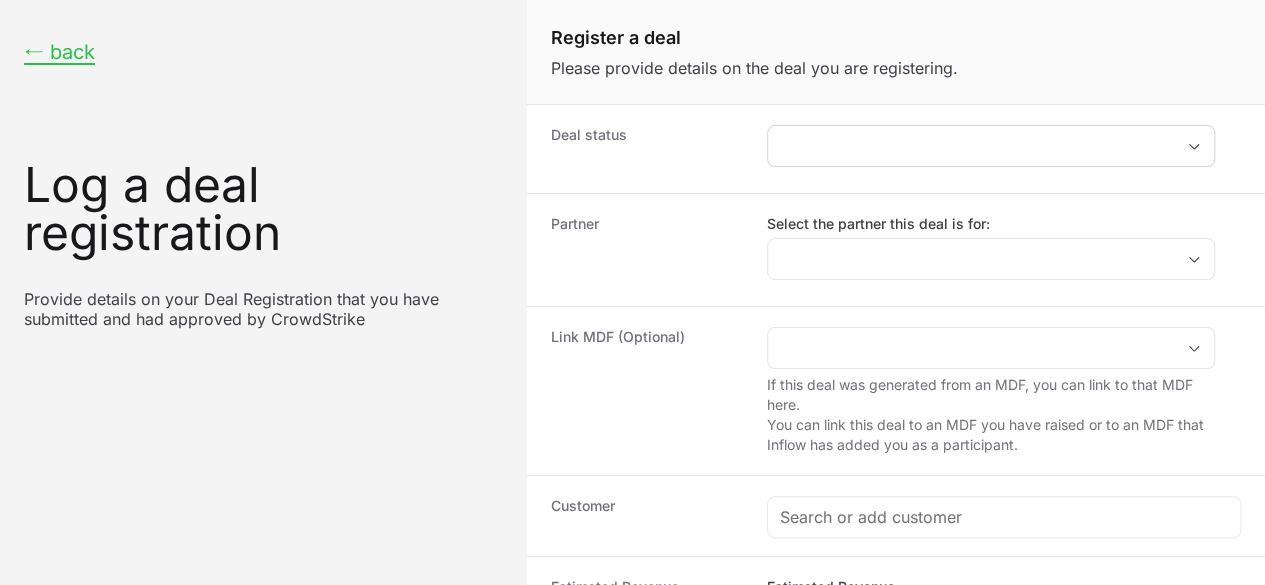 click on "placeholder" 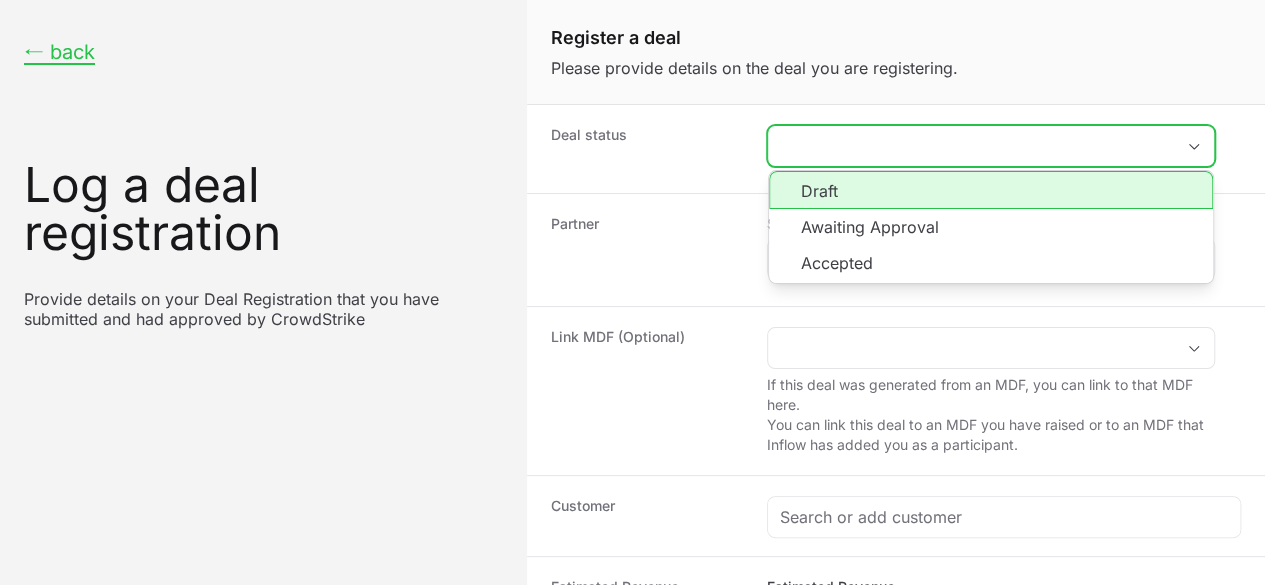 click on "placeholder" 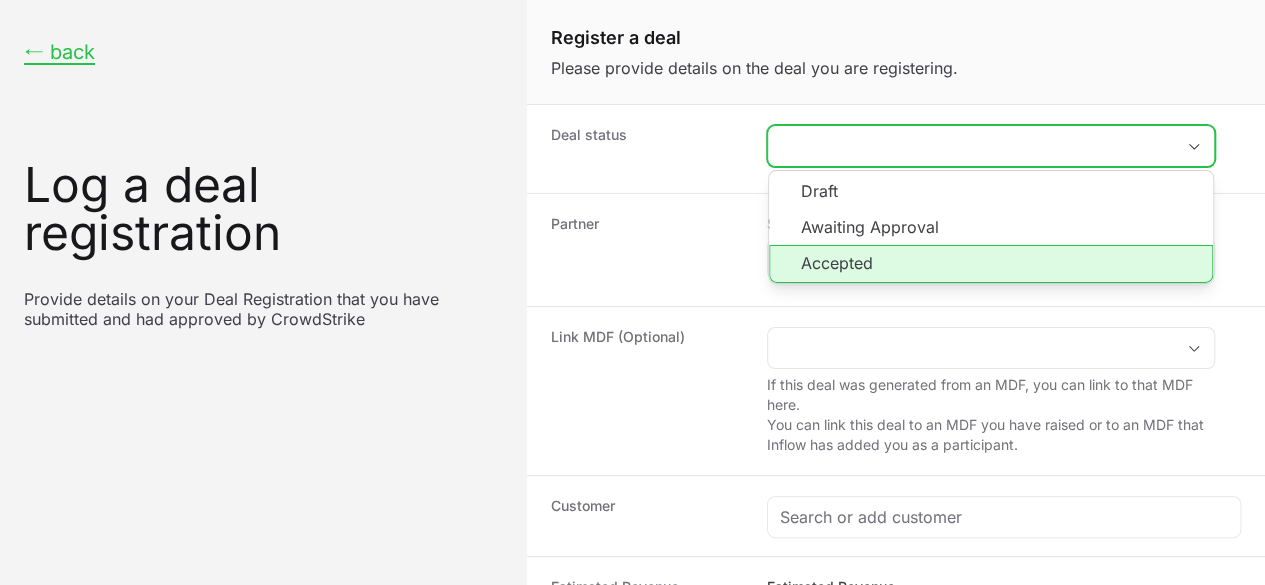 click on "Accepted" 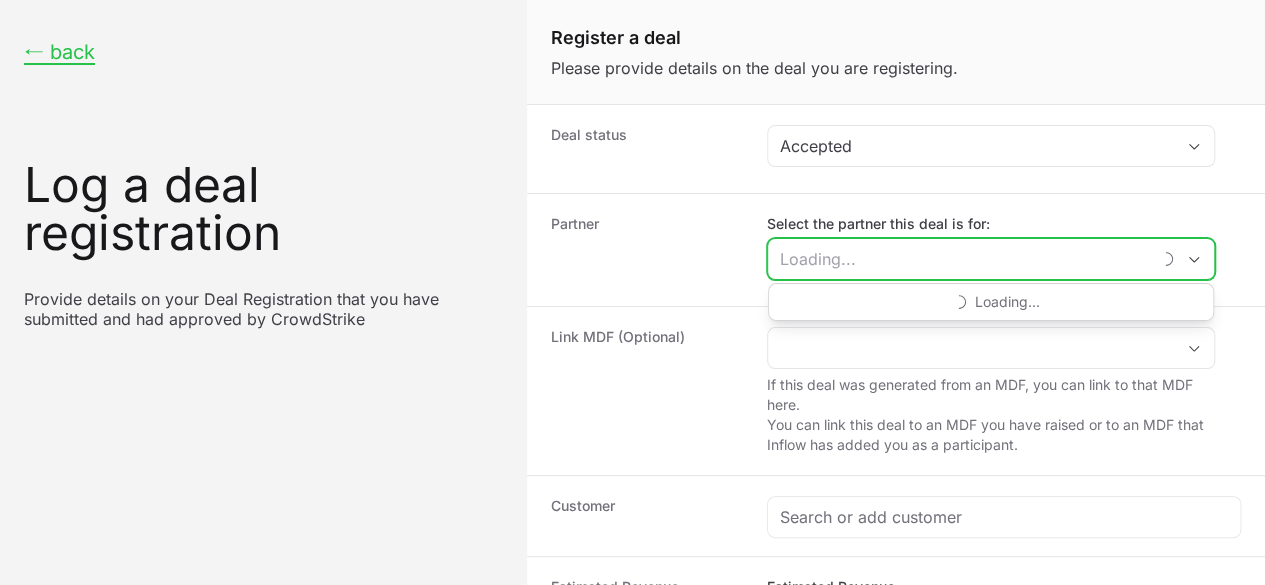 click on "Select the partner this deal is for:" 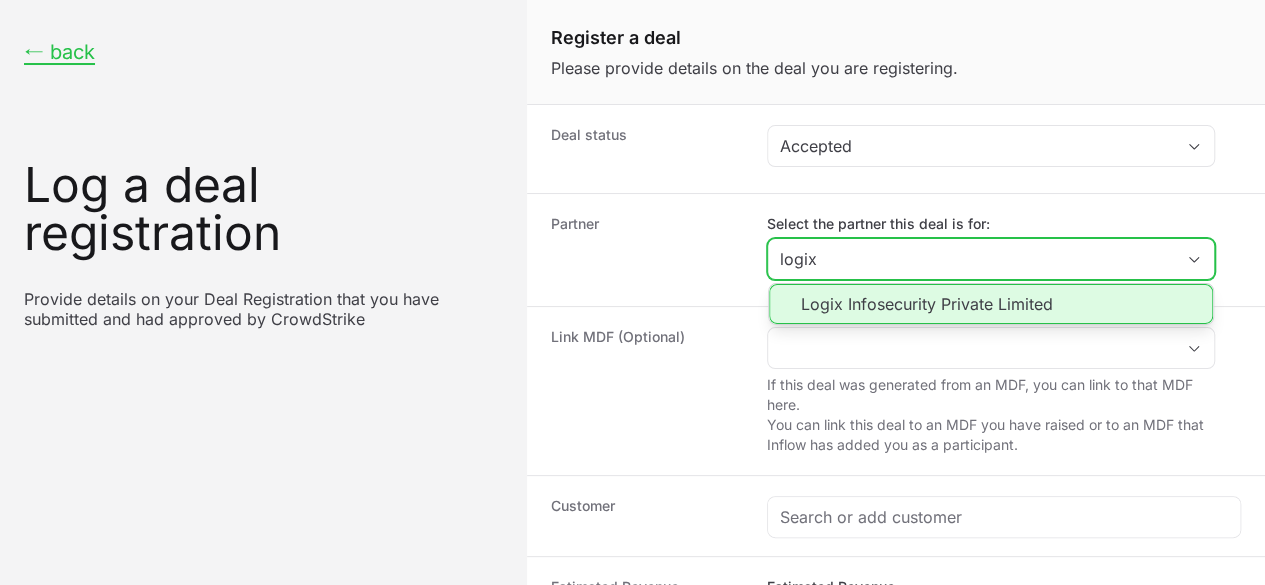 click on "Logix Infosecurity Private Limited" 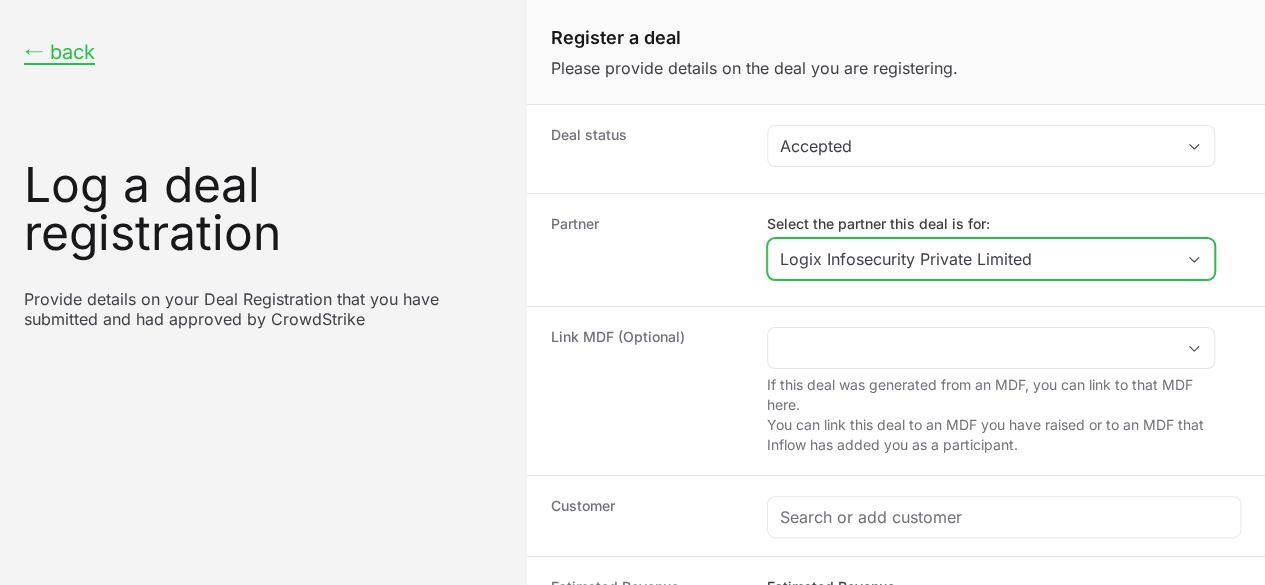 scroll, scrollTop: 112, scrollLeft: 0, axis: vertical 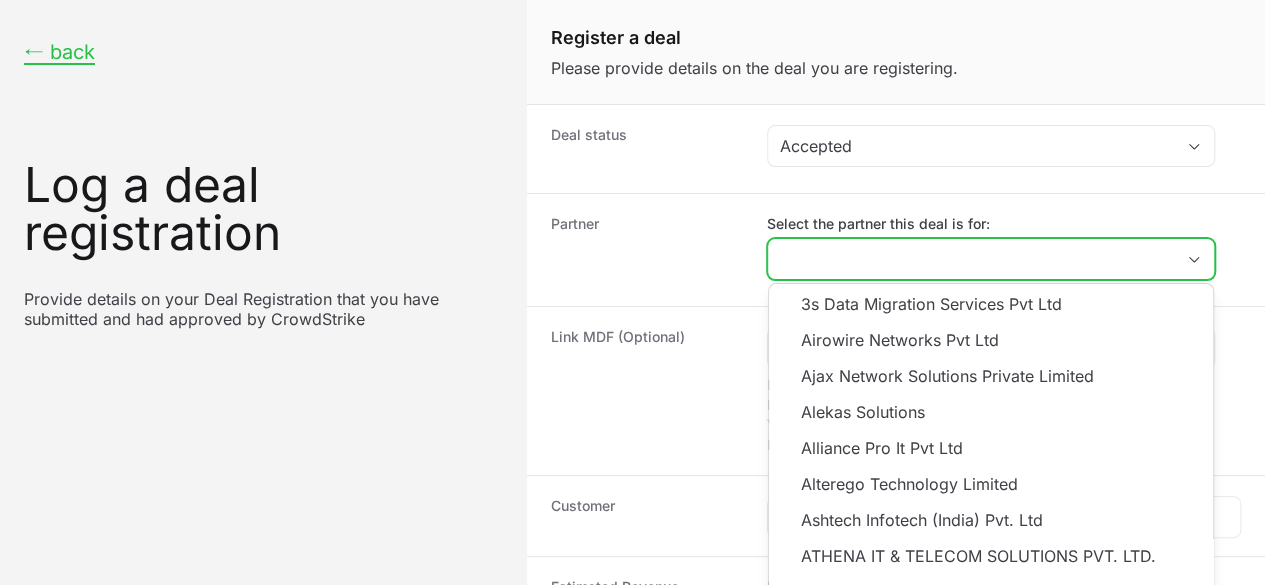 type on ";" 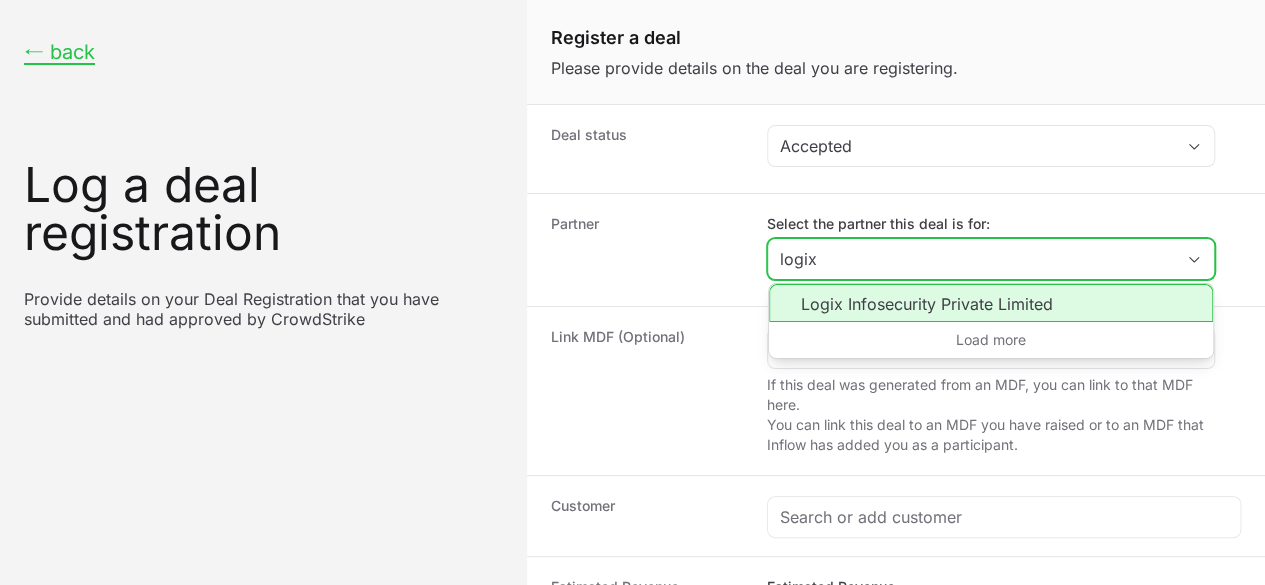 click on "Logix Infosecurity Private Limited" 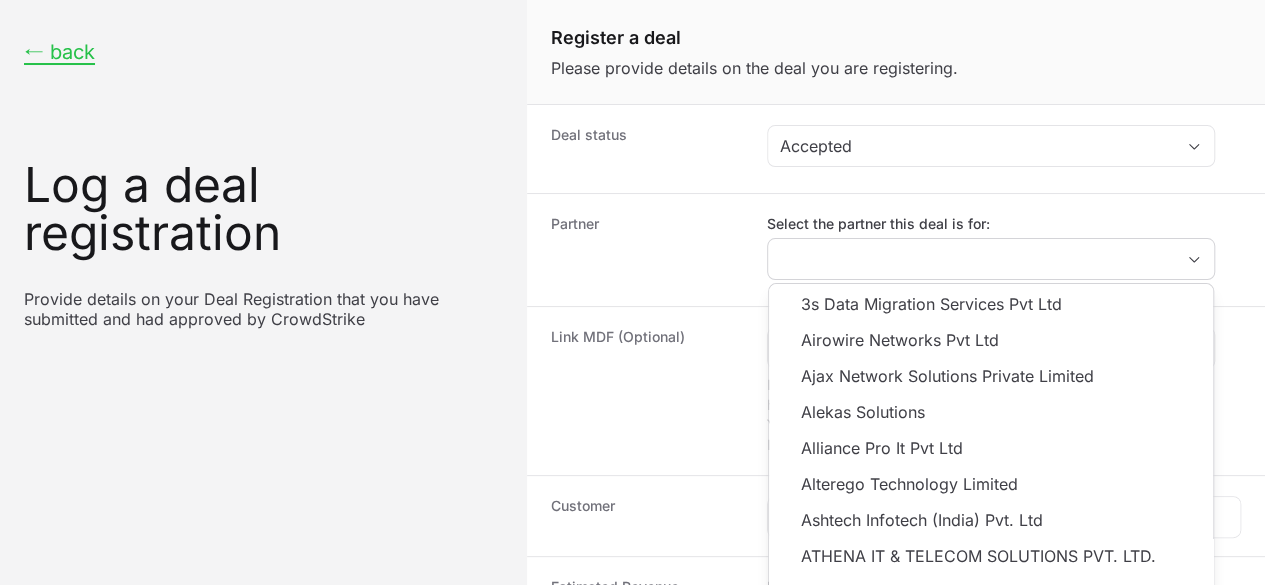 type on "Logix Infosecurity Private Limited" 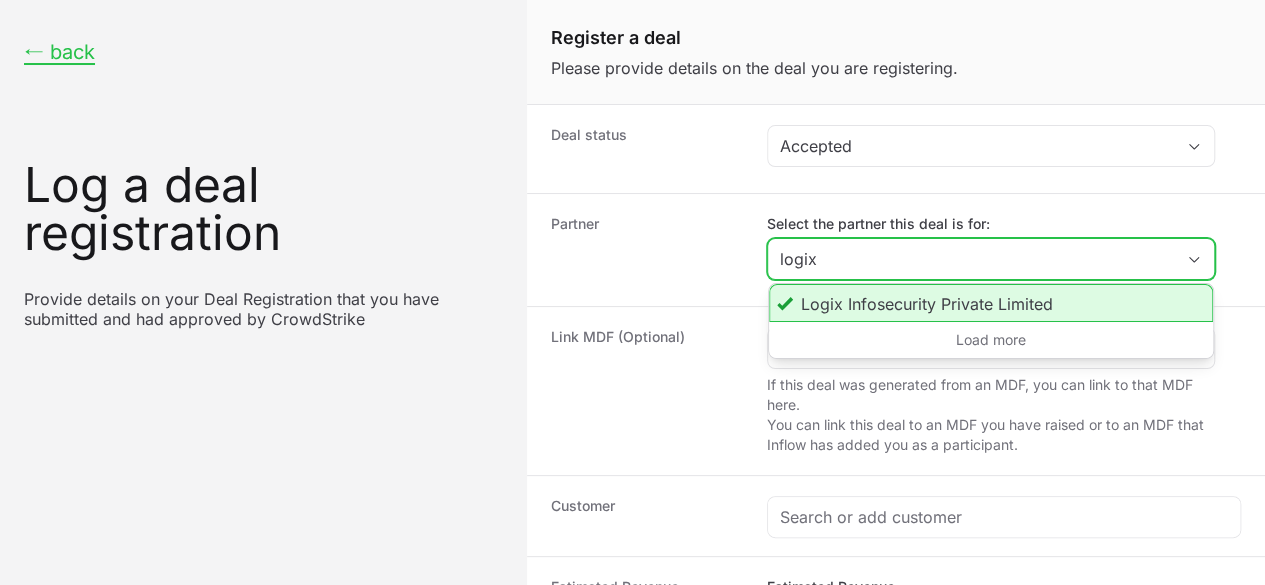 type on "logix" 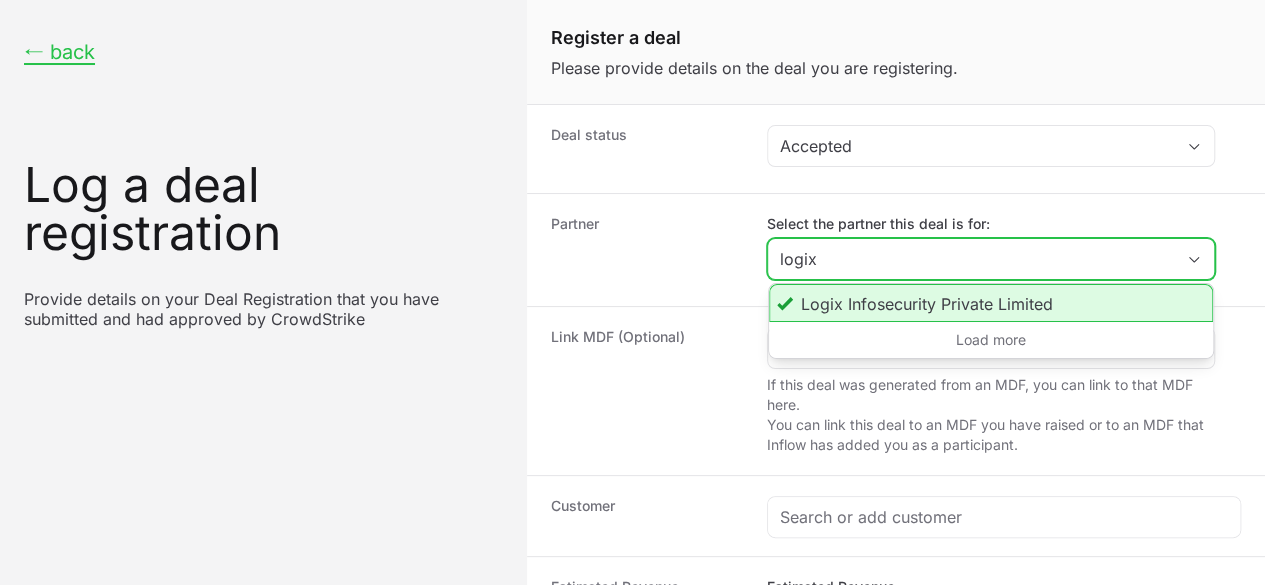 click on "Logix Infosecurity Private Limited" 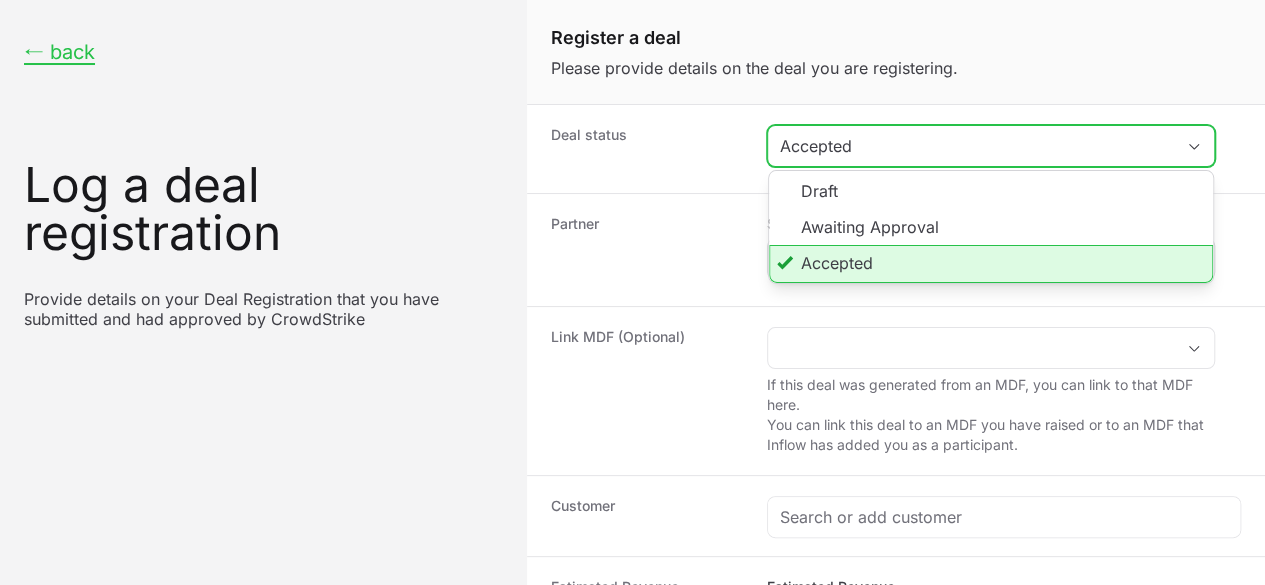 click on "Accepted" 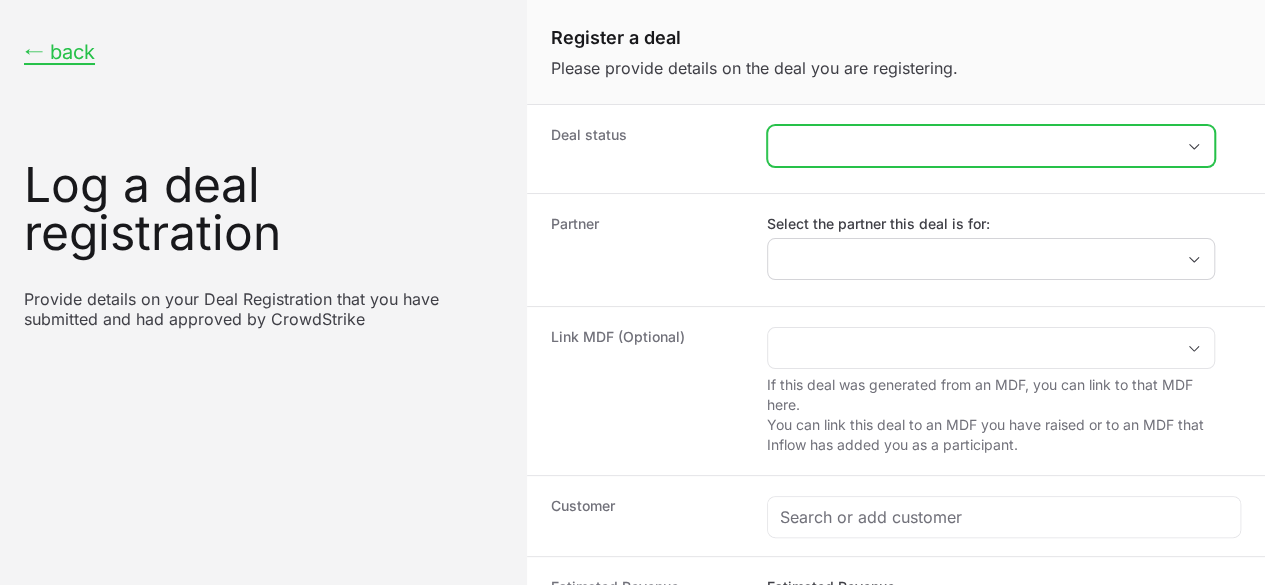 click on "placeholder" 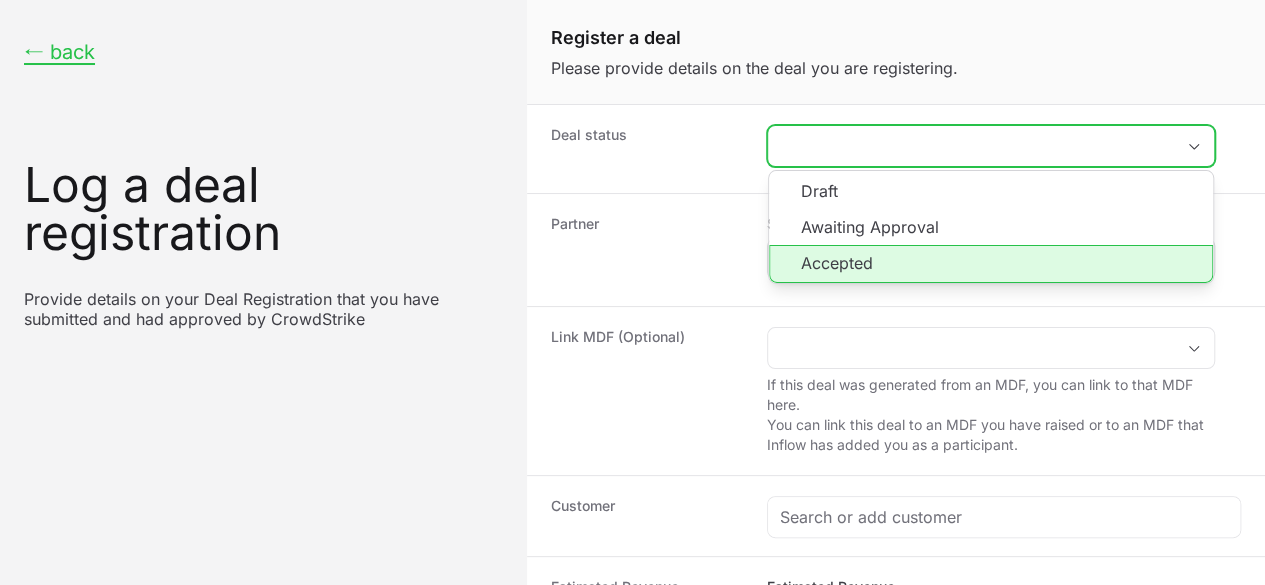 click on "Accepted" 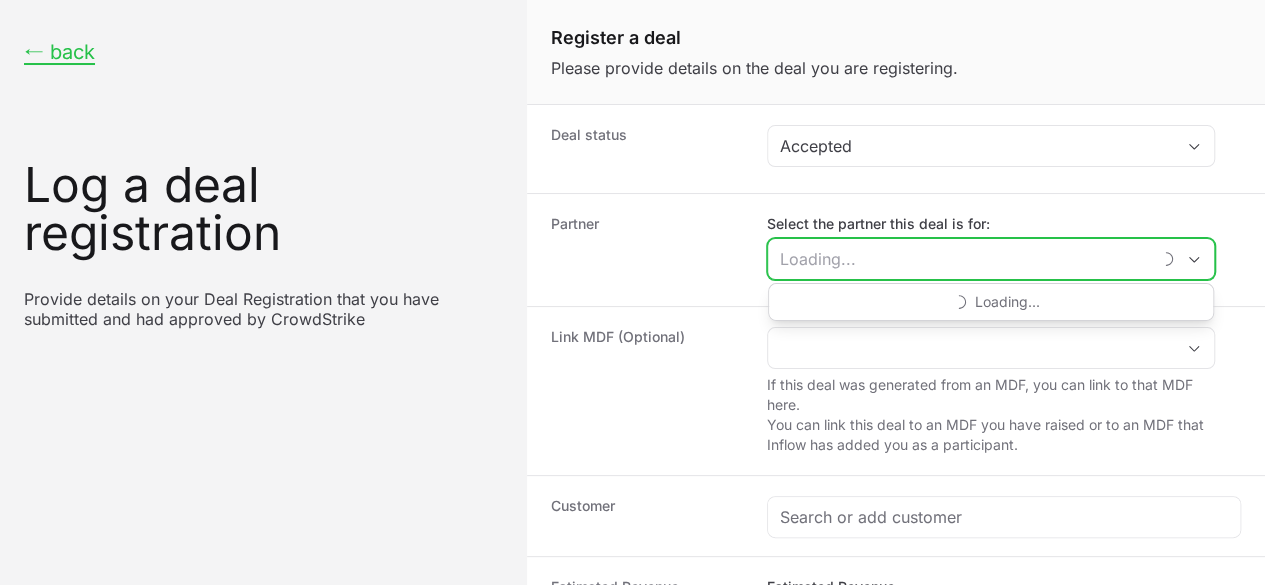 click on "Select the partner this deal is for:" 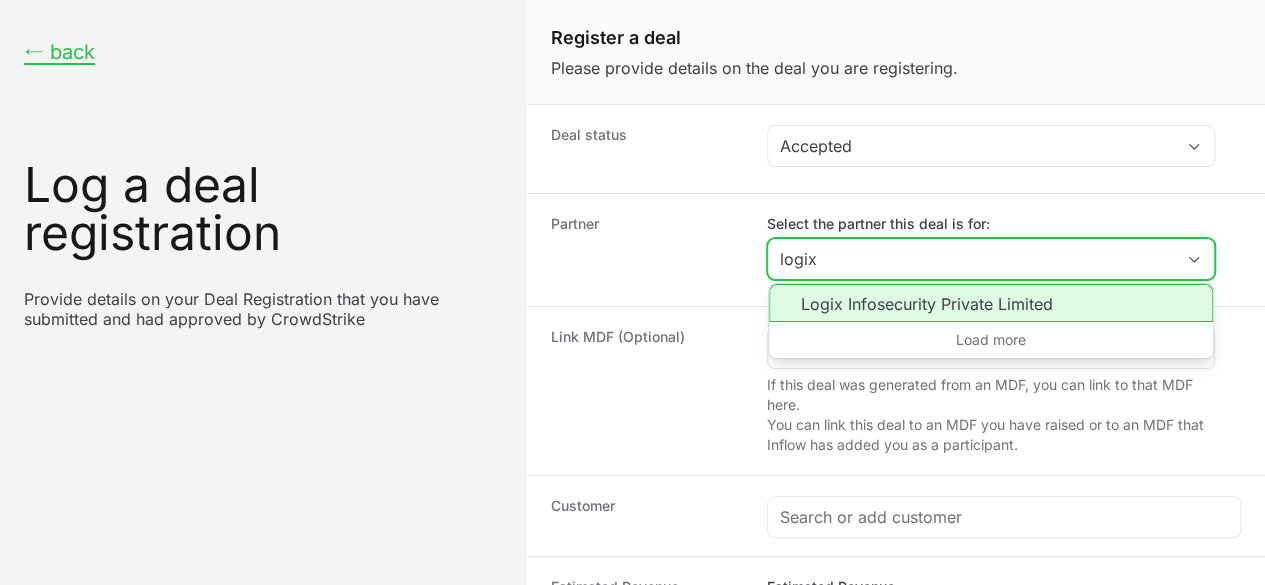 click on "Logix Infosecurity Private Limited" 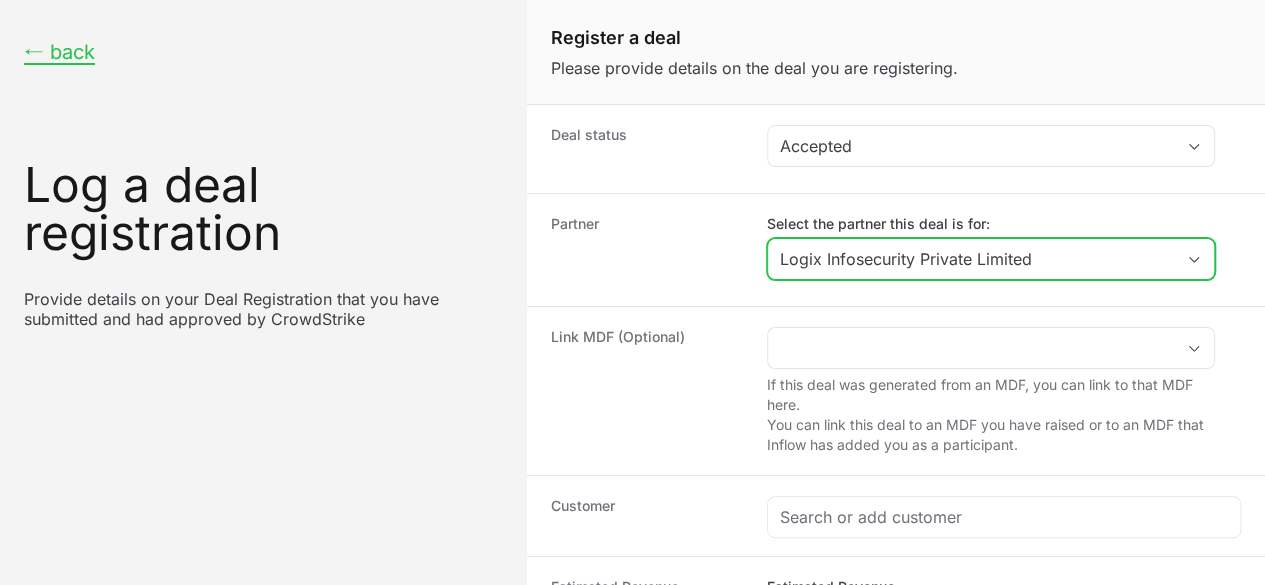 scroll, scrollTop: 218, scrollLeft: 0, axis: vertical 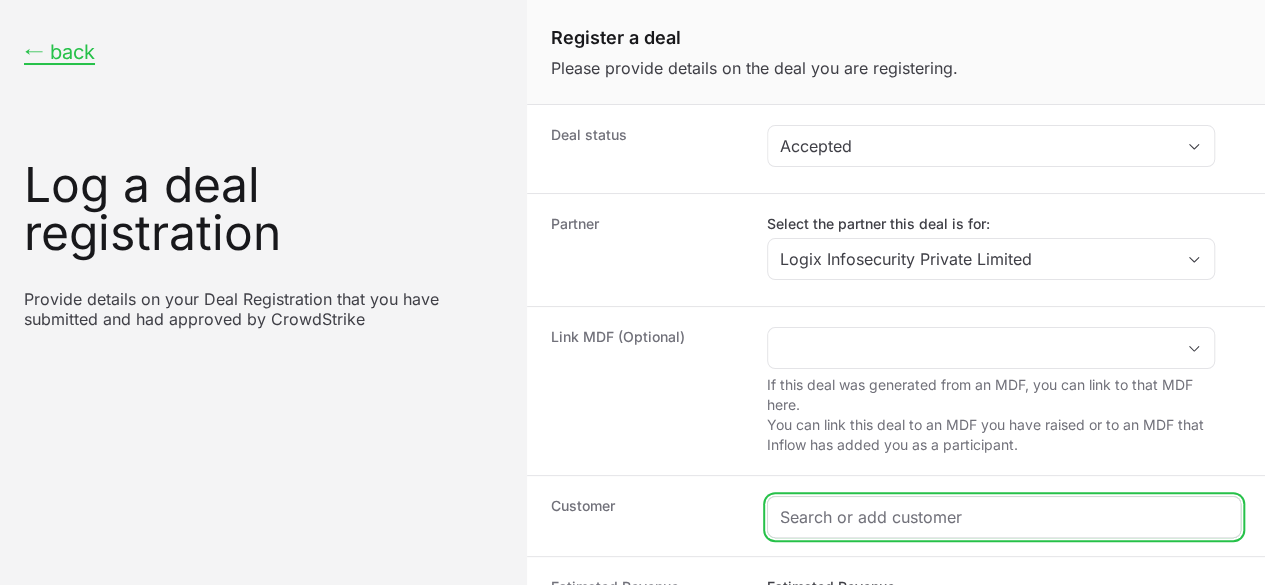click 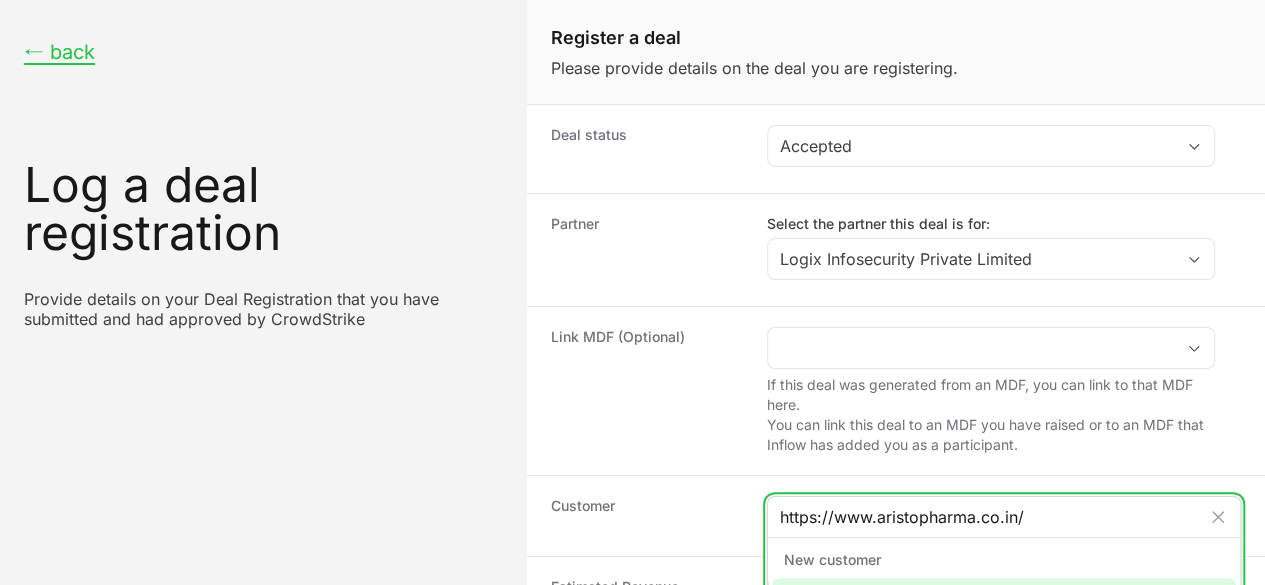type on "https://www.aristopharma.co.in/" 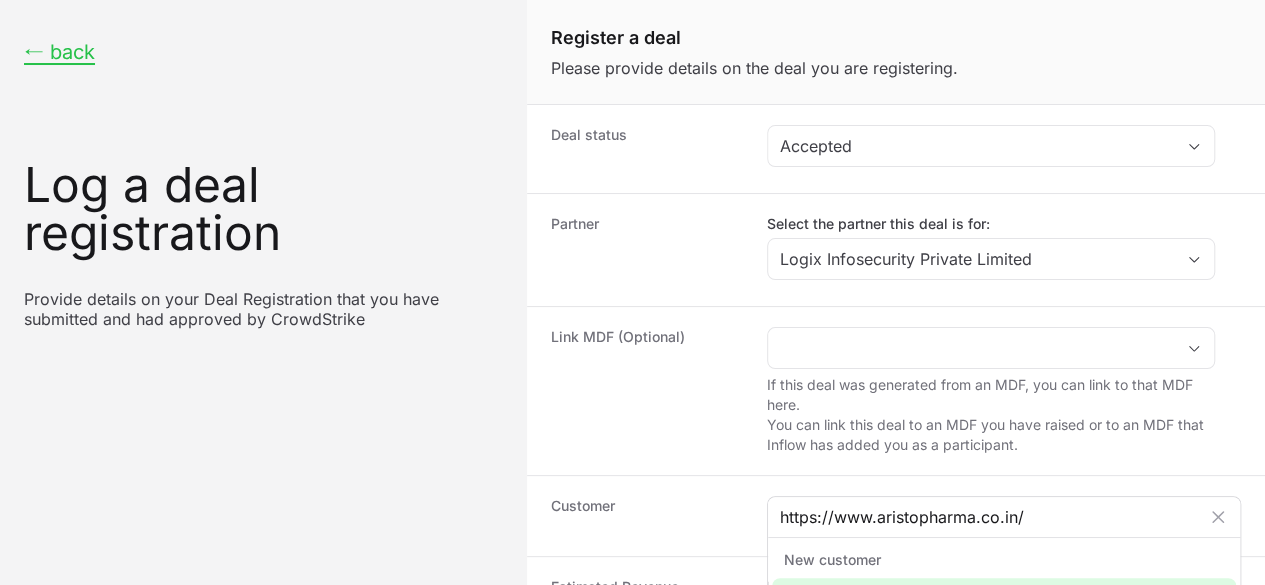 click on "New customer" 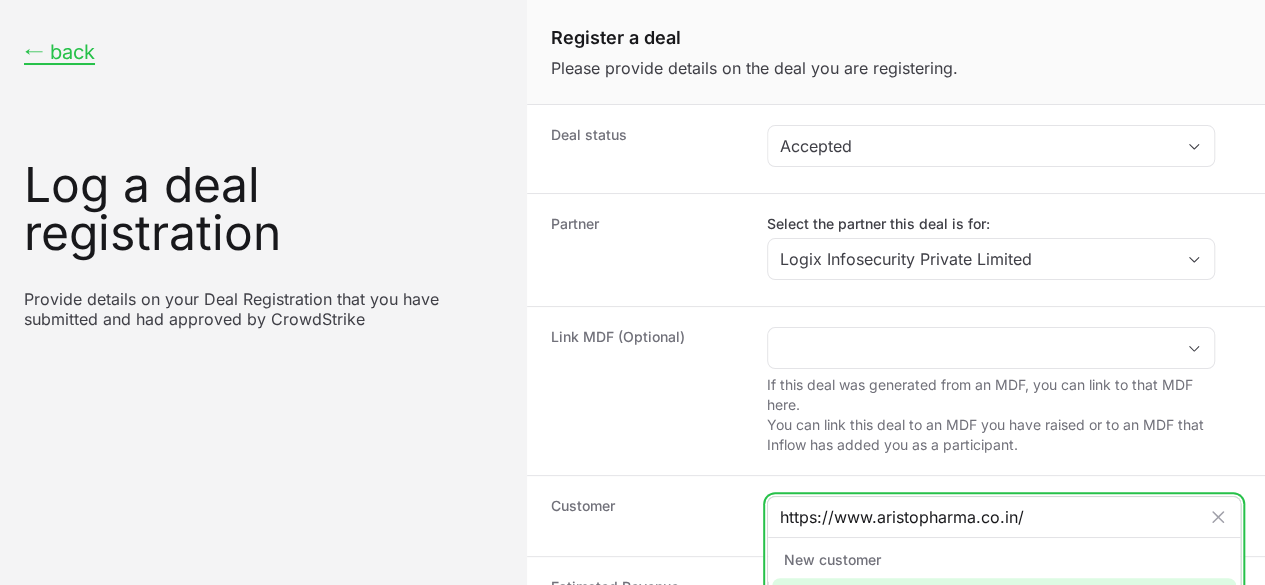 click 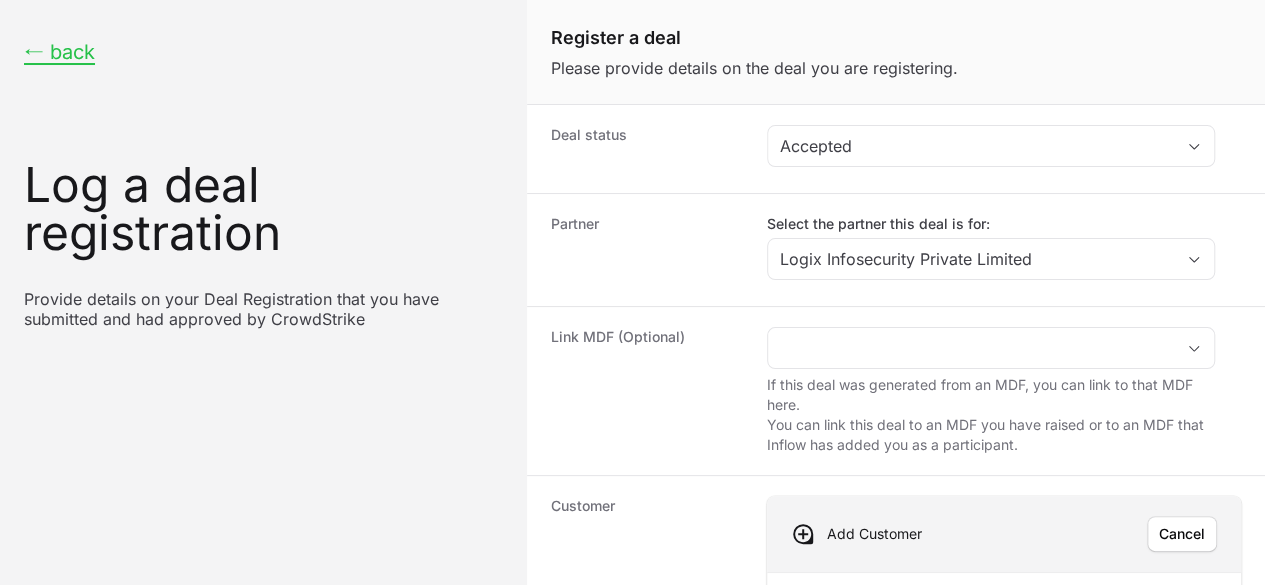 click 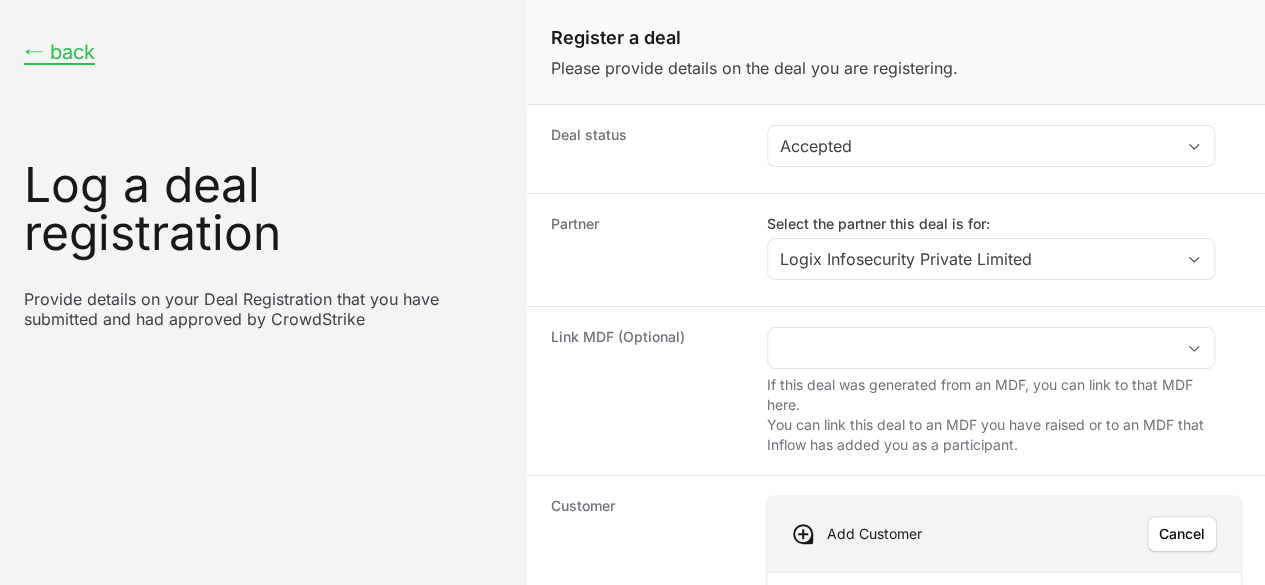 type on "https://www.aristopharma.co.in/" 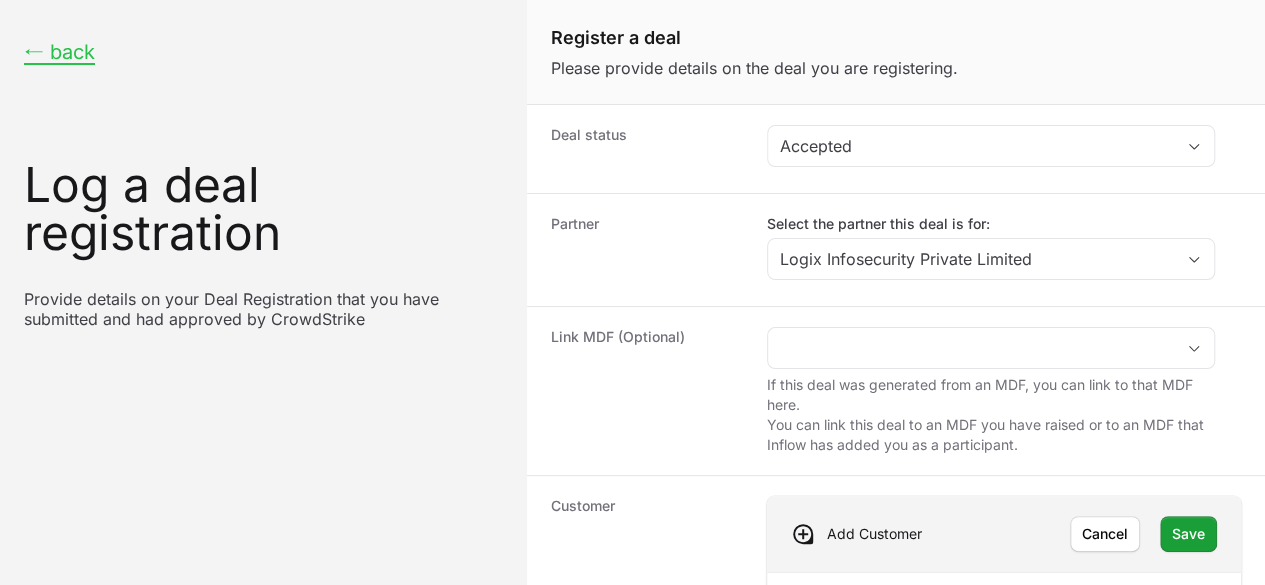 scroll, scrollTop: 88, scrollLeft: 0, axis: vertical 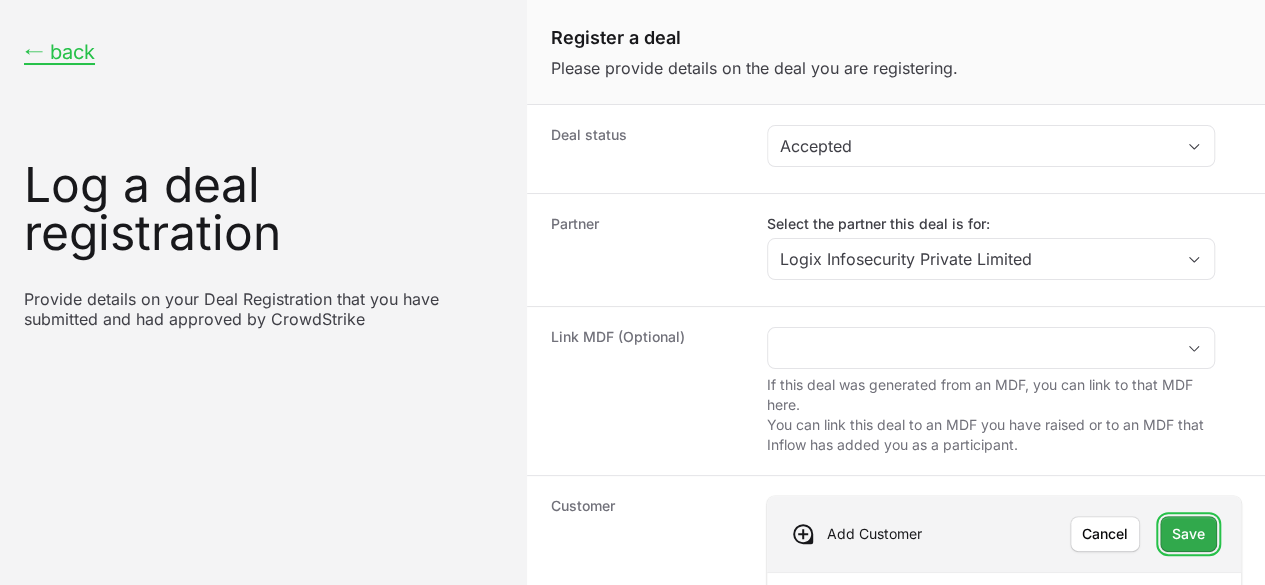 click on "Save" 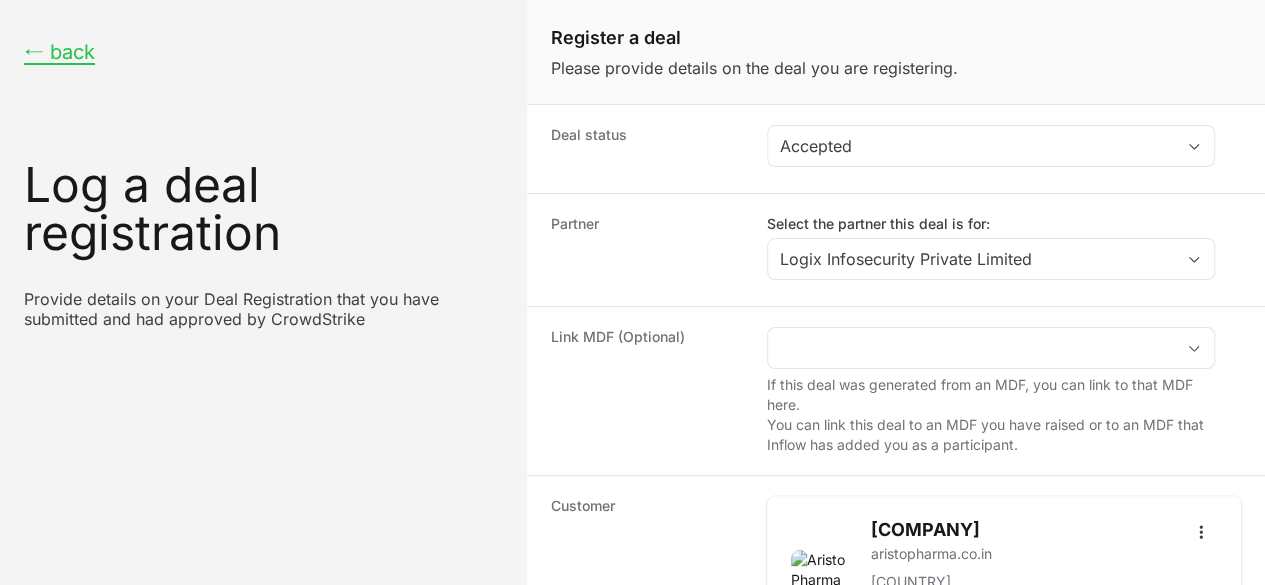 scroll, scrollTop: 464, scrollLeft: 0, axis: vertical 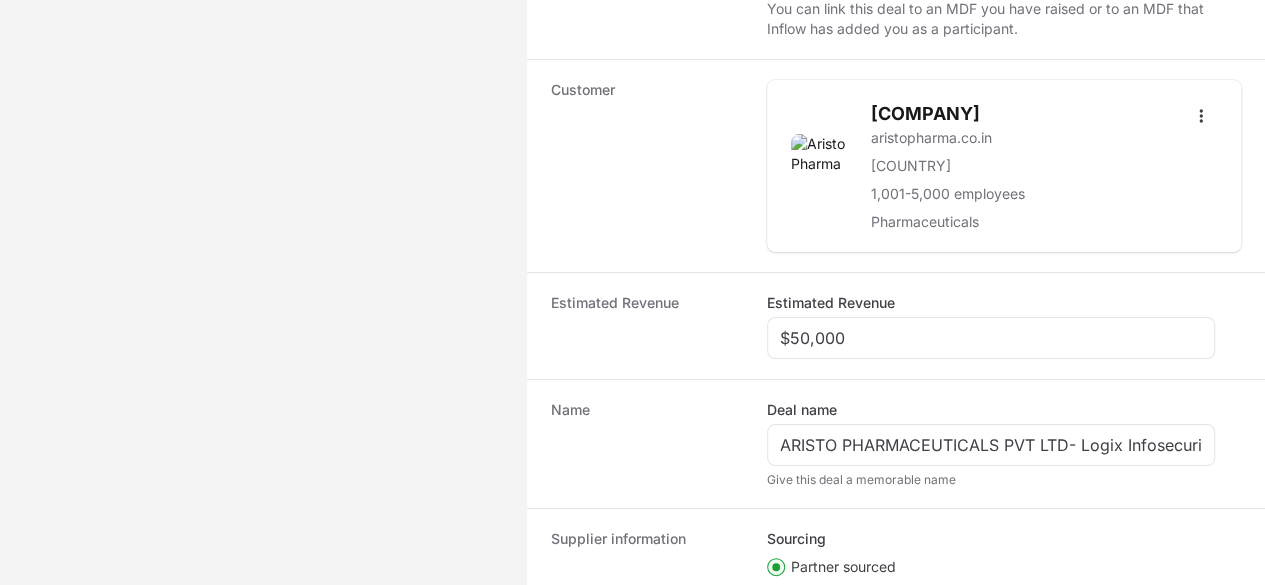 click on "Deal registration code" 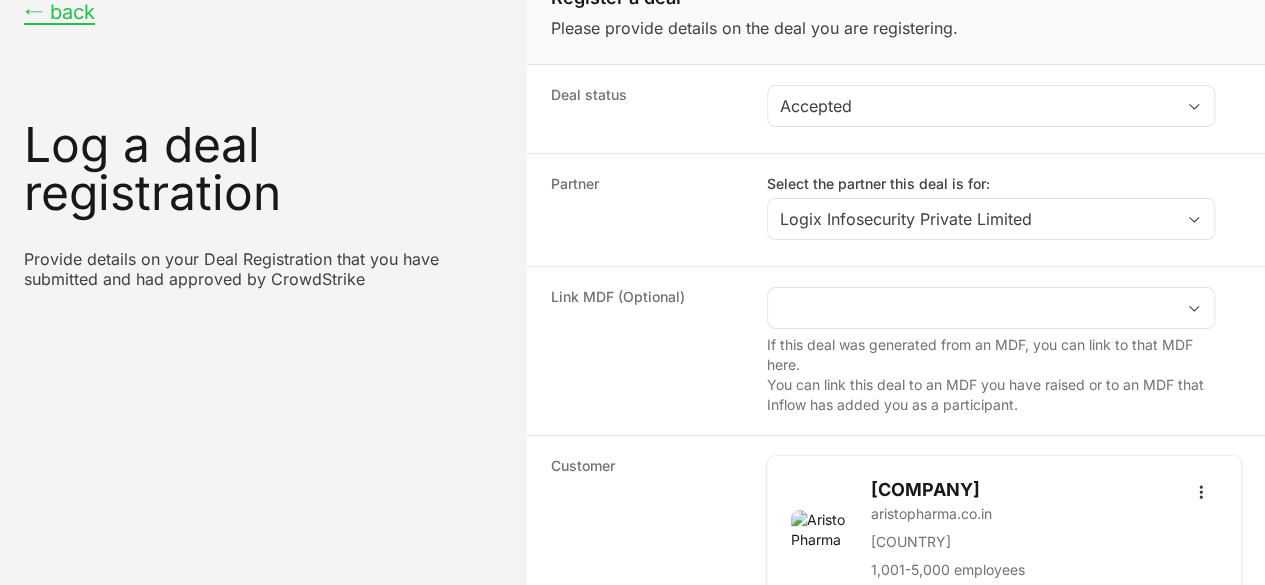 scroll, scrollTop: 0, scrollLeft: 0, axis: both 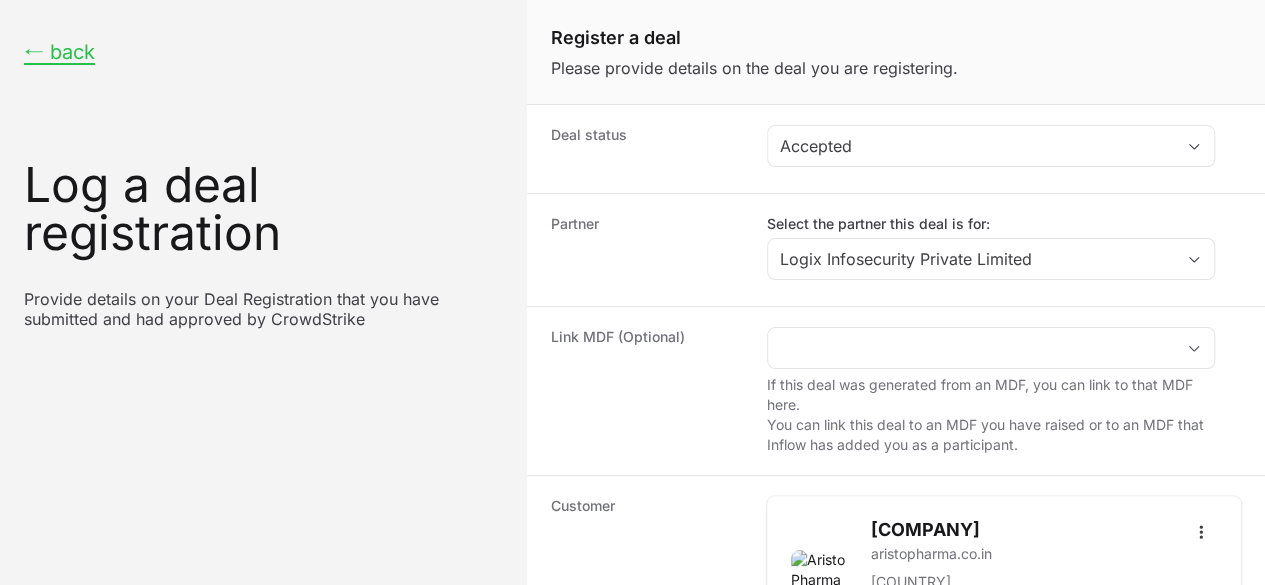 type on "DR-5ef74a29" 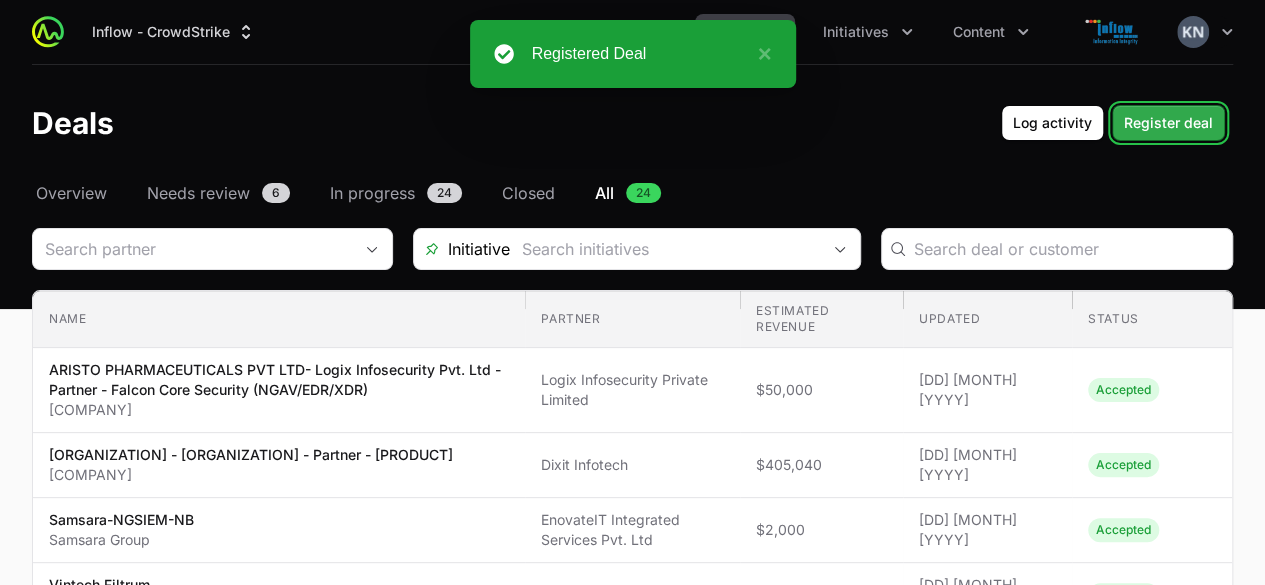 click on "Register deal" 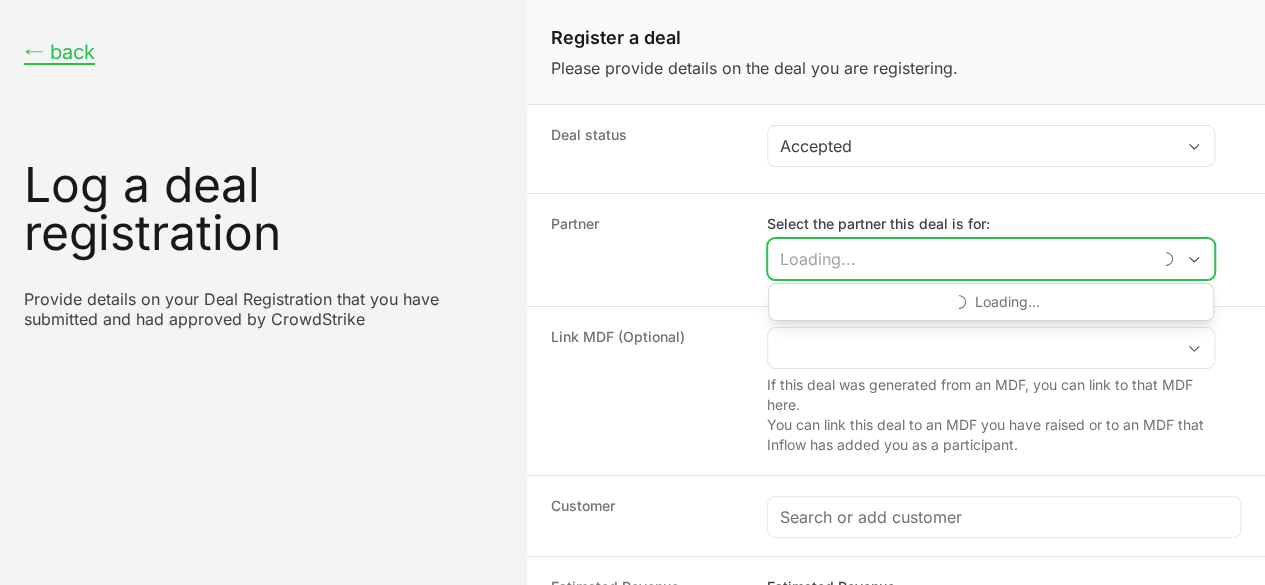 click on "Loading..." 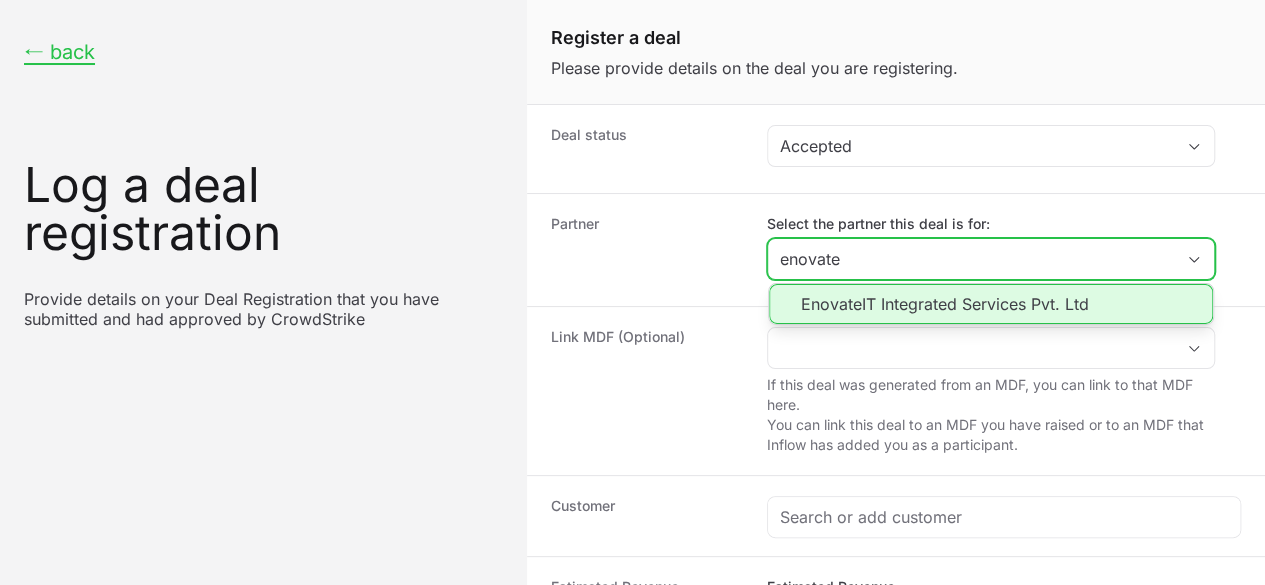 click on "EnovateIT Integrated Services Pvt. Ltd" 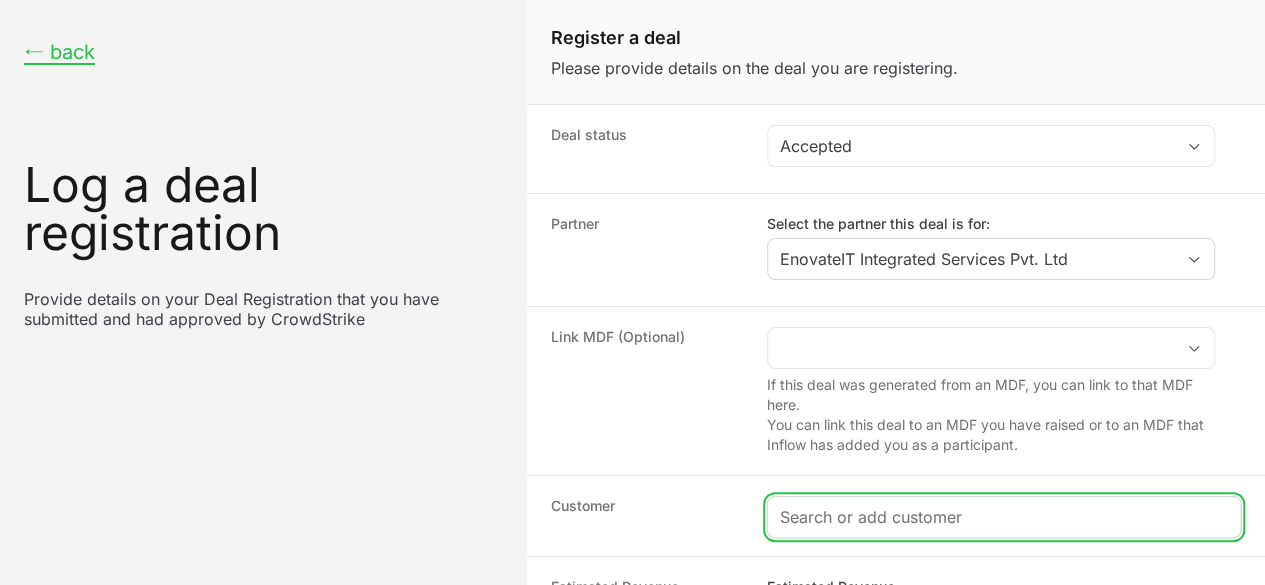 click 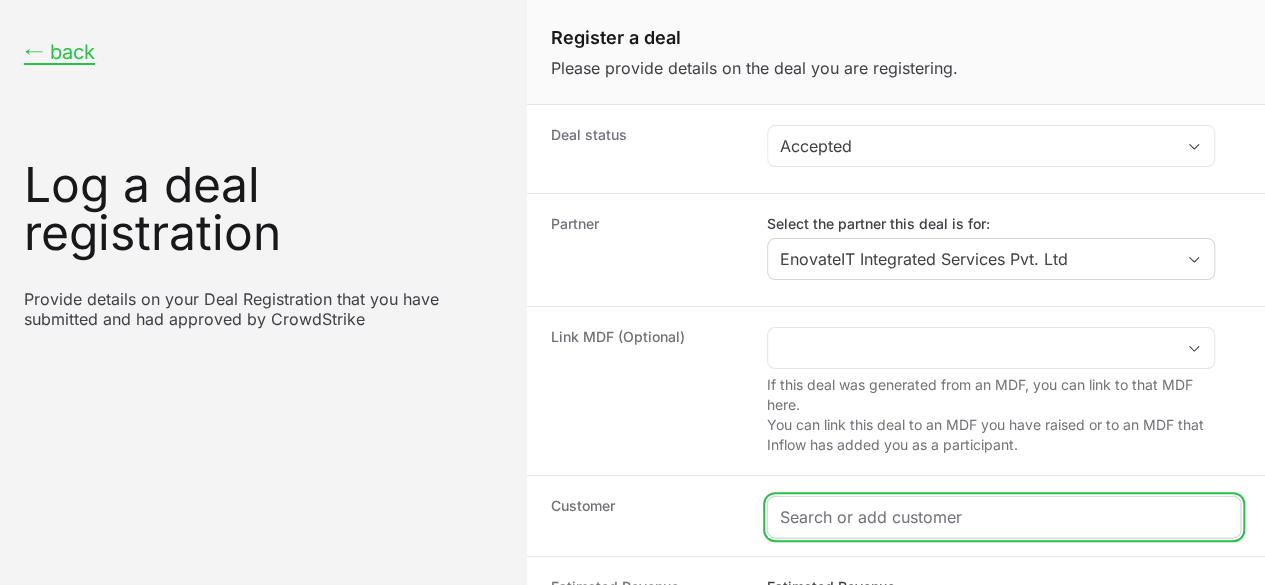 scroll, scrollTop: 88, scrollLeft: 0, axis: vertical 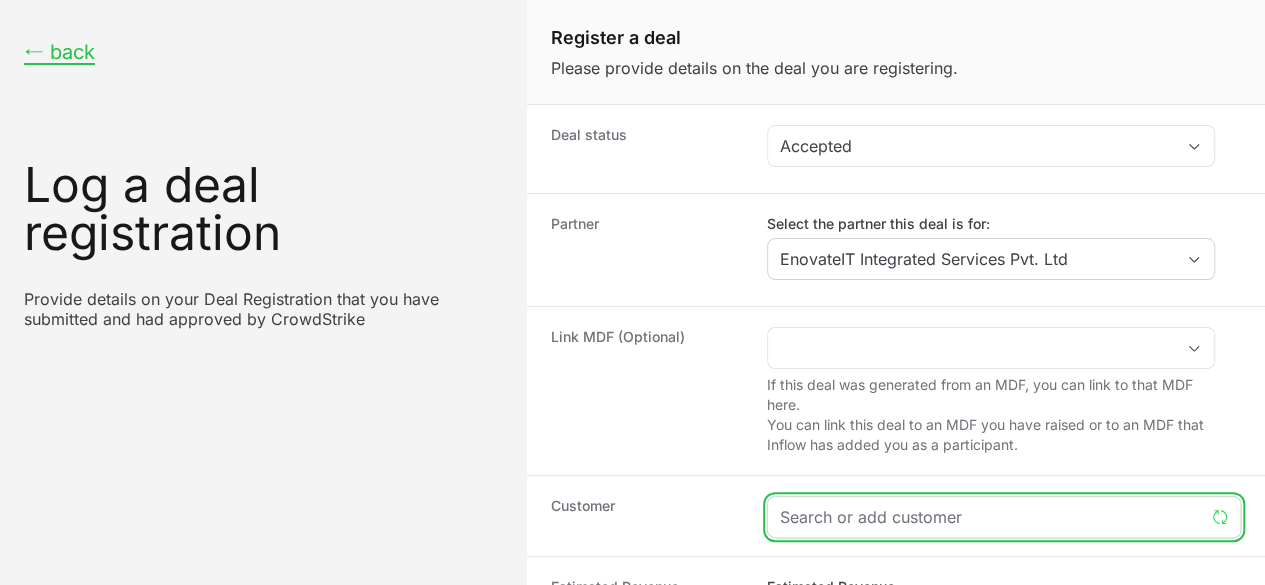 paste on "[COMPANY]" 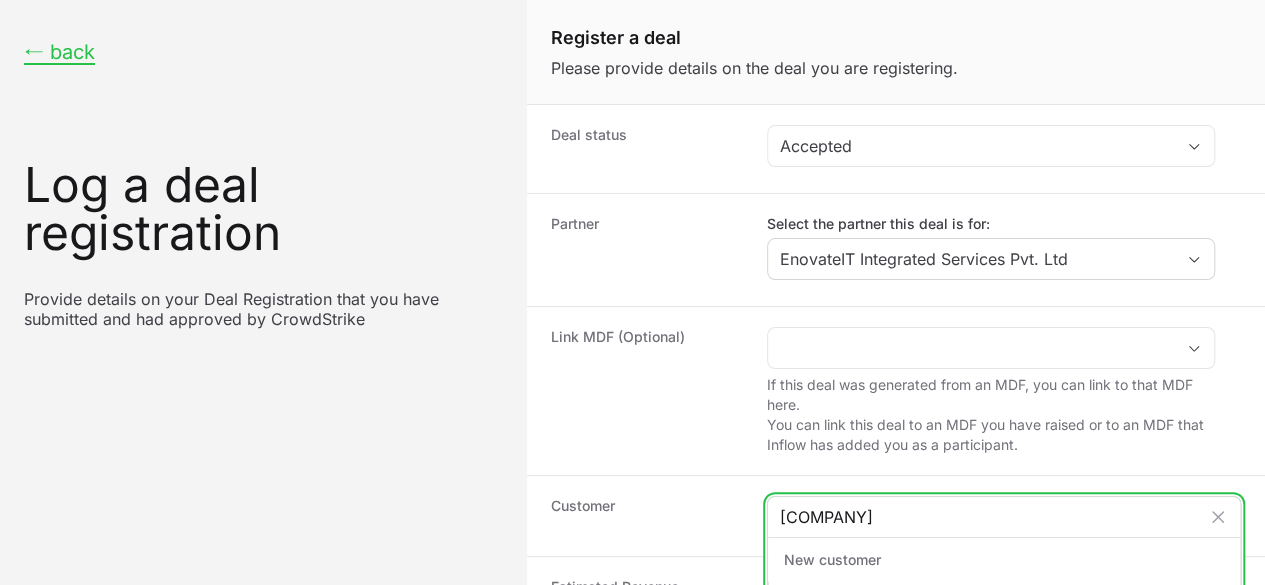 type on "[COMPANY]" 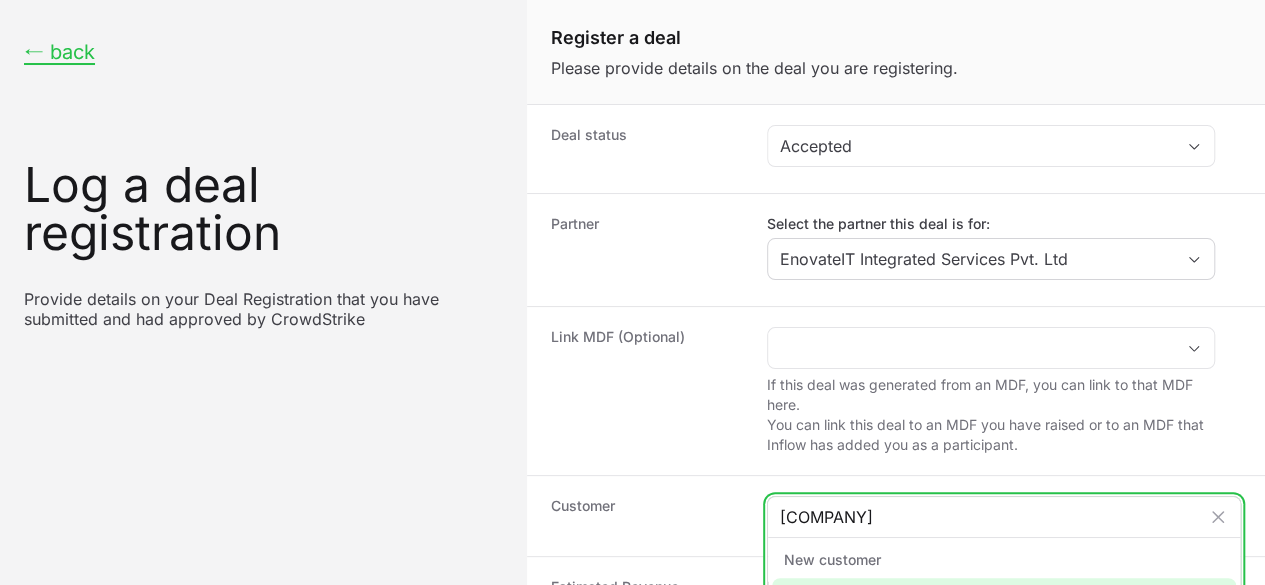 click 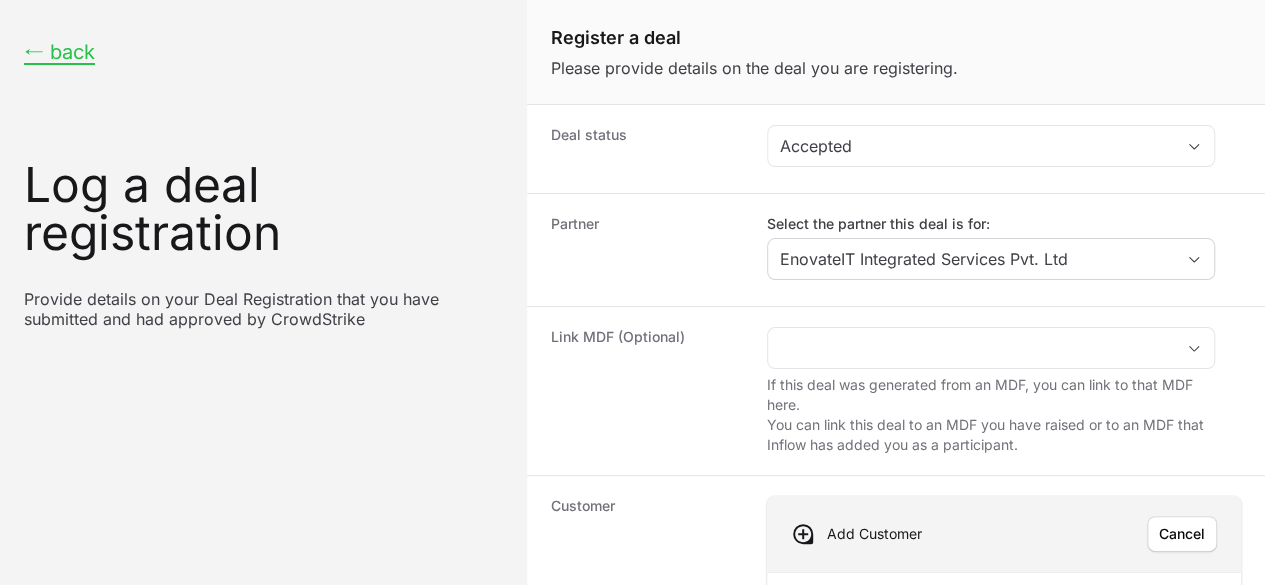 click 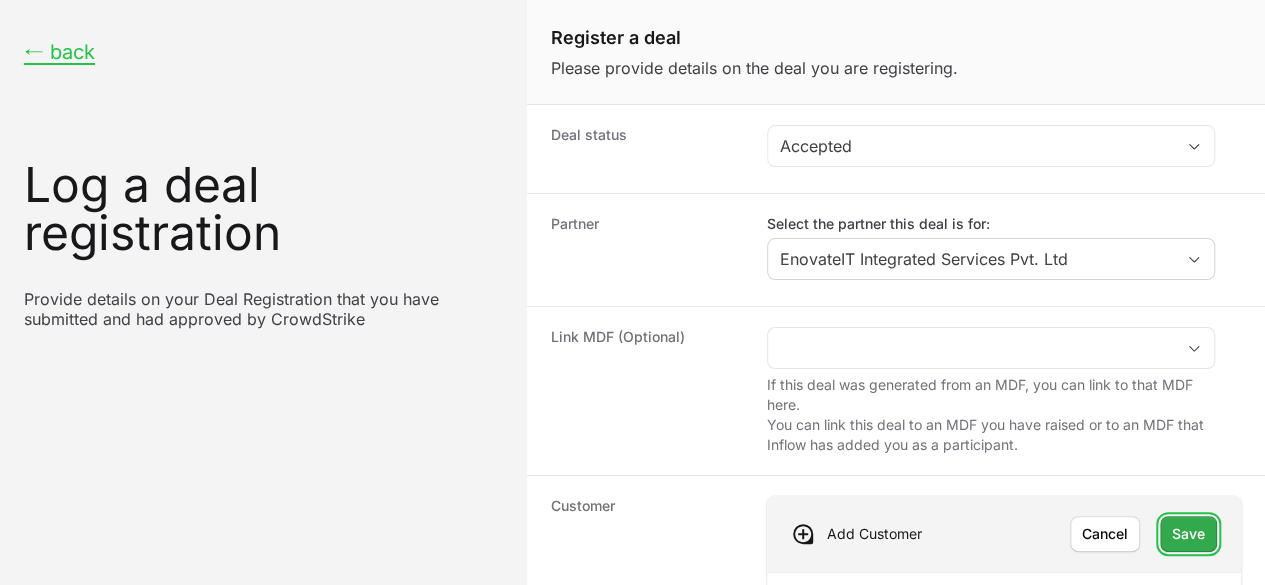 click on "Save" 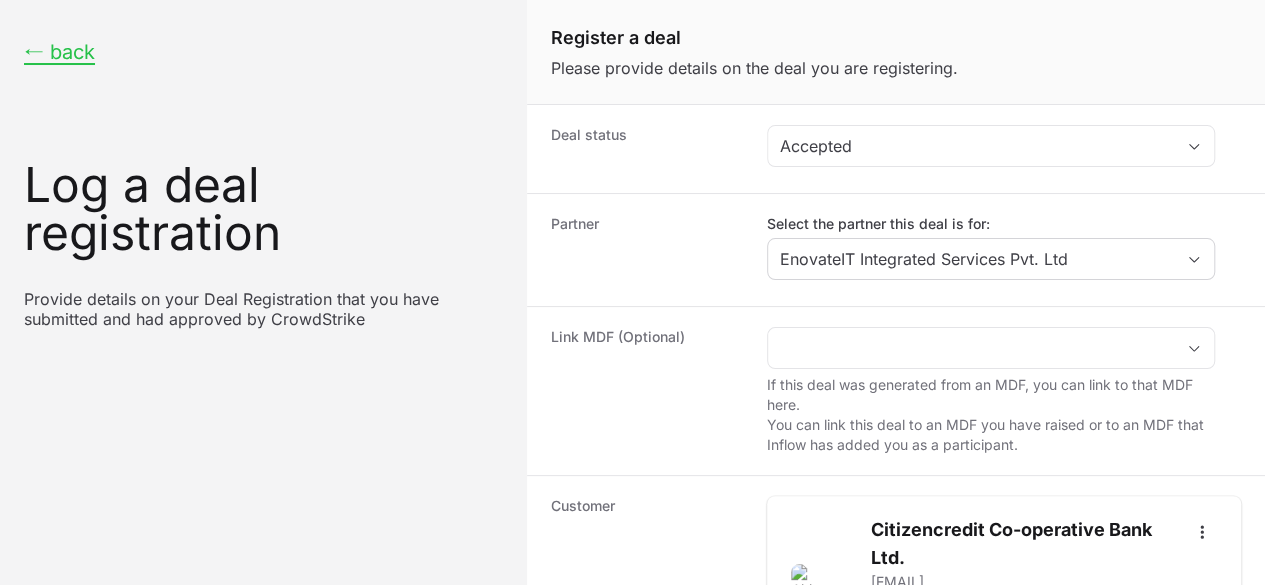 scroll, scrollTop: 599, scrollLeft: 0, axis: vertical 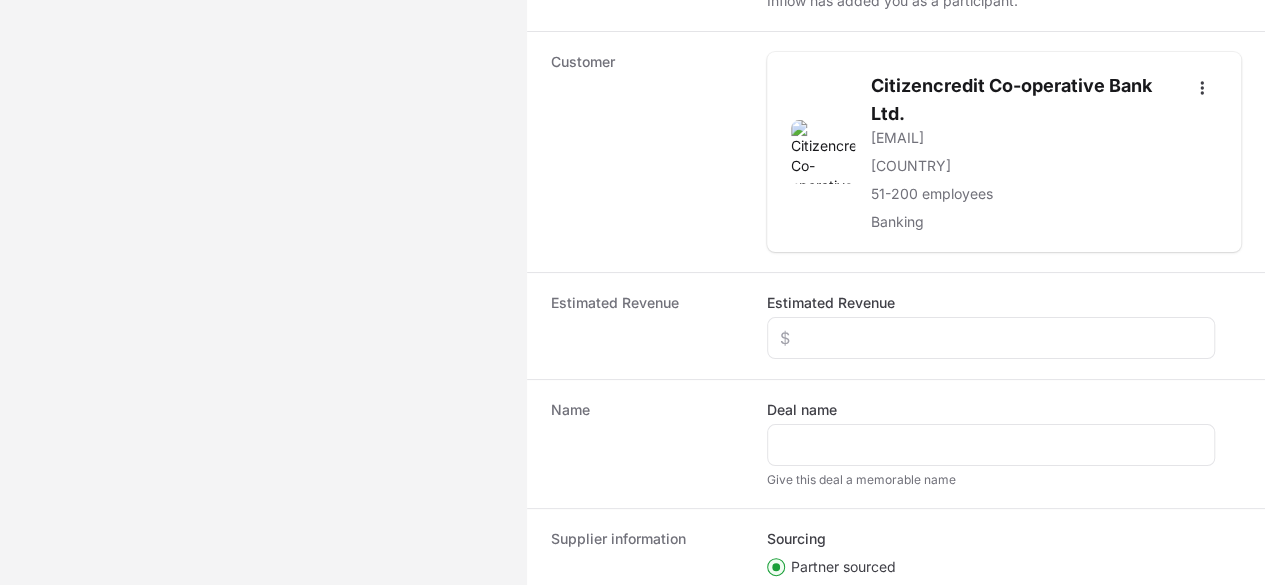 click on "Deal registration code" 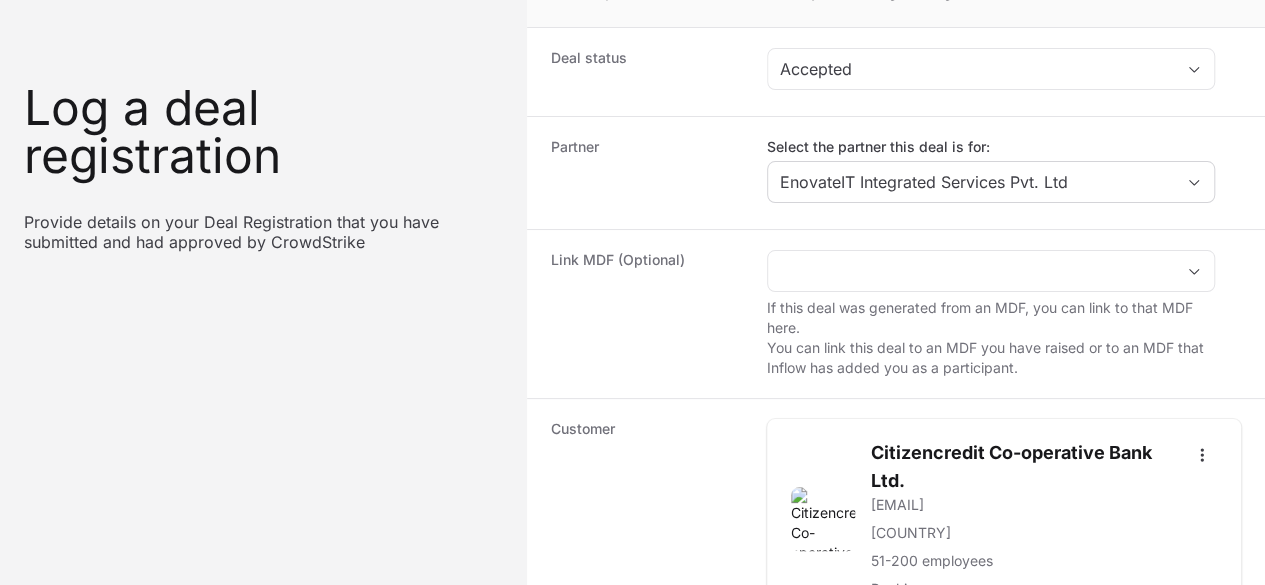 scroll, scrollTop: 76, scrollLeft: 0, axis: vertical 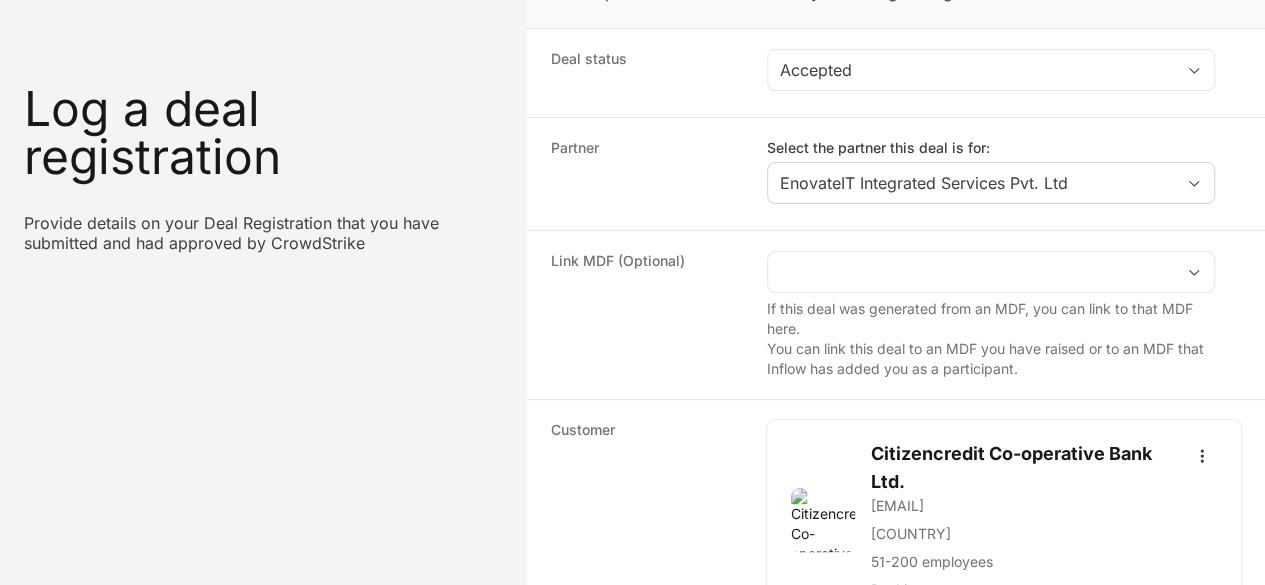 click on "Estimated Revenue" 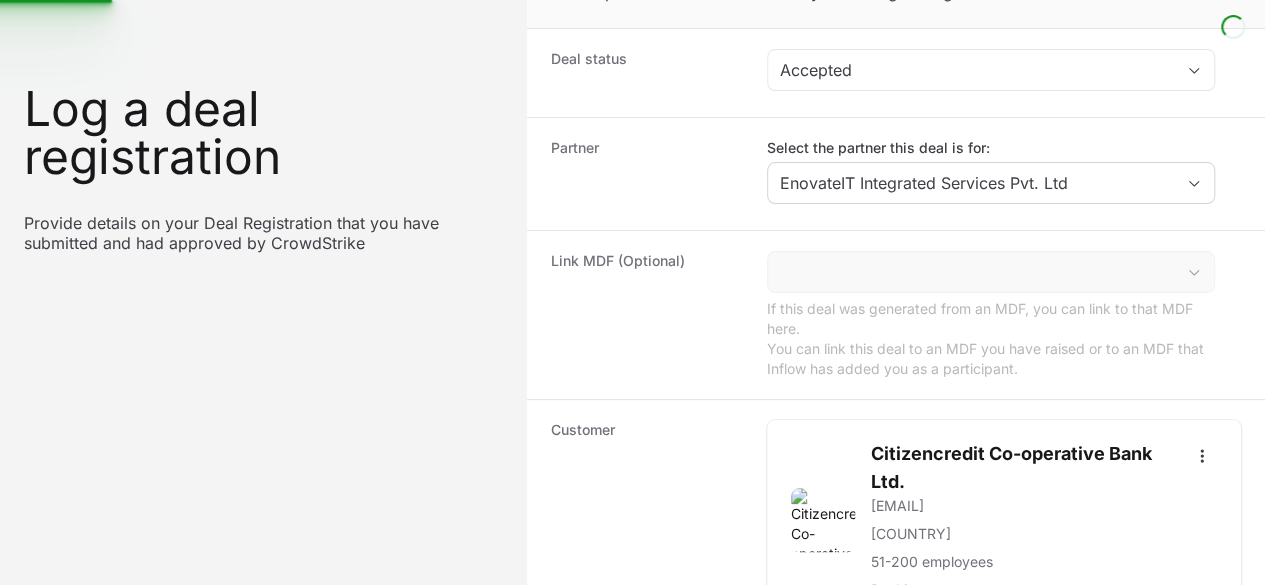 scroll, scrollTop: 0, scrollLeft: 0, axis: both 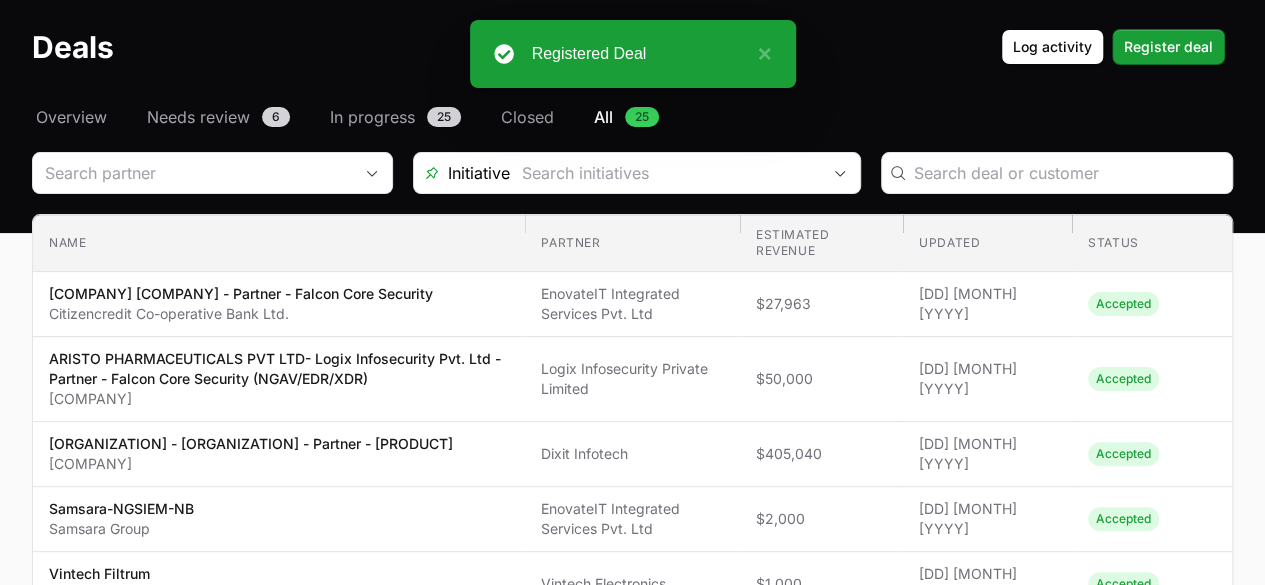 click on "EnovateIT Integrated Services Pvt. Ltd" 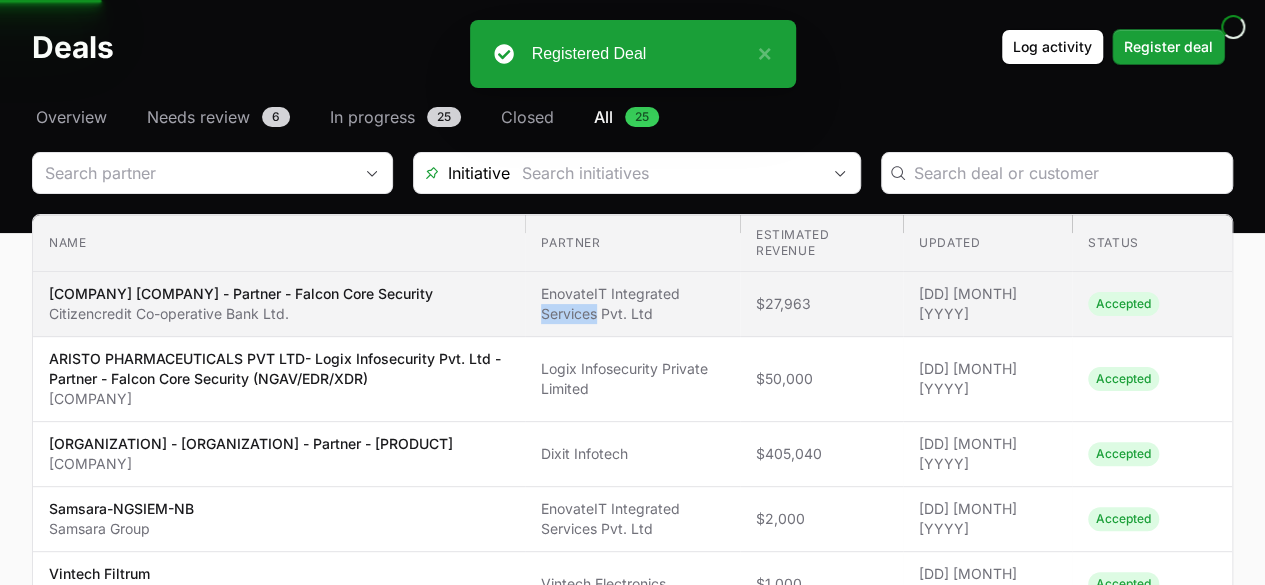 click on "EnovateIT Integrated Services Pvt. Ltd" 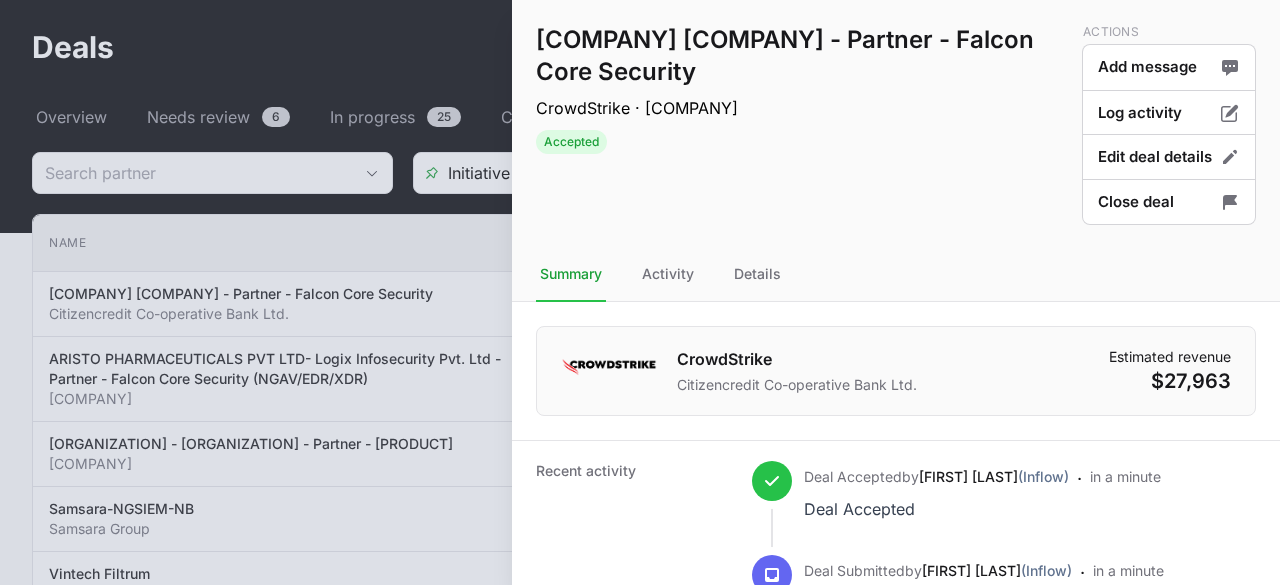 click at bounding box center [640, 292] 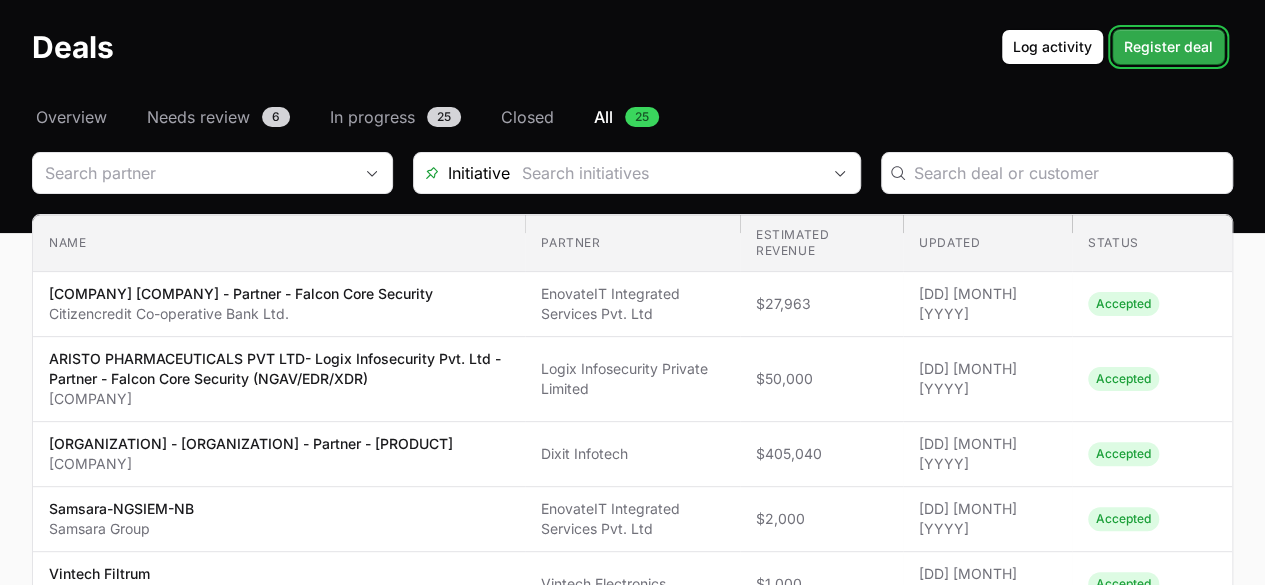 click on "Register deal" 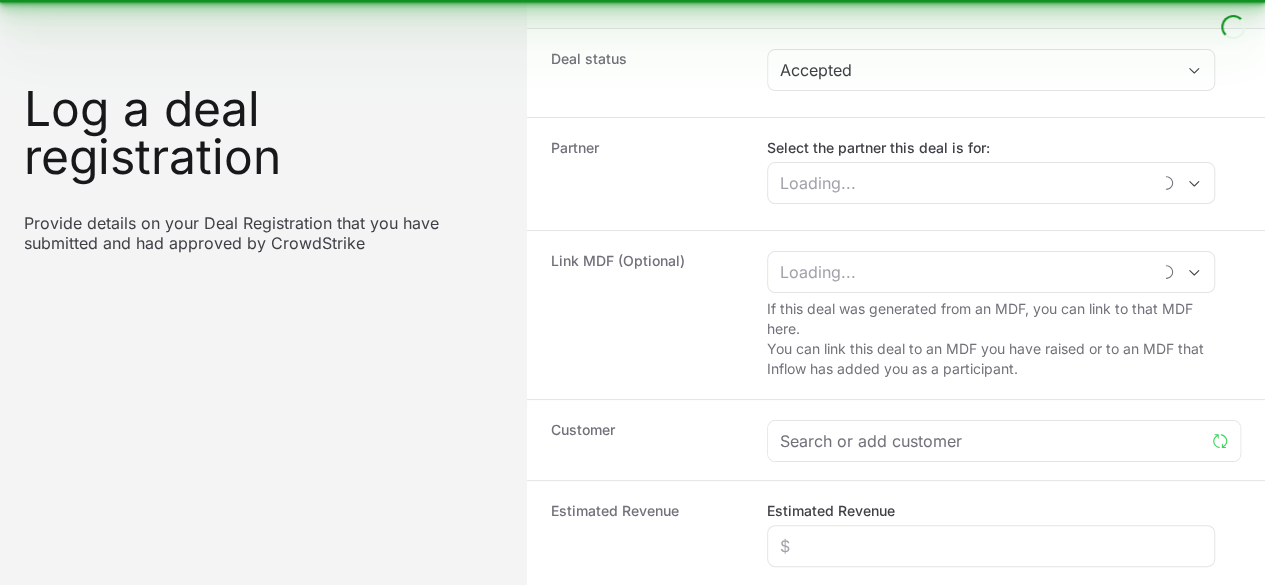 scroll, scrollTop: 0, scrollLeft: 0, axis: both 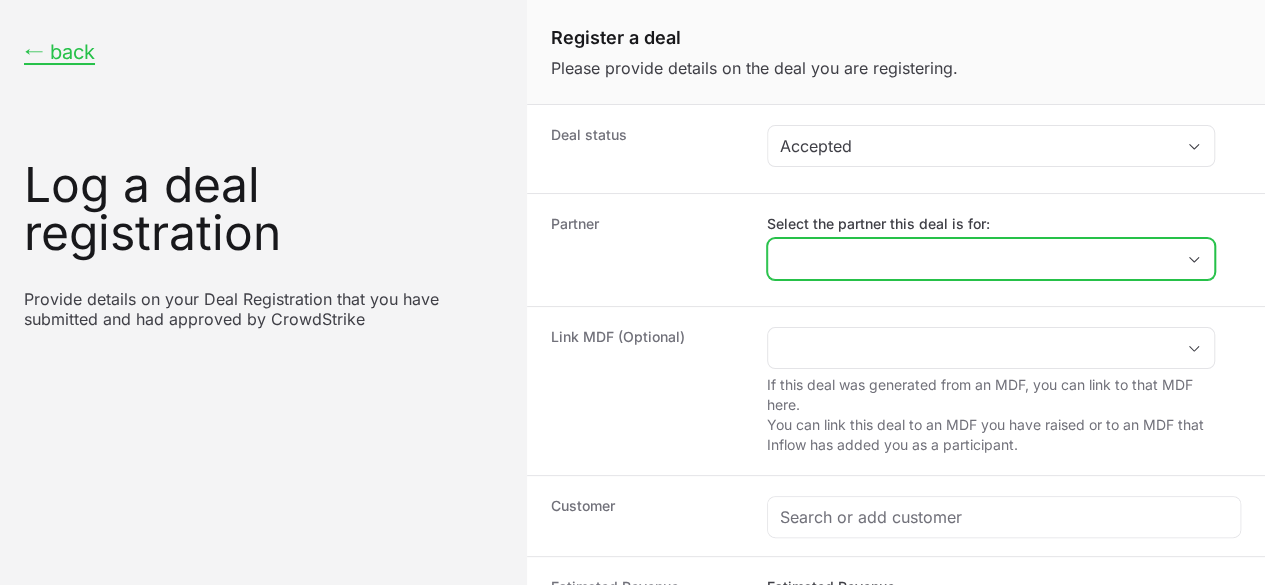 click on "Select the partner this deal is for:" 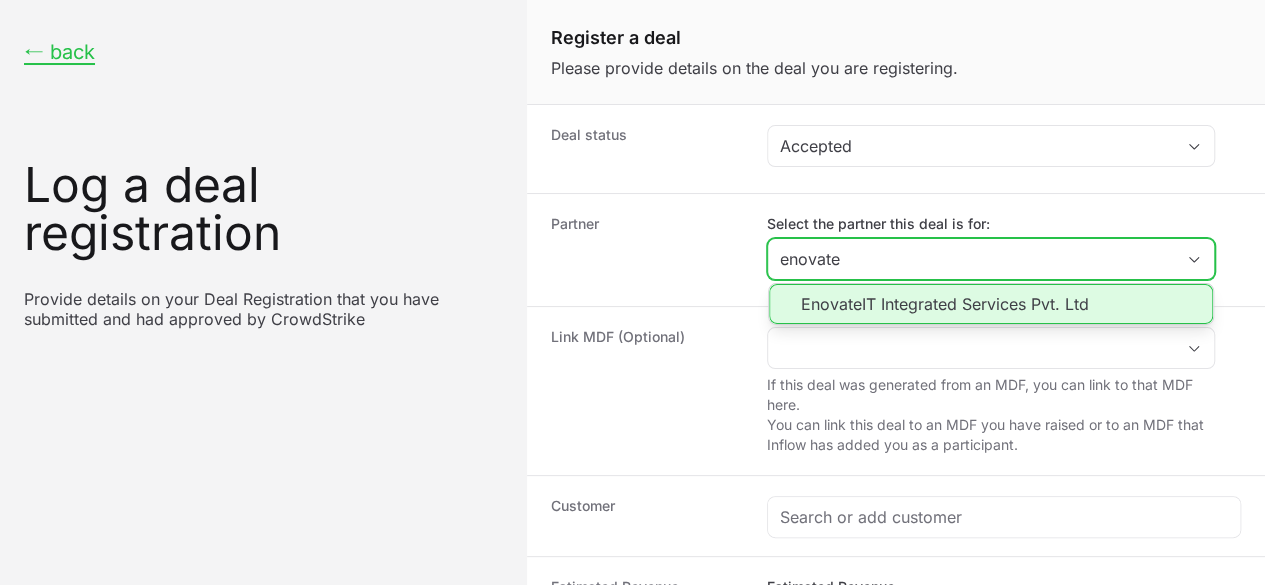 click on "EnovateIT Integrated Services Pvt. Ltd" 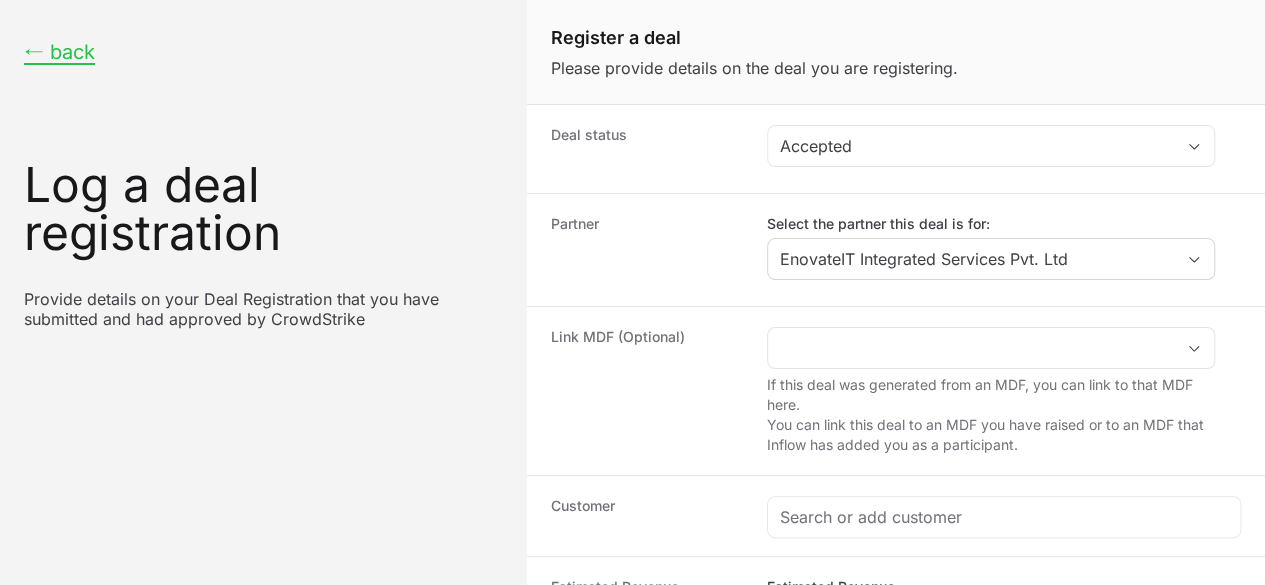 click on "Partner Select the partner this deal is for: [COMPANY]" 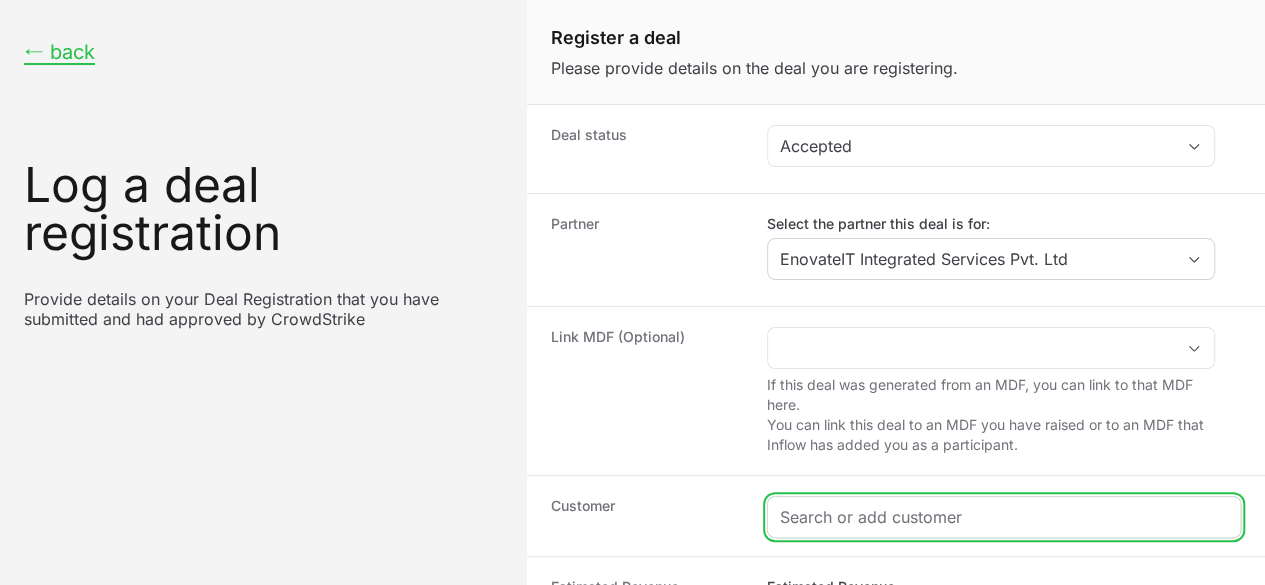 click 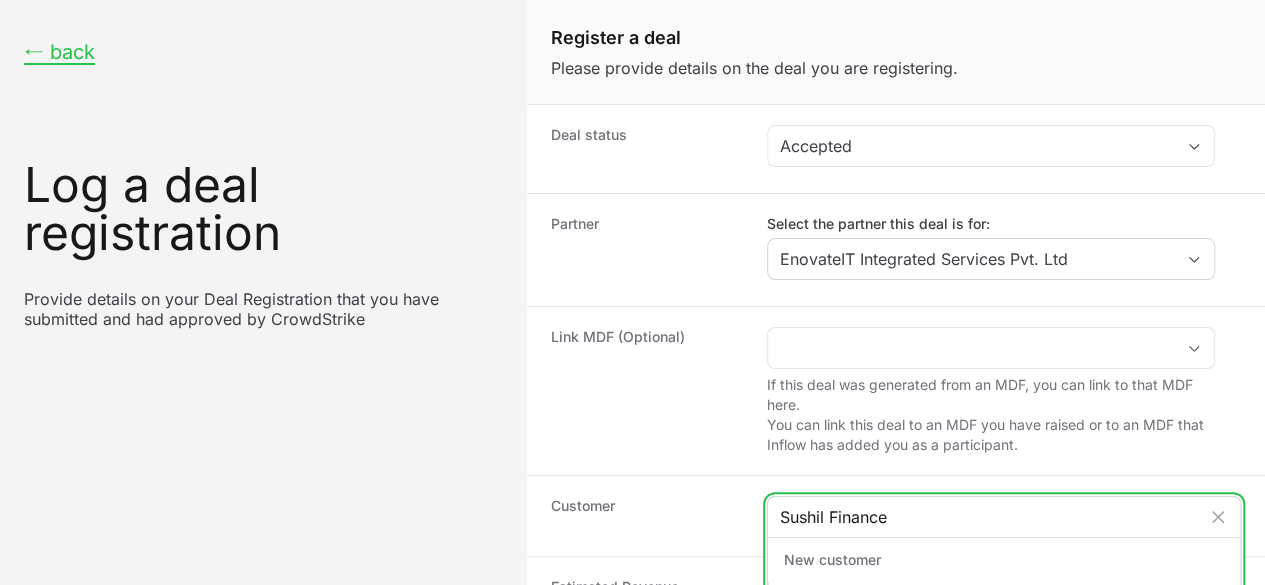 type on "Sushil Finance" 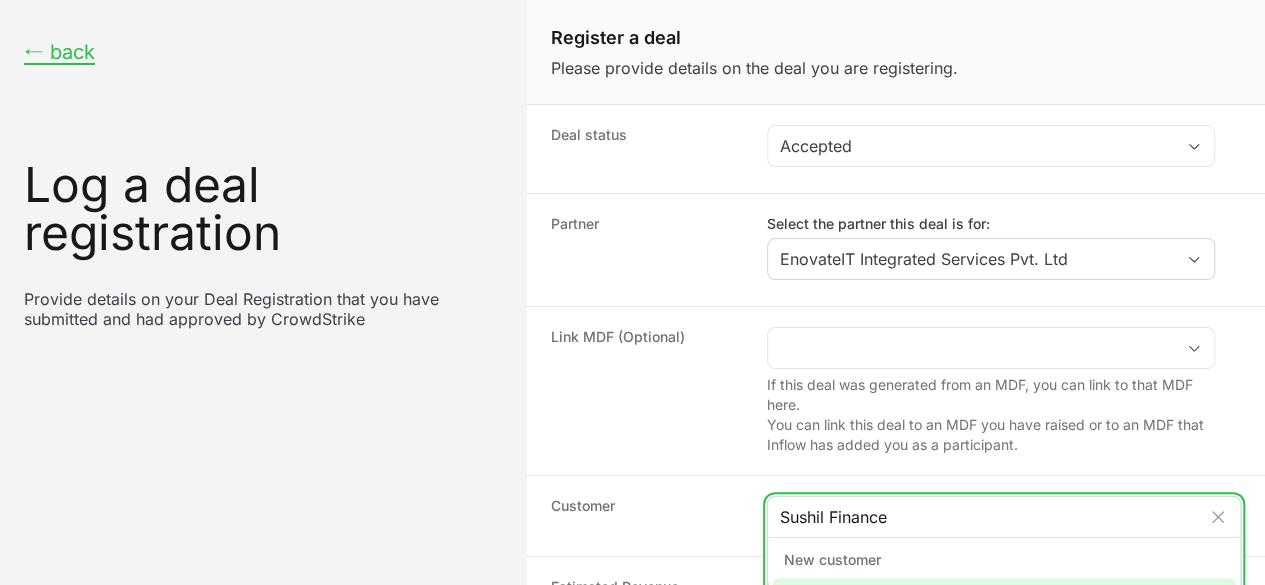 click 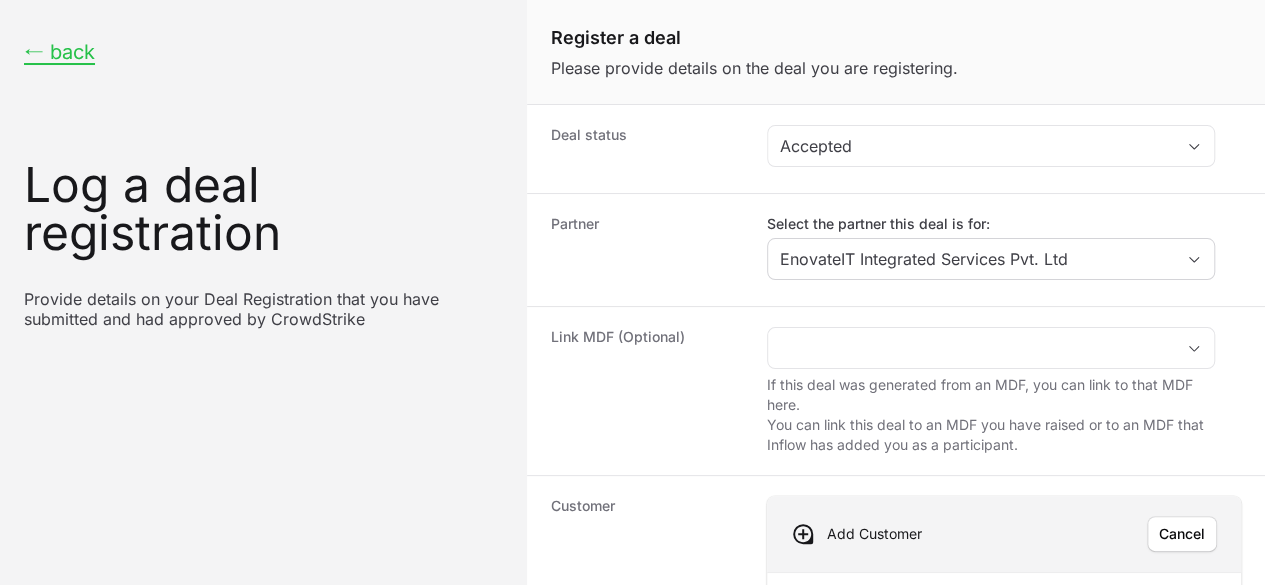 click on "Website/Email" 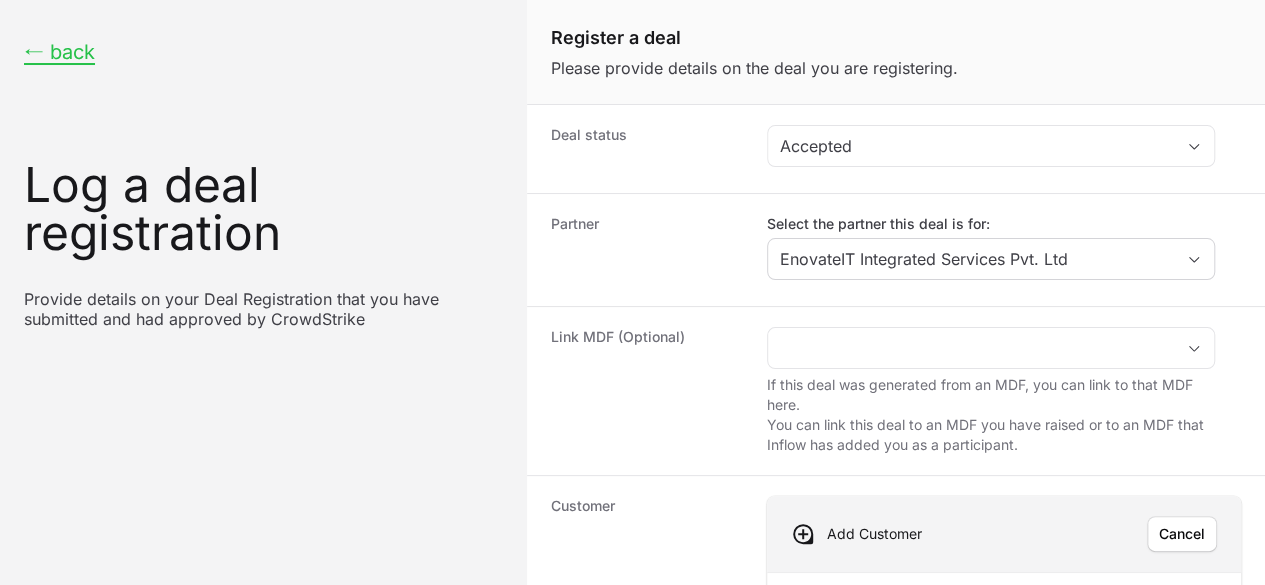 type on "[URL]" 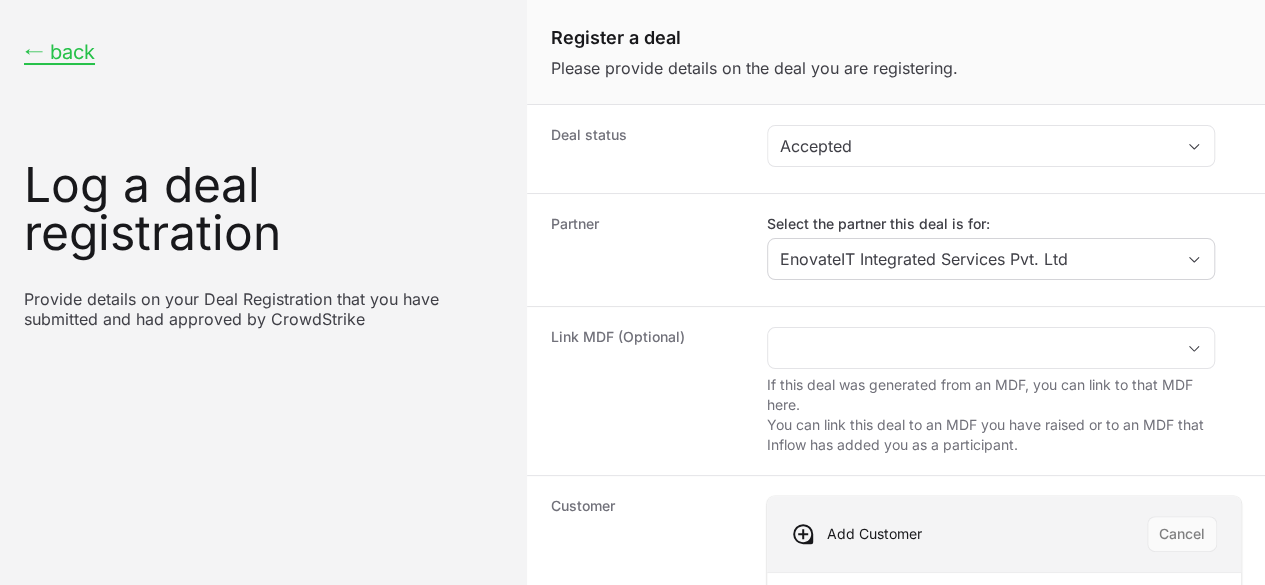 scroll, scrollTop: 221, scrollLeft: 0, axis: vertical 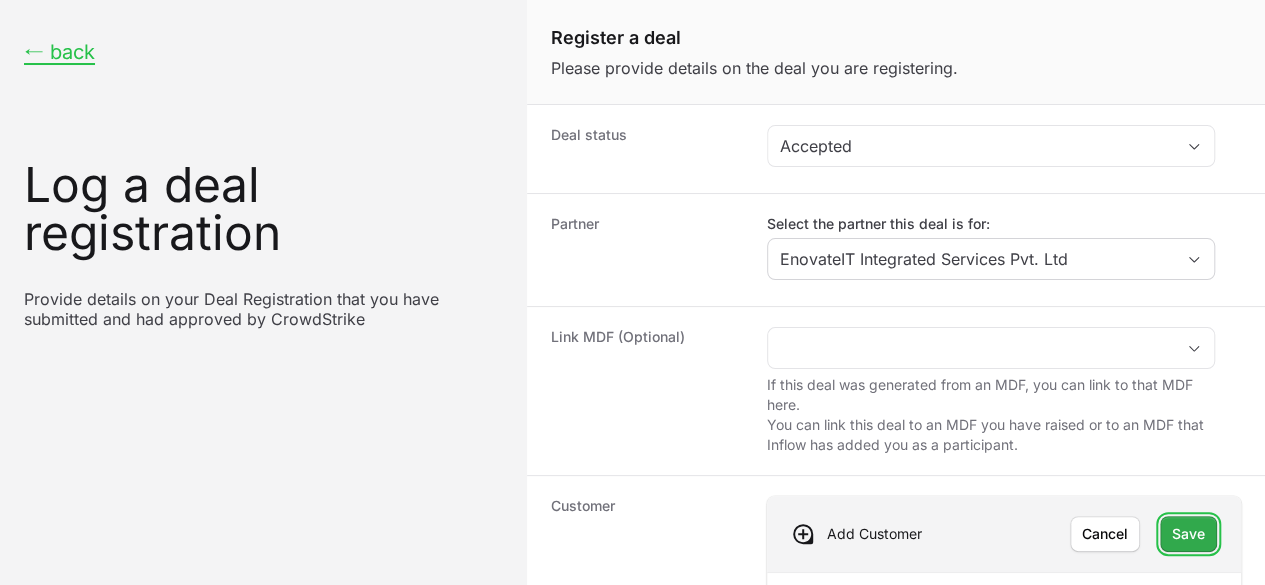 click on "Save" 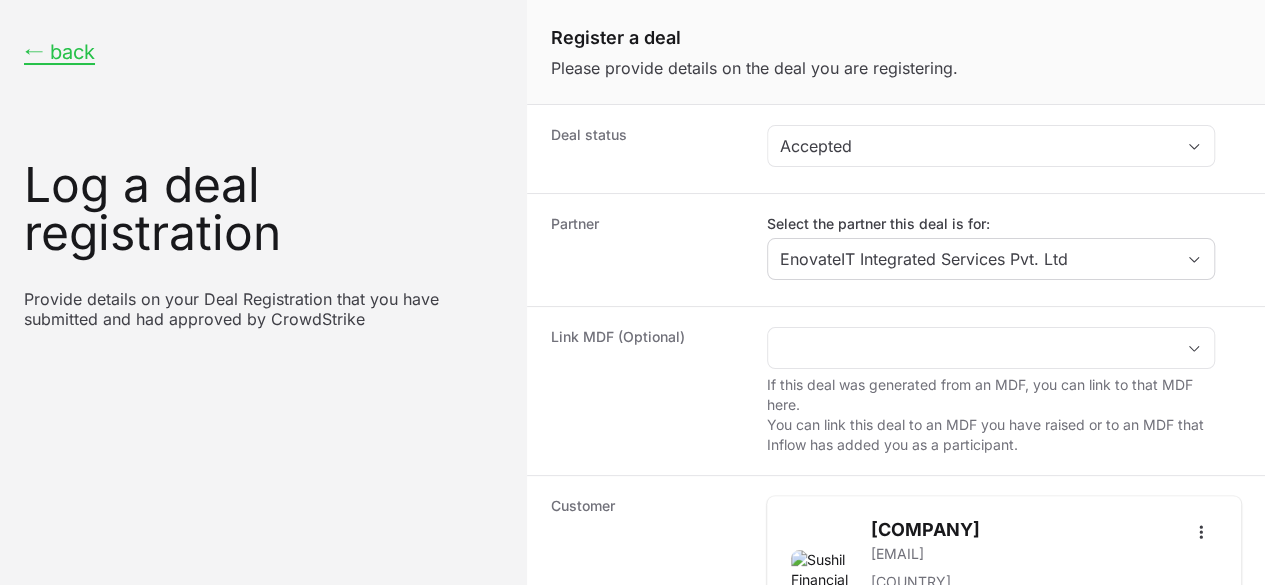 scroll, scrollTop: 599, scrollLeft: 0, axis: vertical 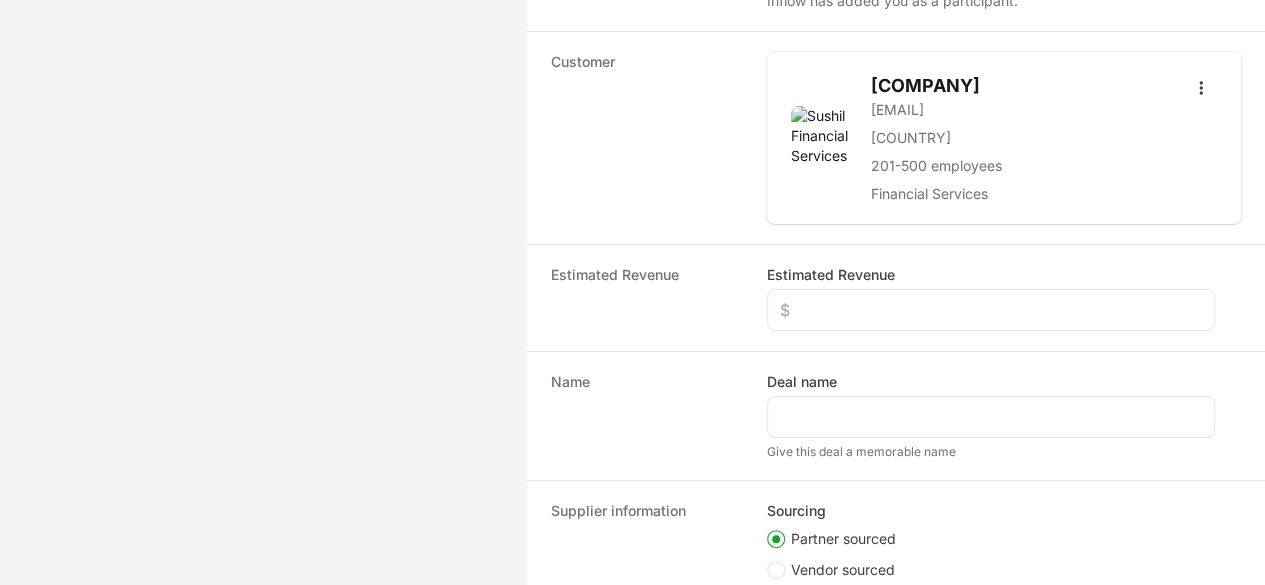 click on "Deal registration code" 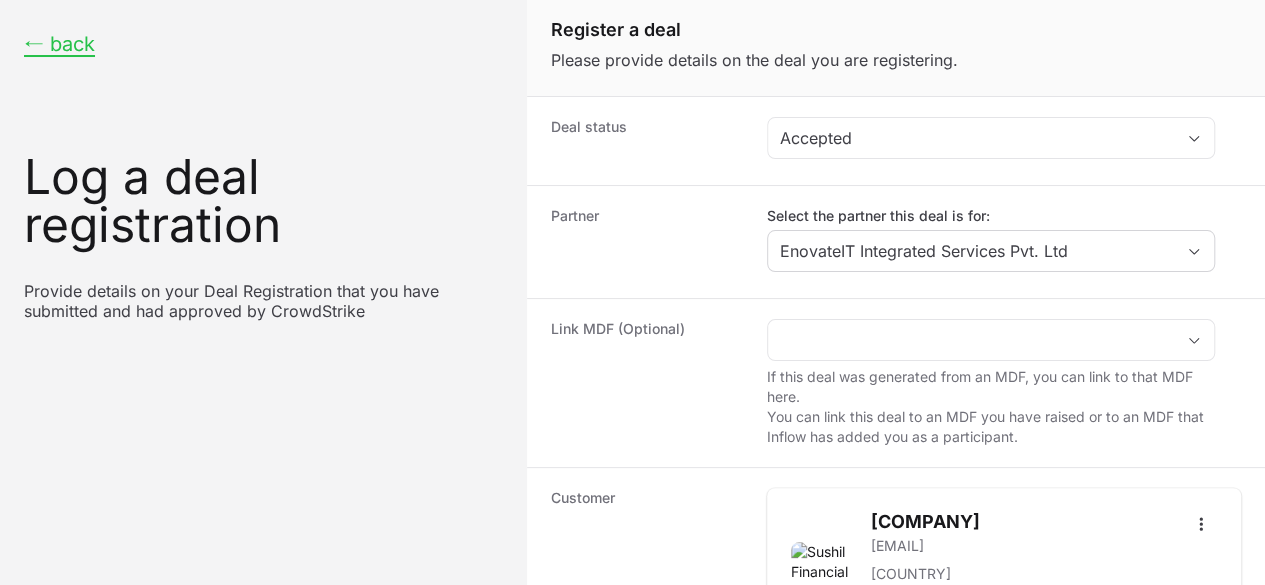 scroll, scrollTop: 6, scrollLeft: 0, axis: vertical 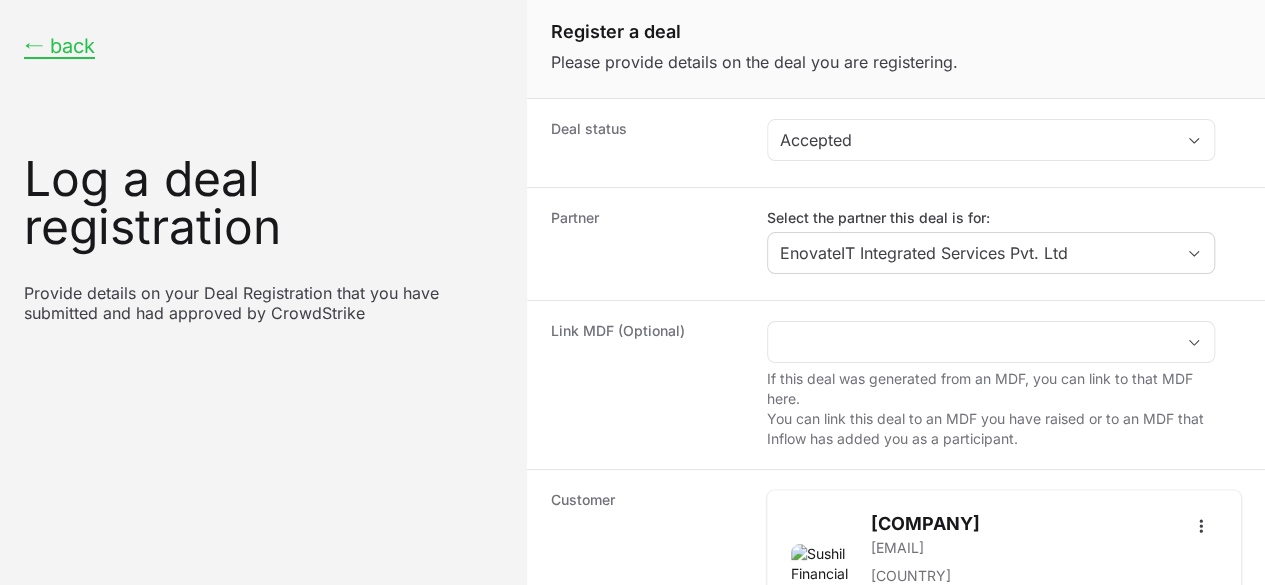 click on "Estimated Revenue" 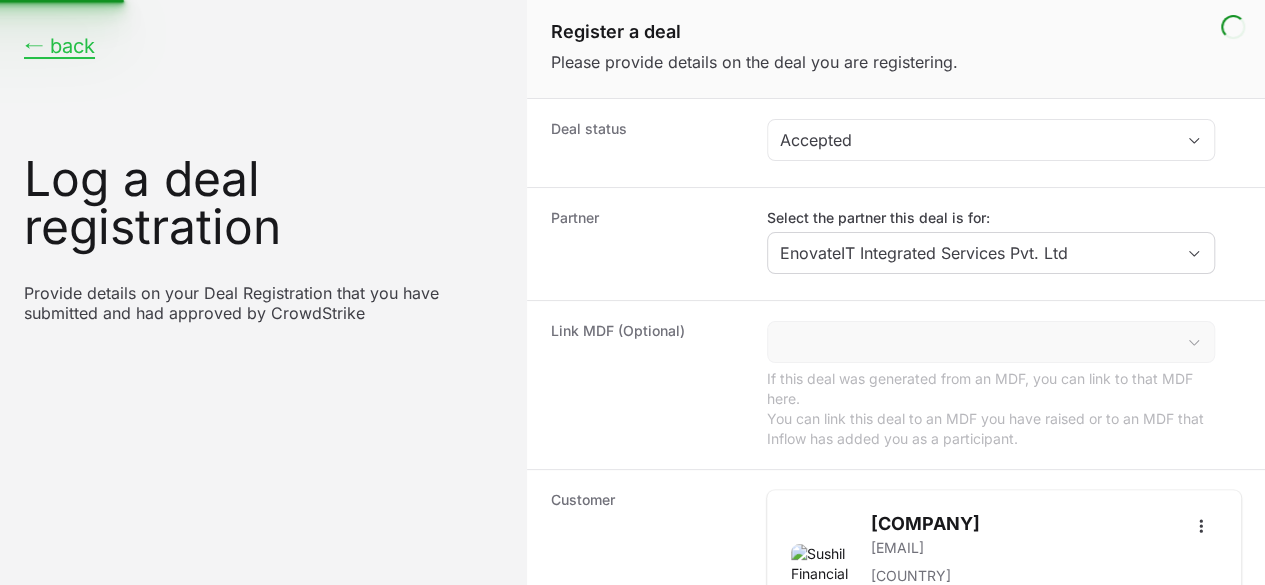 scroll, scrollTop: 0, scrollLeft: 0, axis: both 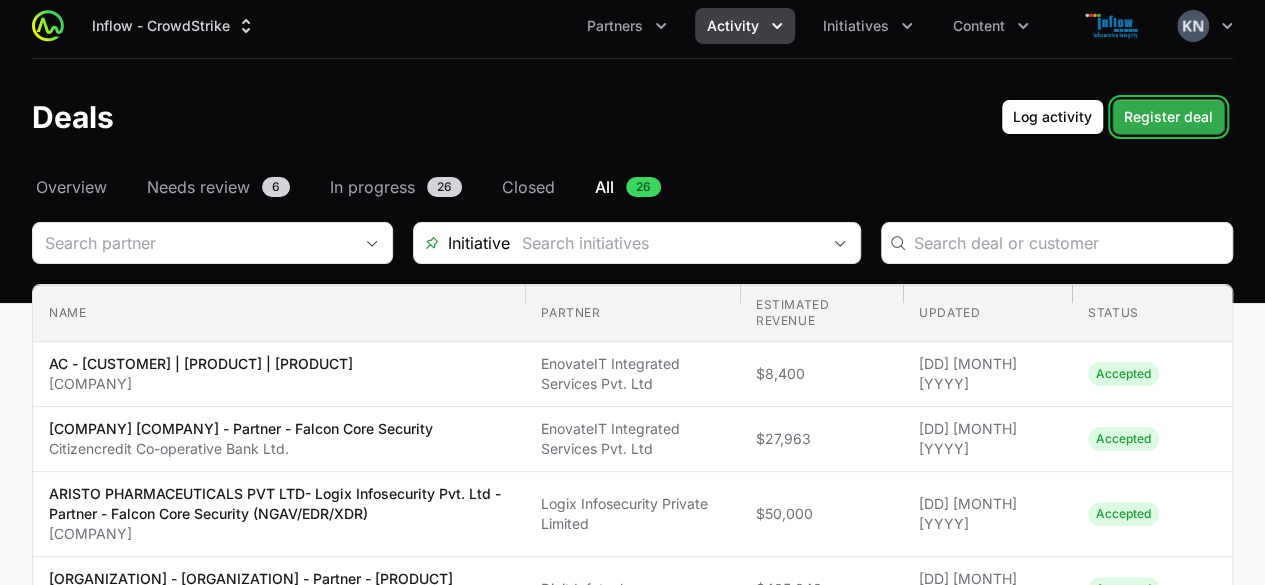 click on "Register deal" 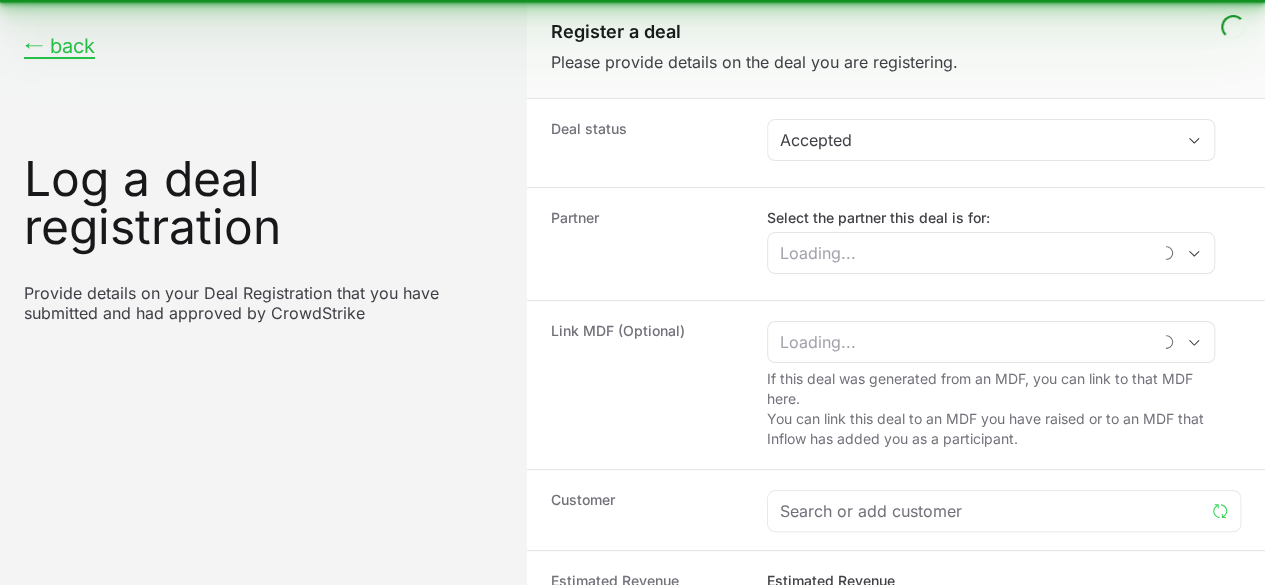 scroll, scrollTop: 0, scrollLeft: 0, axis: both 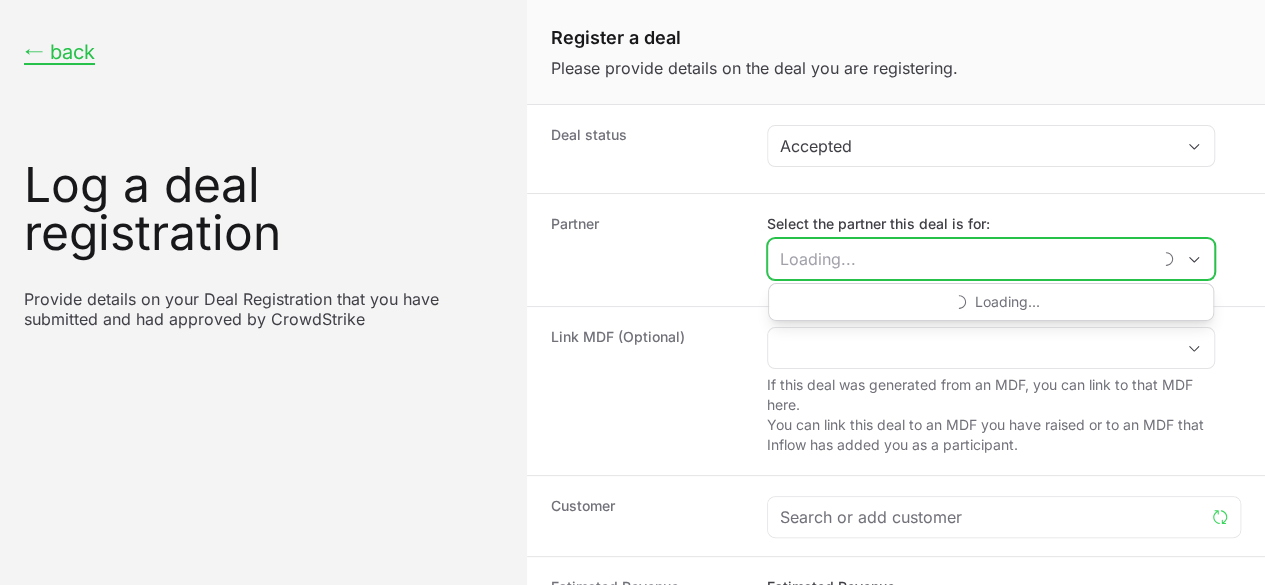 click on "Select the partner this deal is for:" 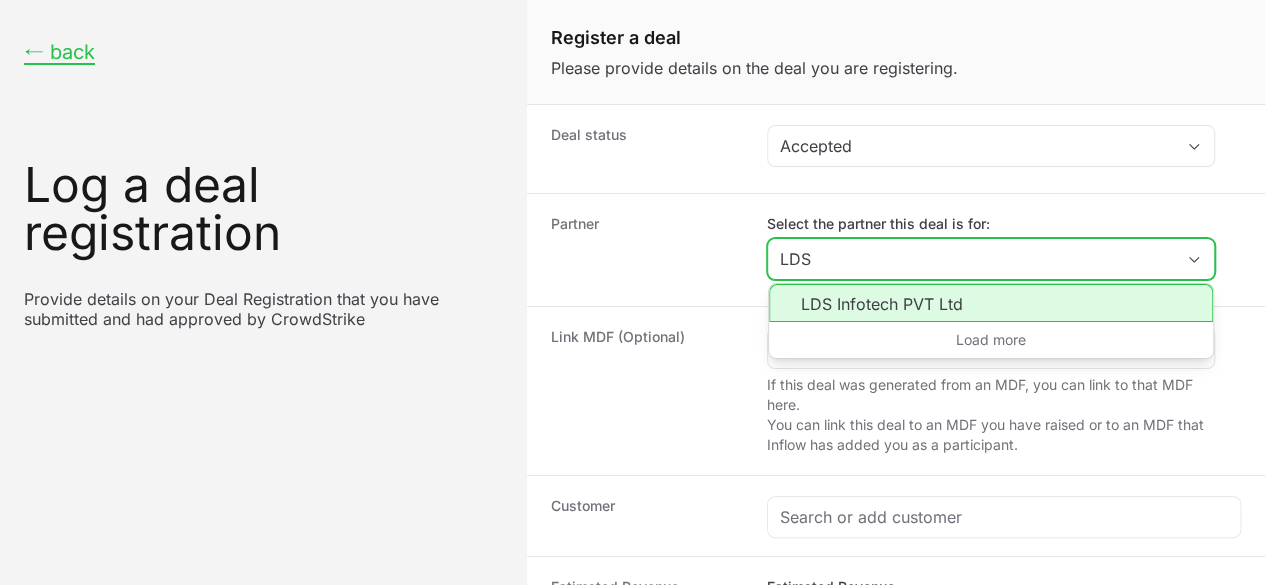 click on "LDS Infotech PVT Ltd" 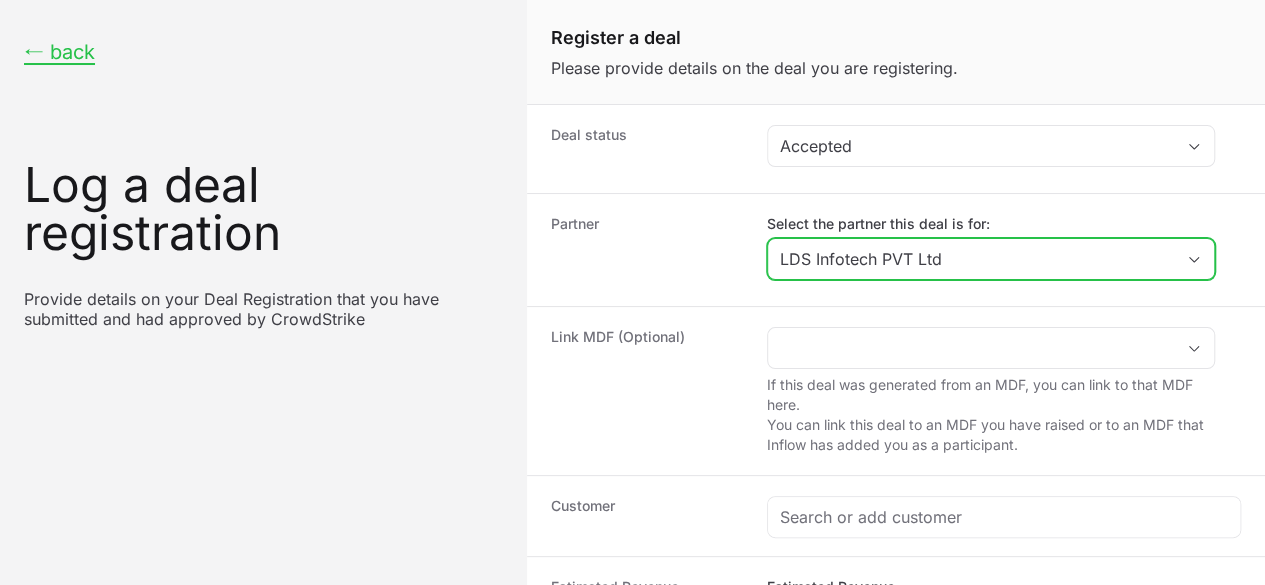 scroll, scrollTop: 158, scrollLeft: 0, axis: vertical 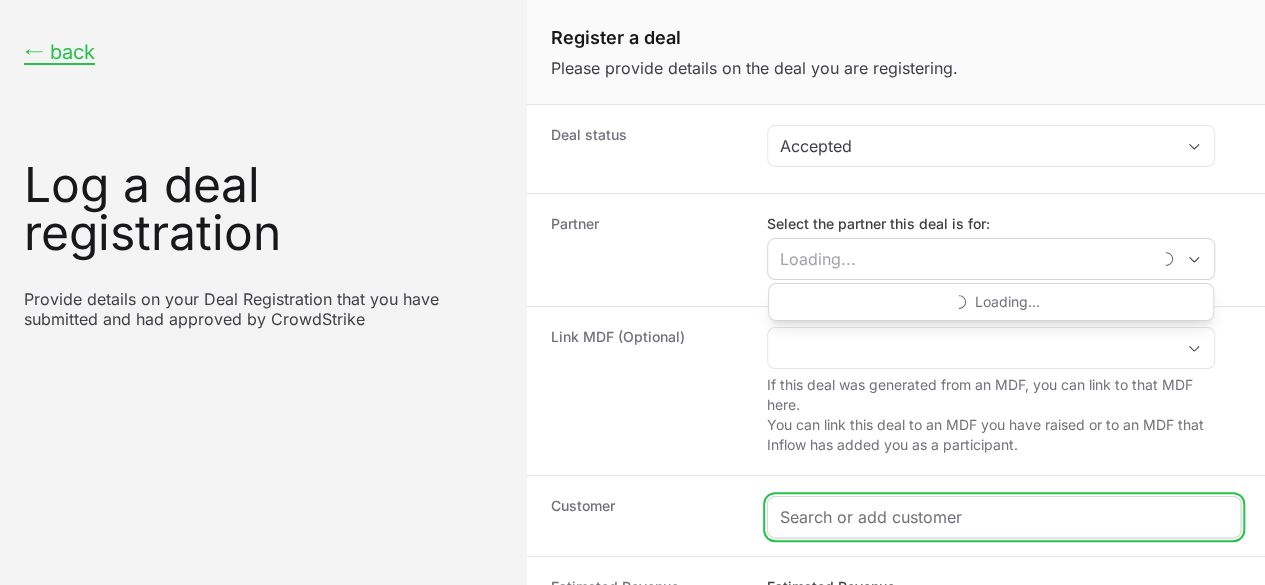 type on "LDS Infotech PVT Ltd" 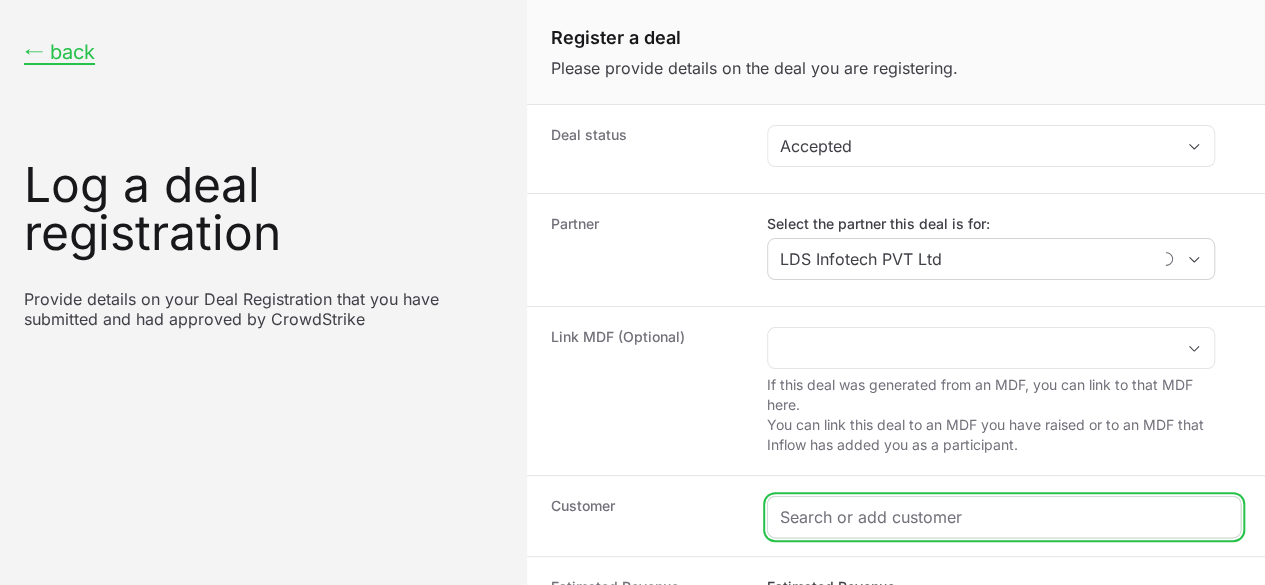 click 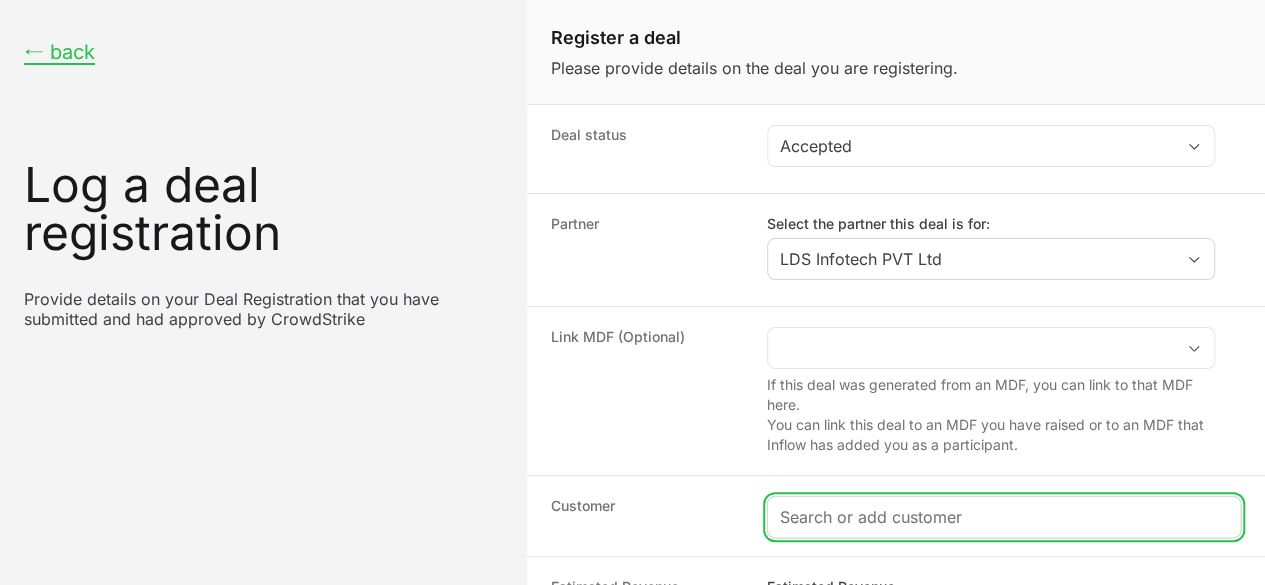 paste on "[COMPANY]" 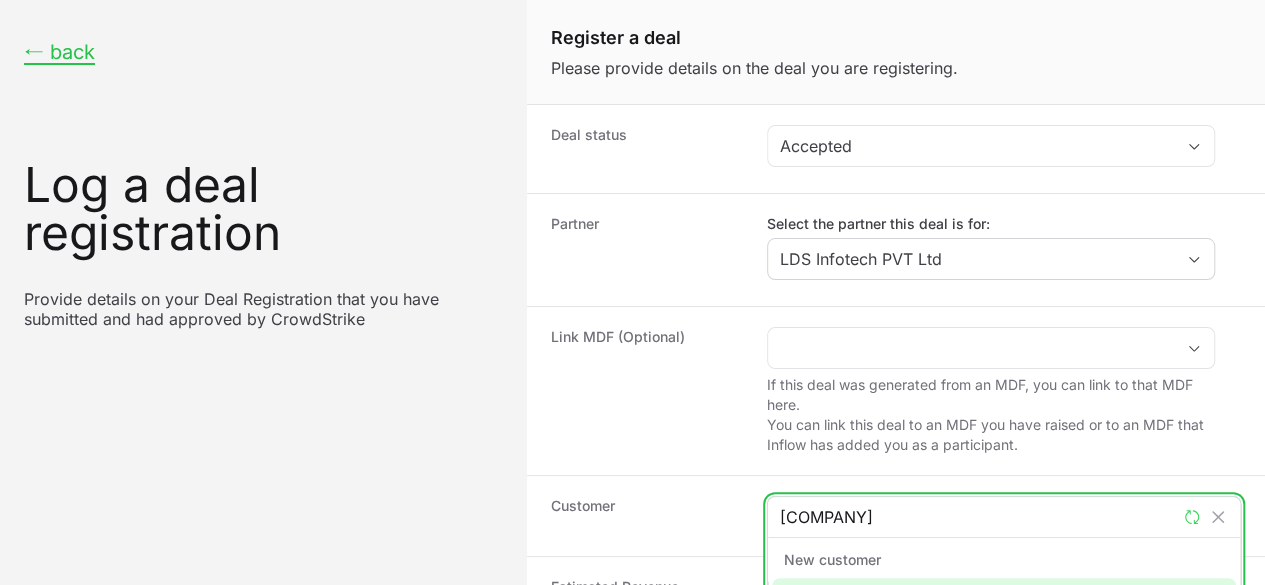 click on "[COMPANY]" 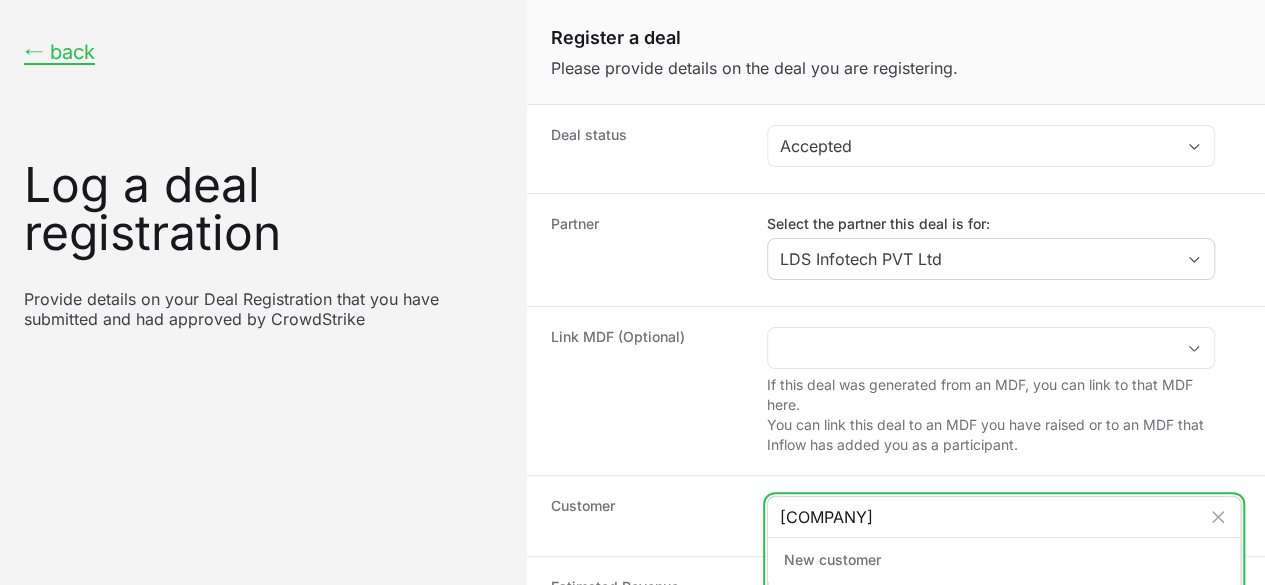 scroll, scrollTop: 138, scrollLeft: 0, axis: vertical 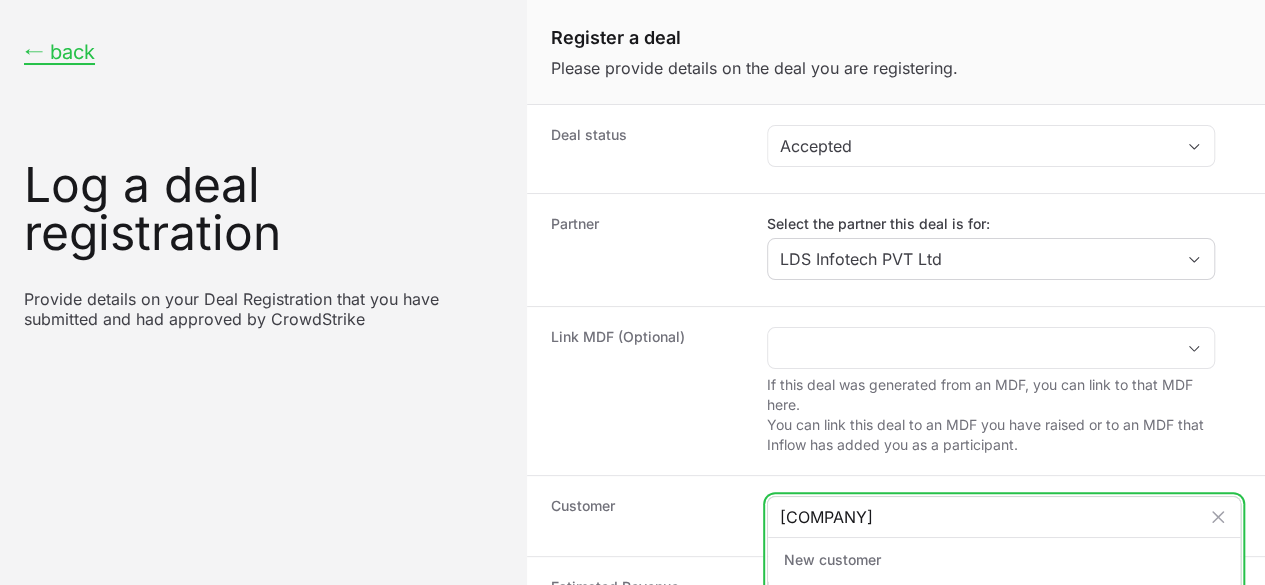 click on "[COMPANY]" 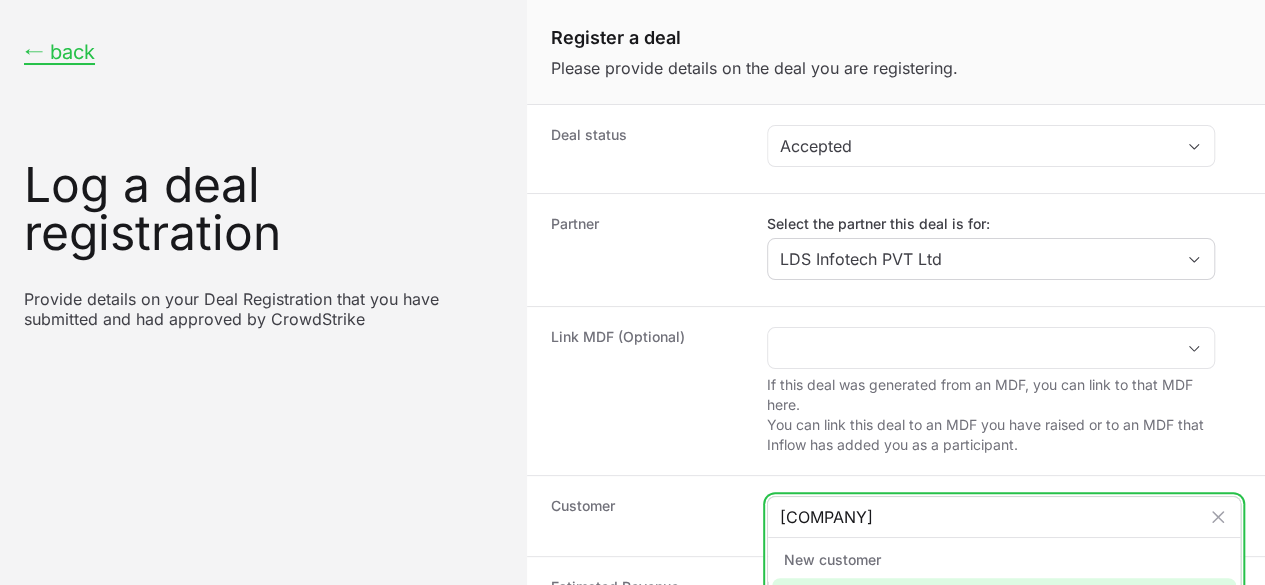 type on "[COMPANY]" 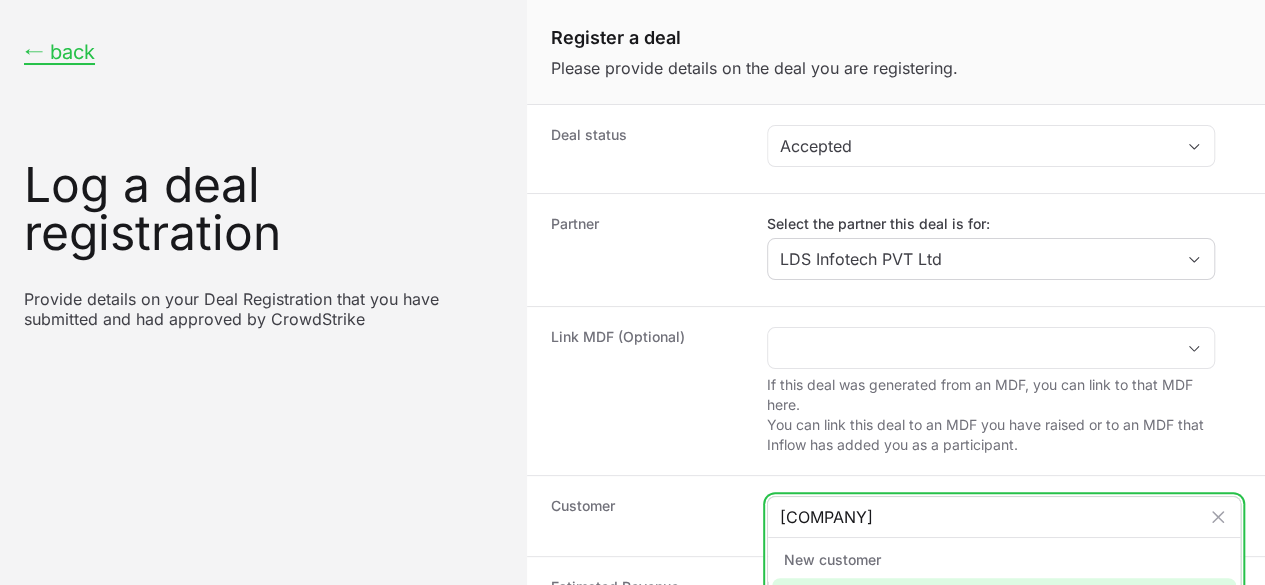 click 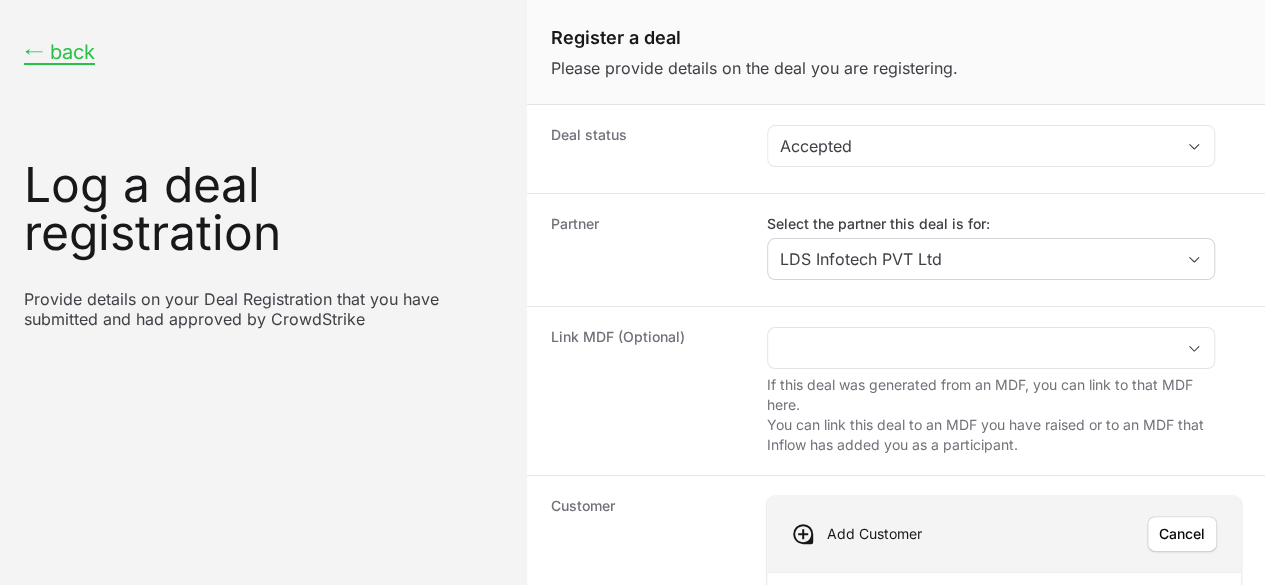 click on "Website/Email" 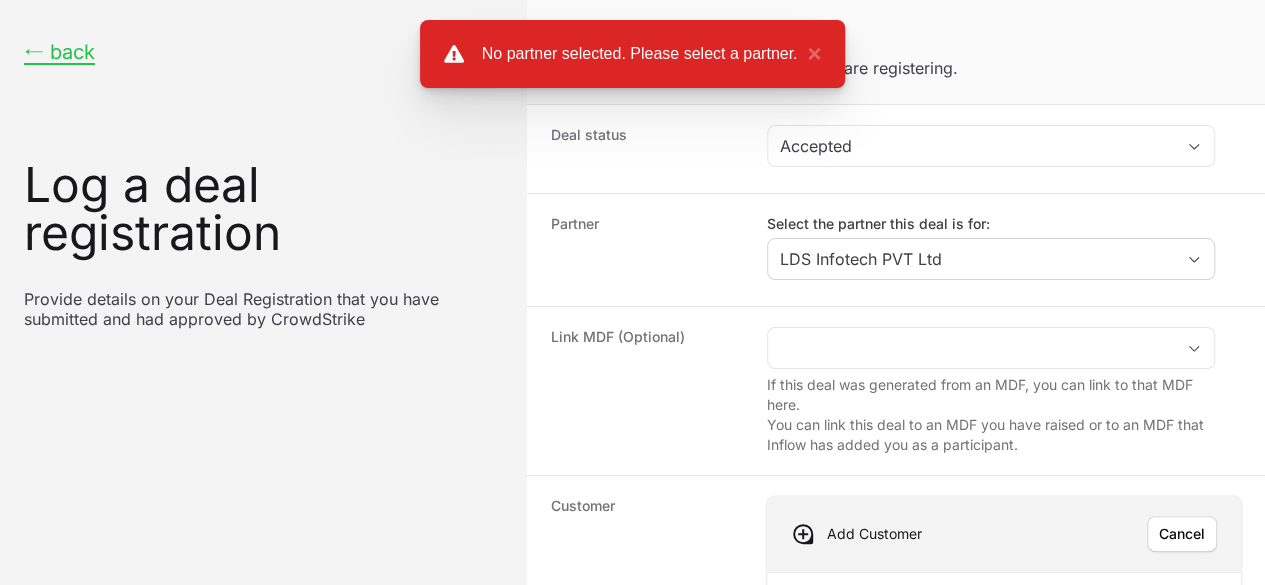 scroll, scrollTop: 0, scrollLeft: 0, axis: both 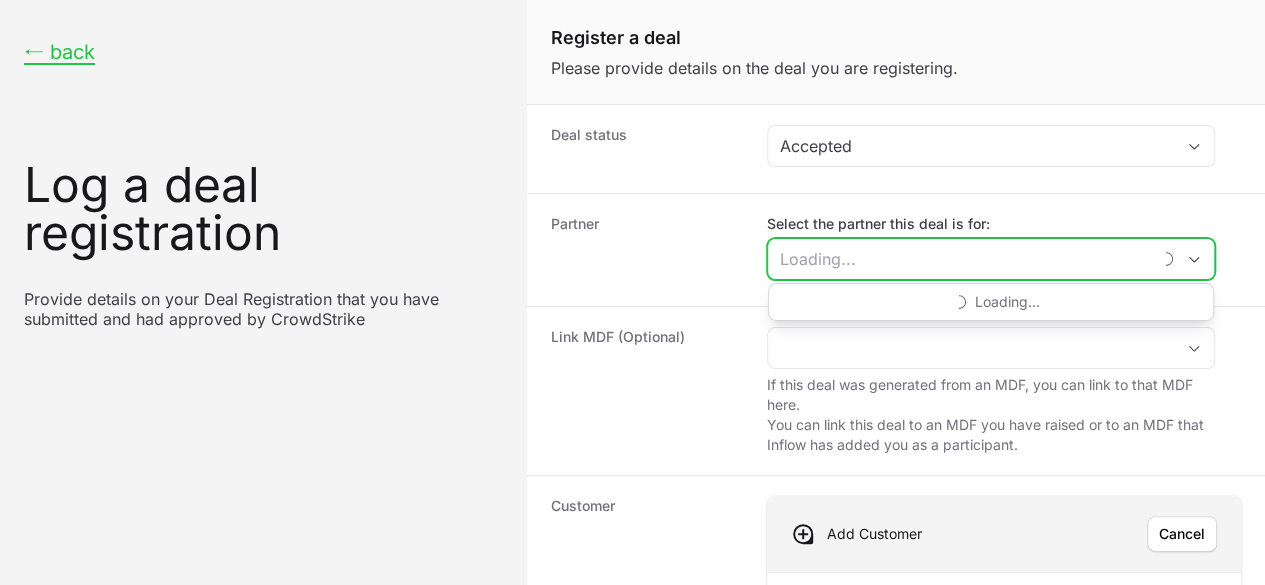 click on "Select the partner this deal is for:" 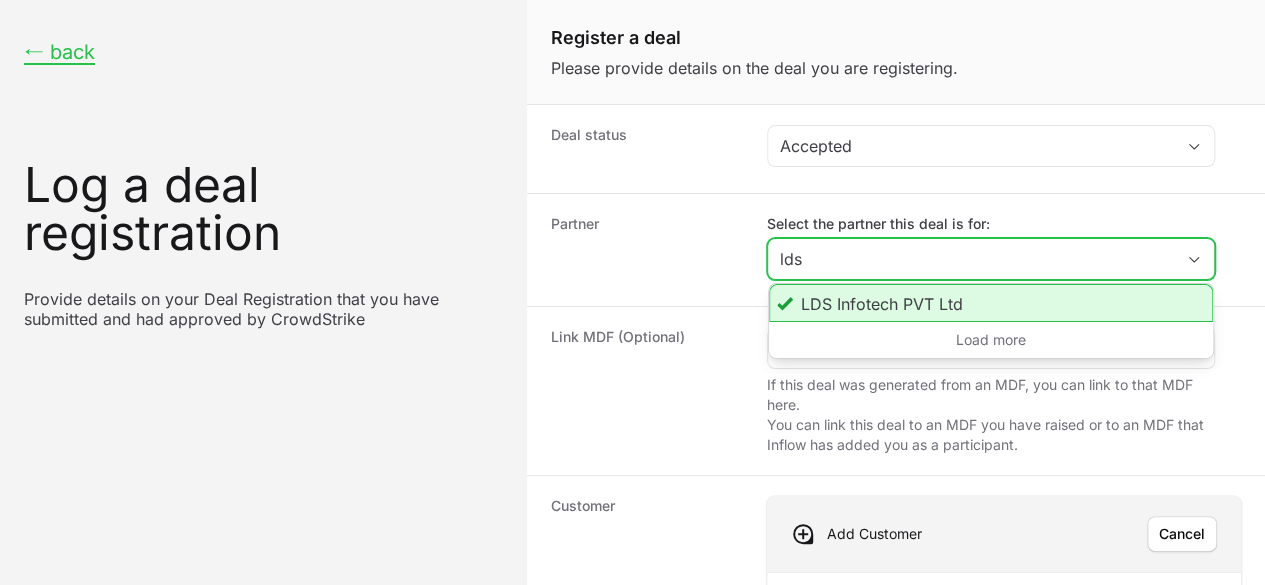 type on "lds" 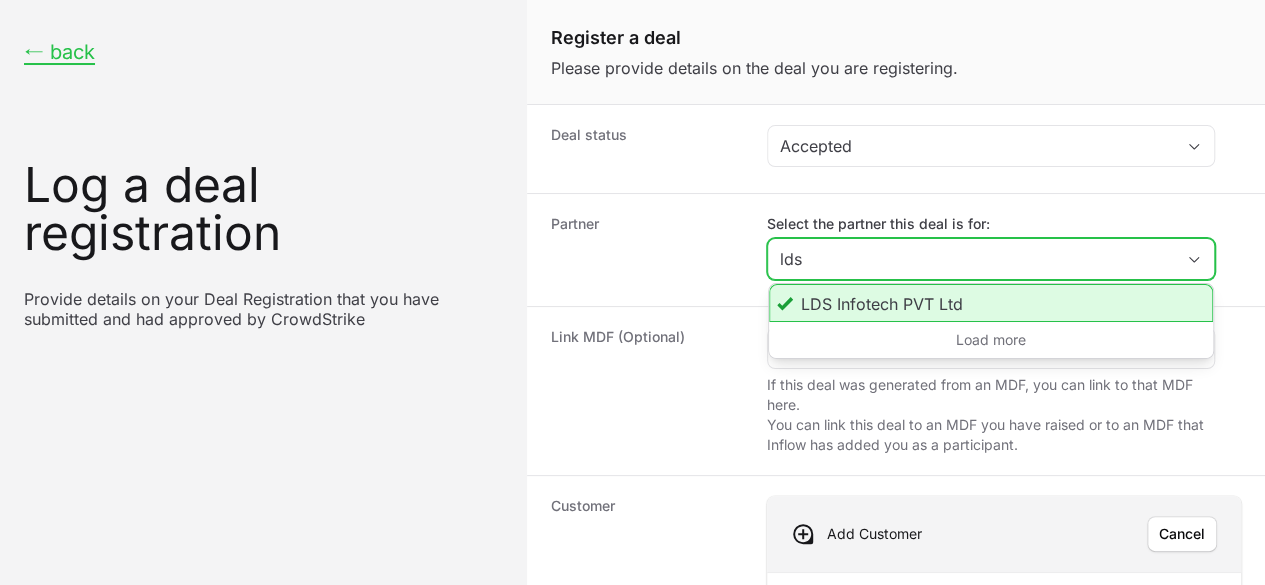 click on "LDS Infotech PVT Ltd" 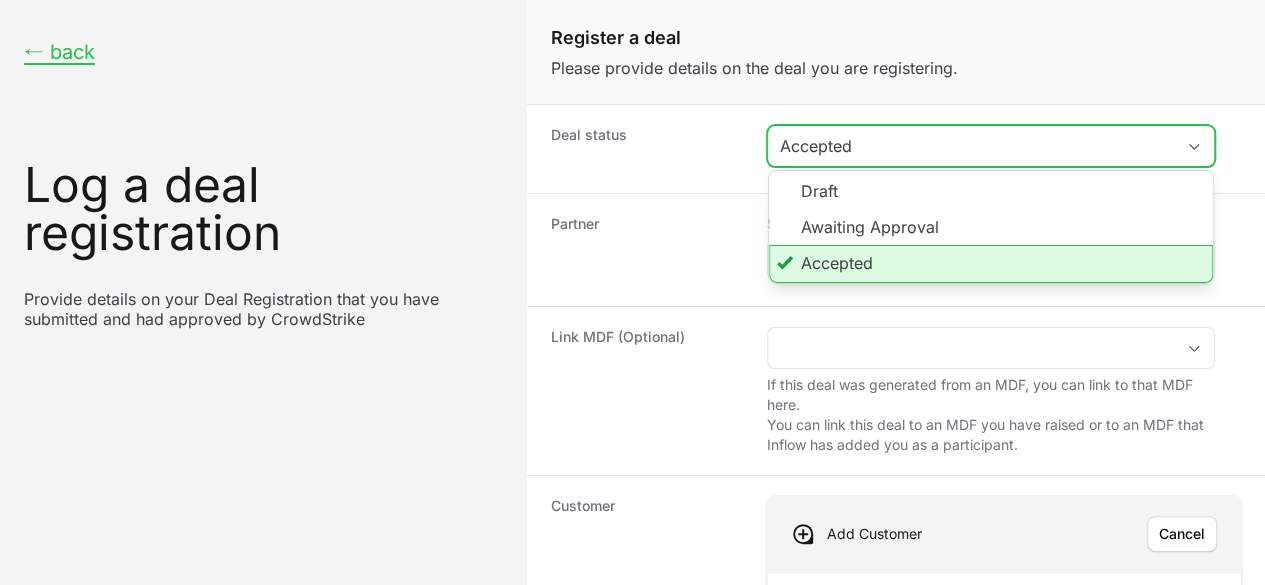 click on "Accepted" 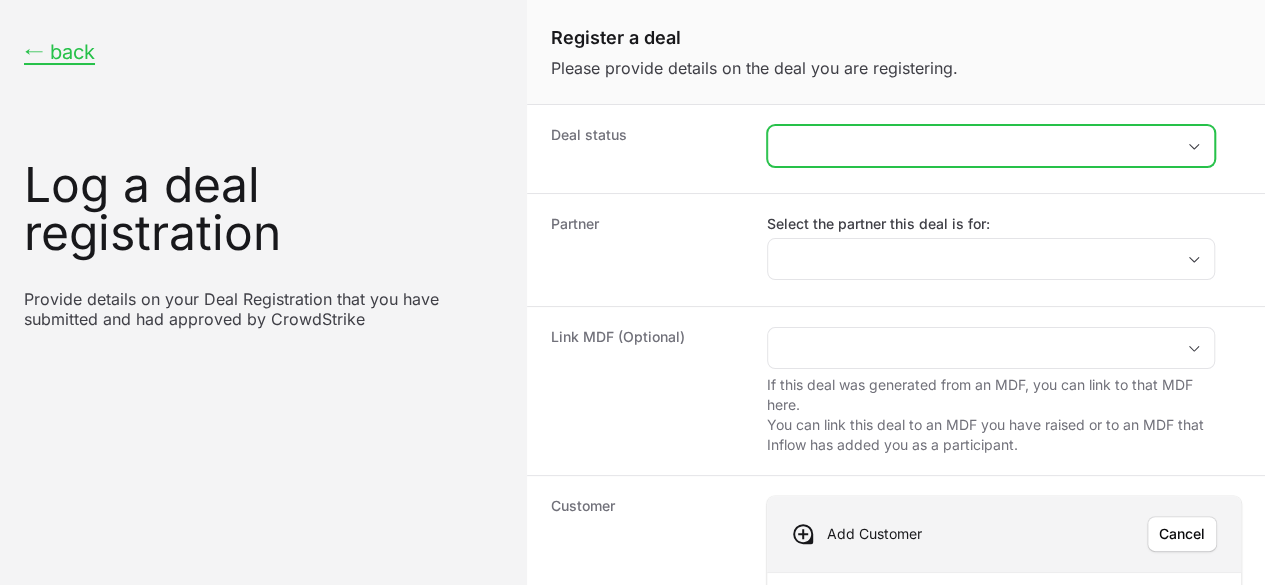 click on "placeholder" 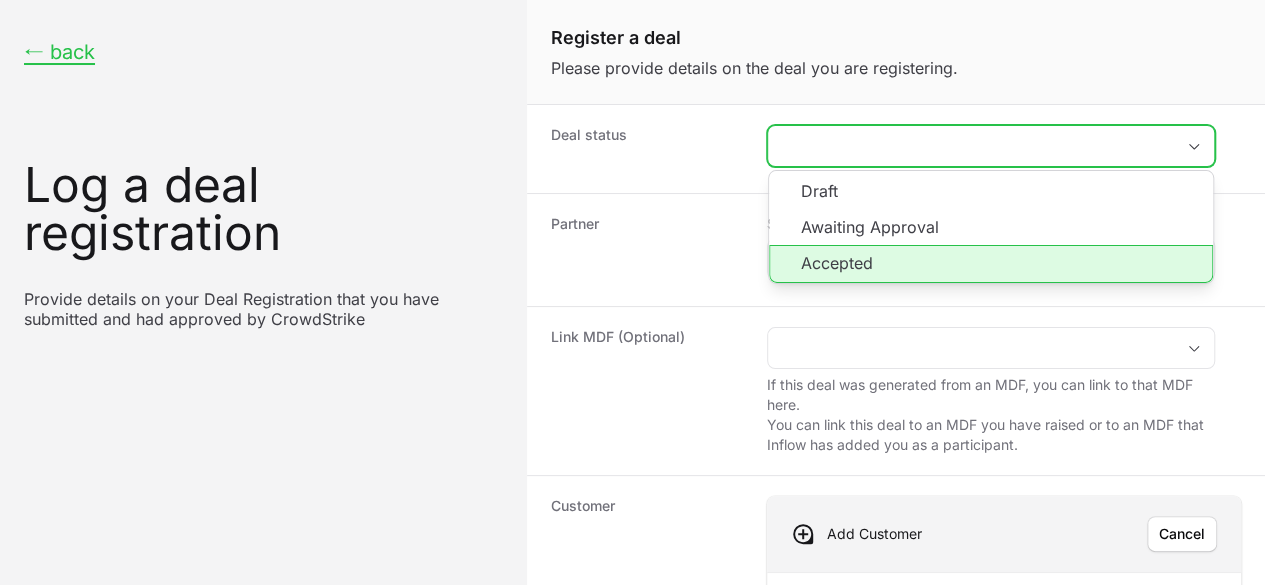 click on "Accepted" 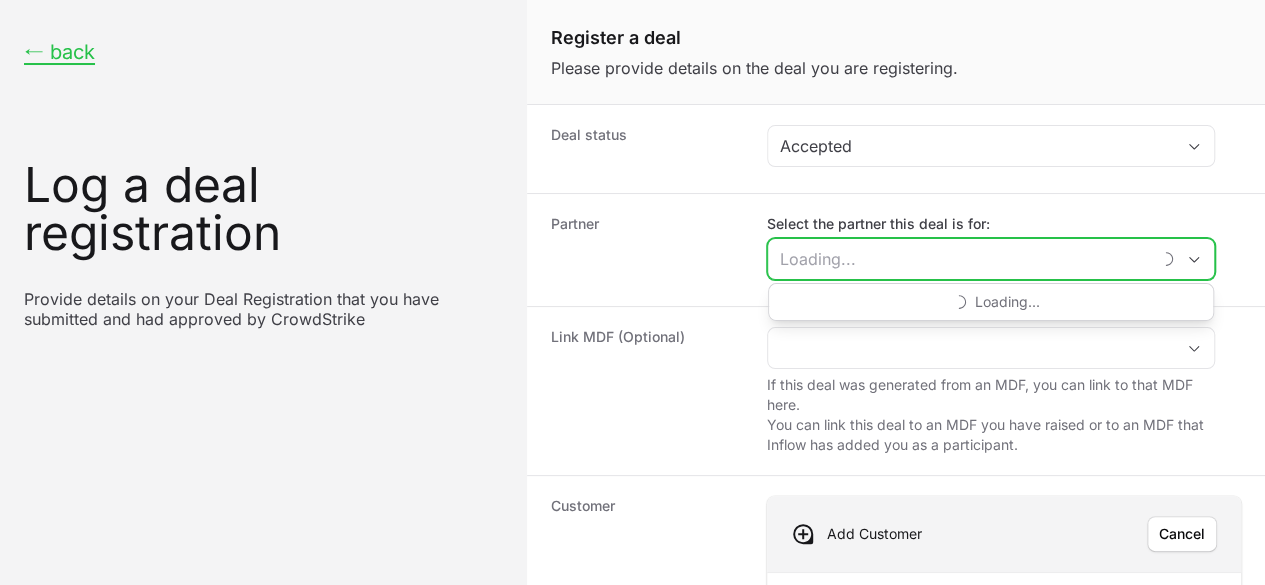 click on "Select the partner this deal is for:" 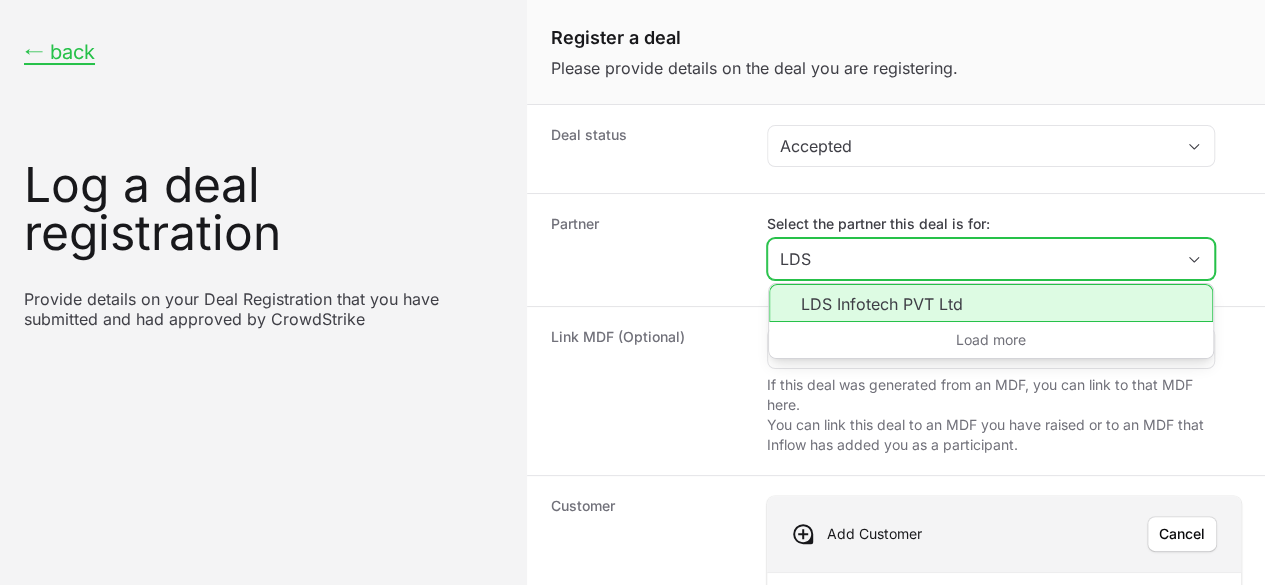 click on "LDS Infotech PVT Ltd" 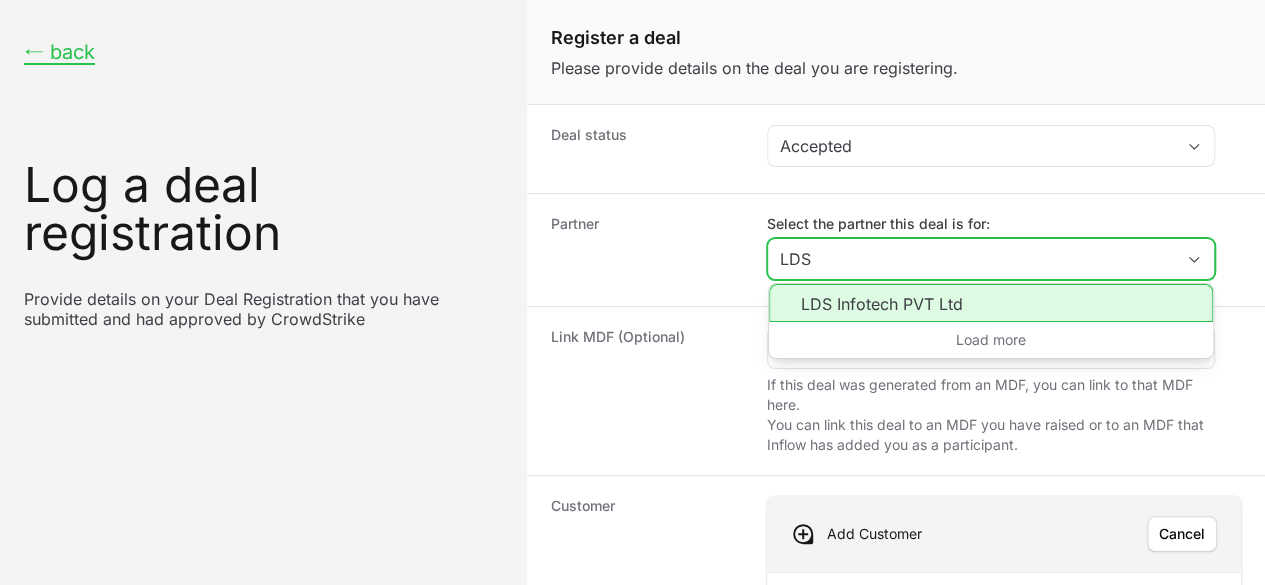type on "LDS Infotech PVT Ltd" 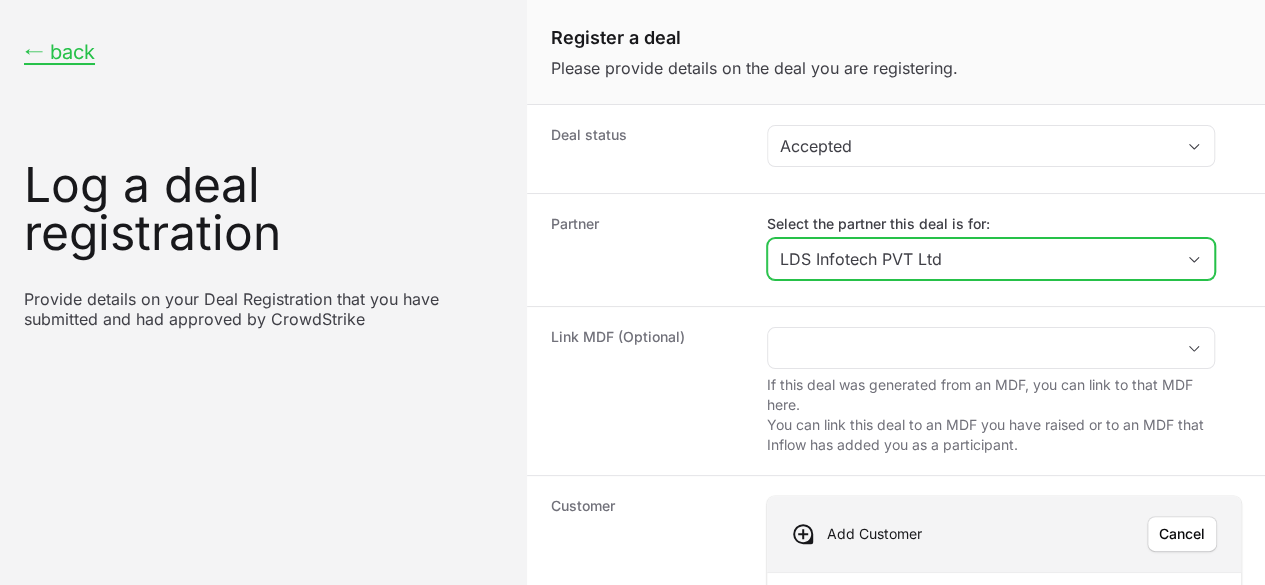 scroll, scrollTop: 193, scrollLeft: 0, axis: vertical 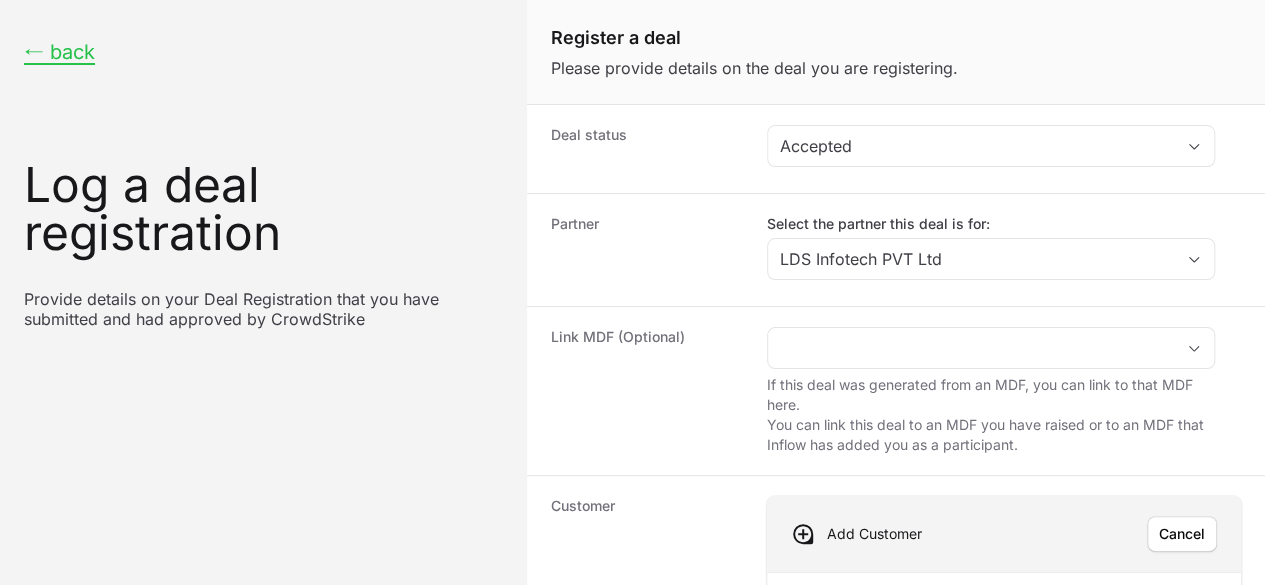 click on "Search for customer details" 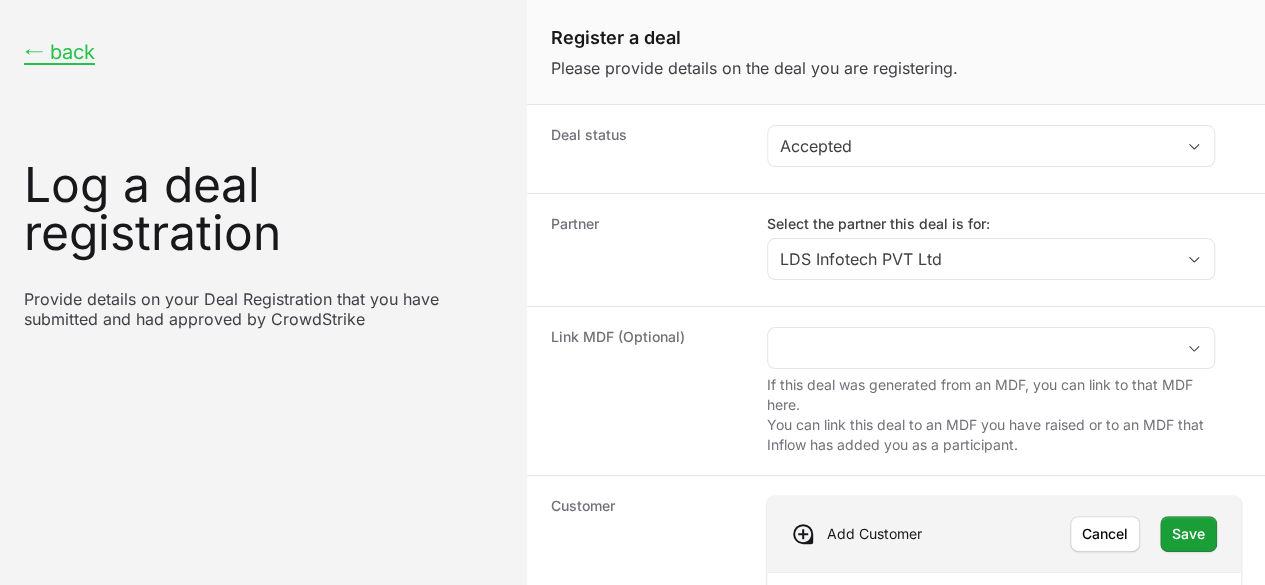 scroll, scrollTop: 270, scrollLeft: 0, axis: vertical 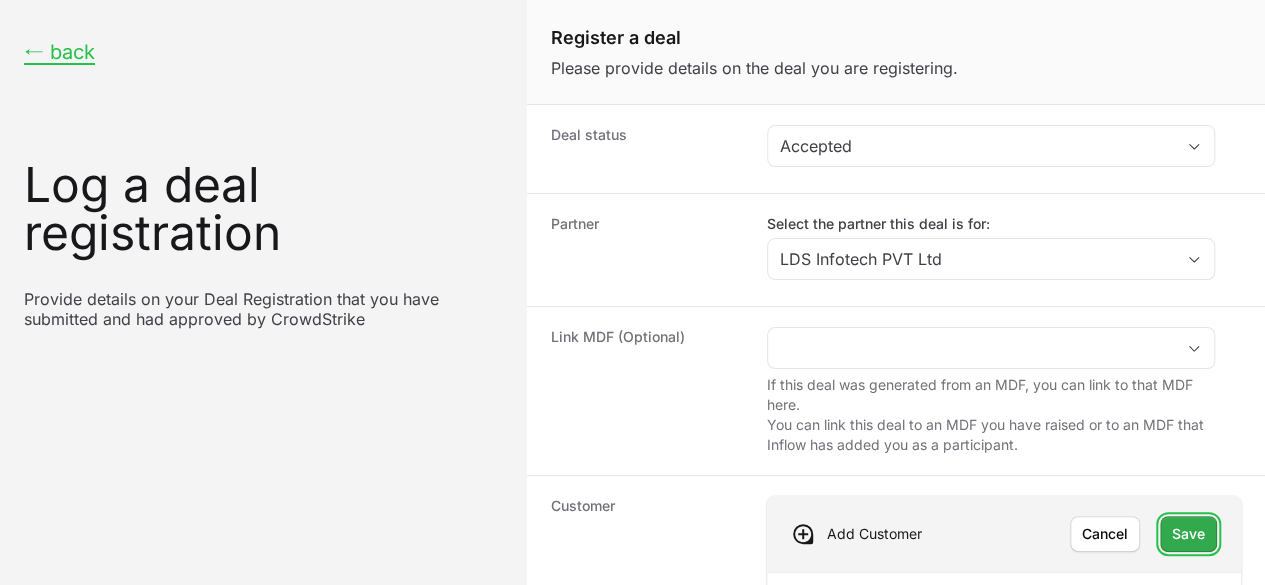click on "Save" 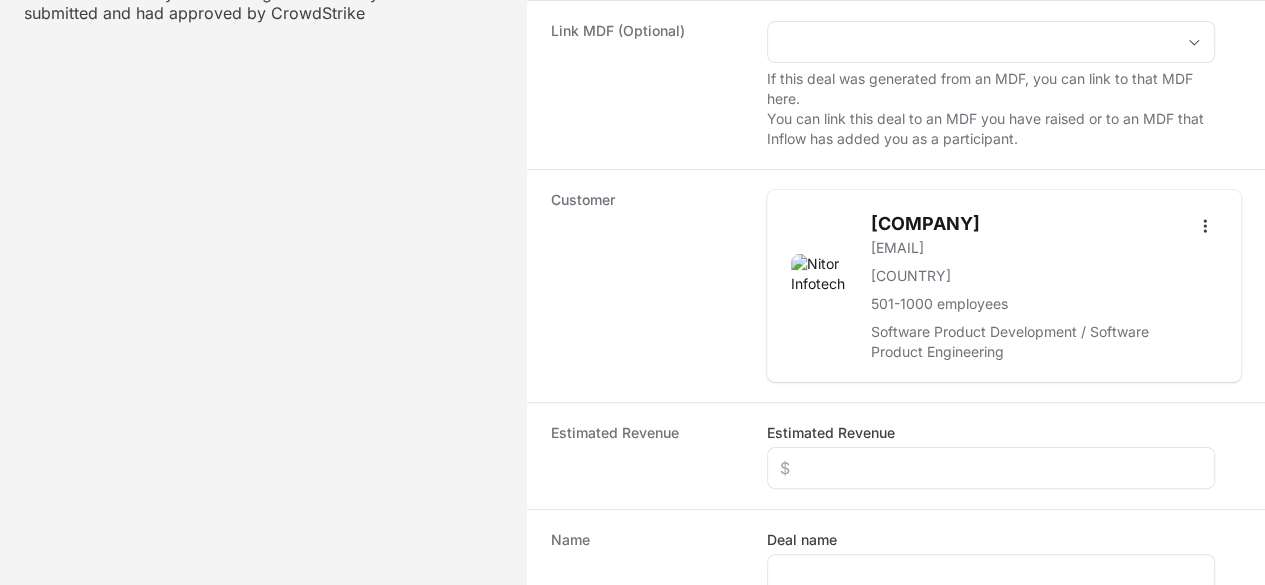 scroll, scrollTop: 308, scrollLeft: 0, axis: vertical 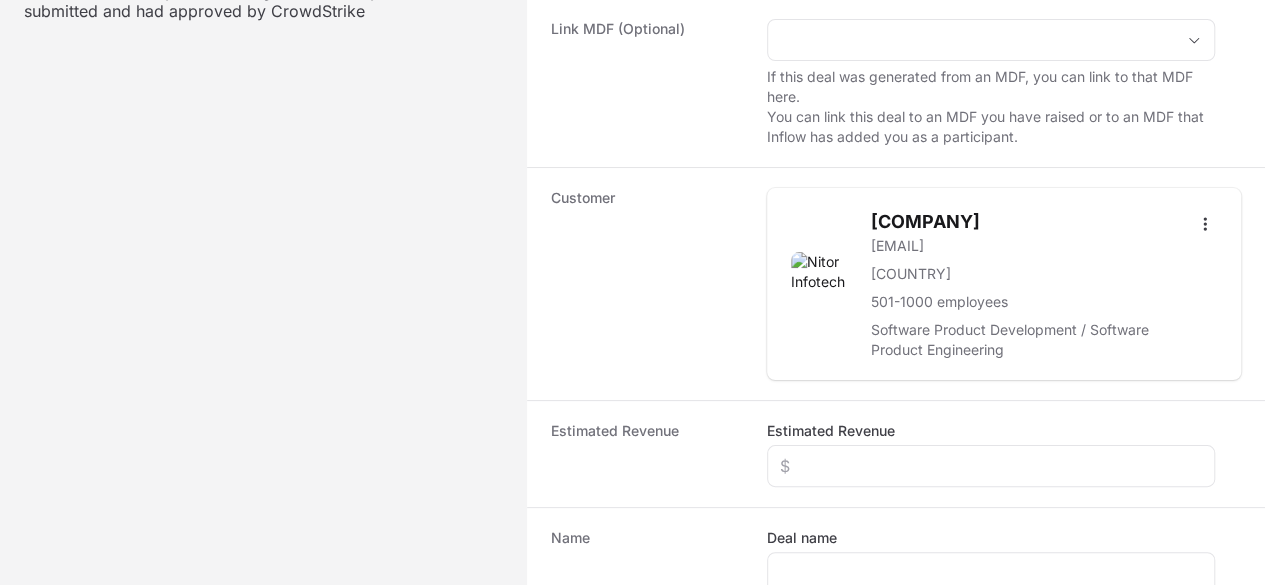 click 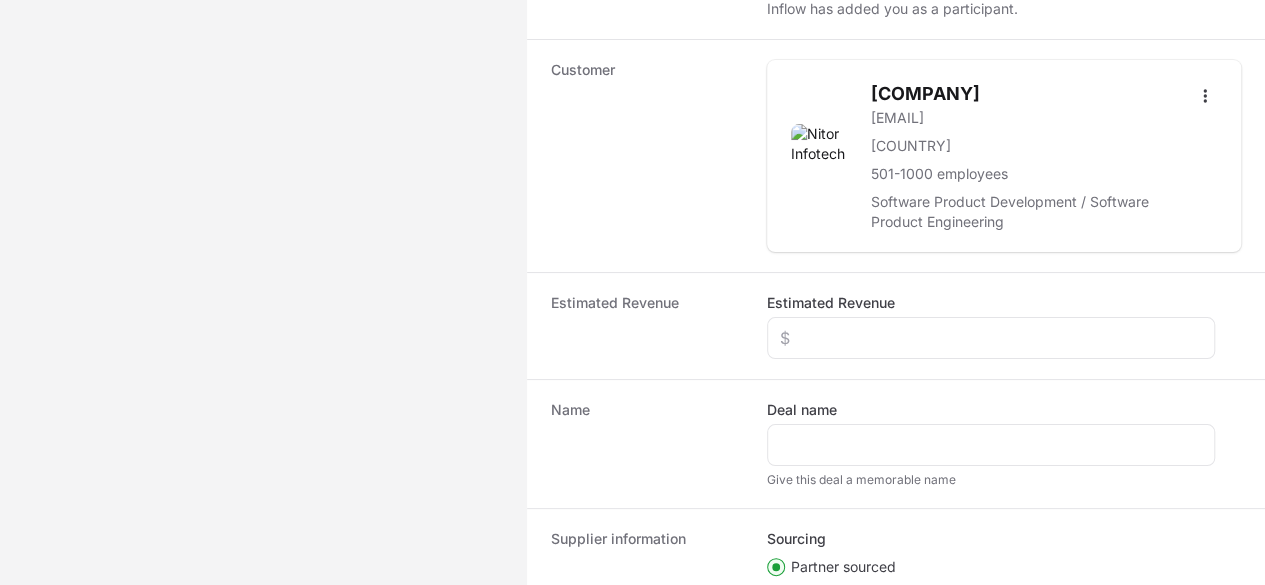 click on "Customer [COMPANY] [EMAIL] · India · 501-1000 employees · Software Product Development / Software Product Engineering Estimated Revenue Estimated Revenue Name Deal name Give this deal a memorable name Supplier information Sourcing Partner sourced Vendor sourced Deal registration code To get your deal registration code, you must first register this deal in the CrowdStrike portal URL  Click  Register Deal  to accept this deal.  Register Deal Cancel" 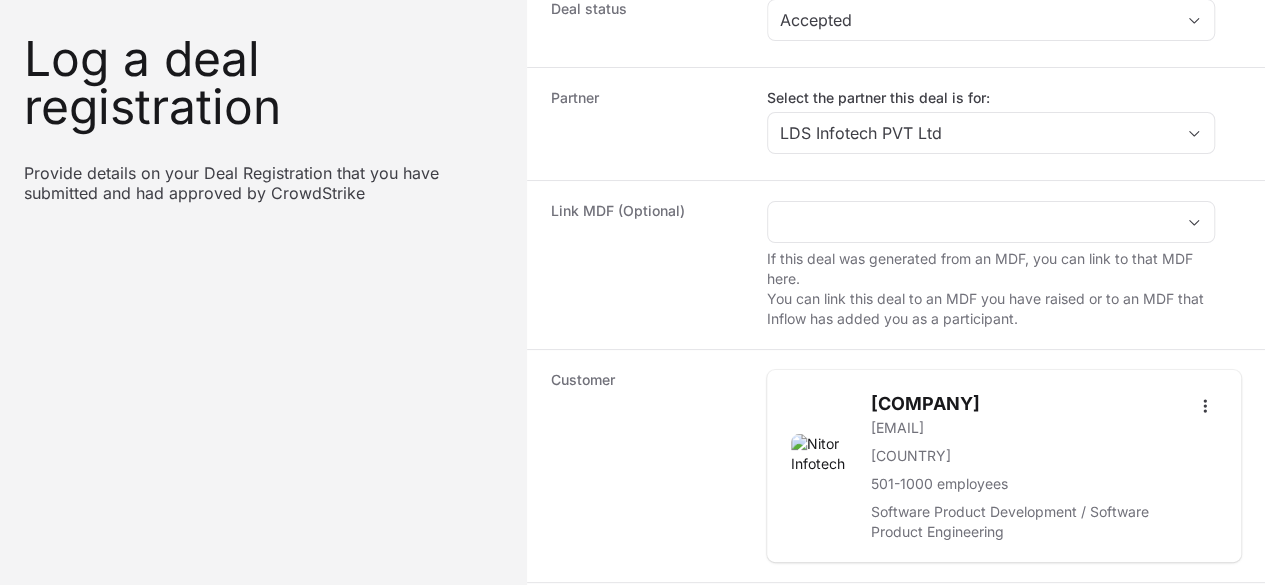 scroll, scrollTop: 122, scrollLeft: 0, axis: vertical 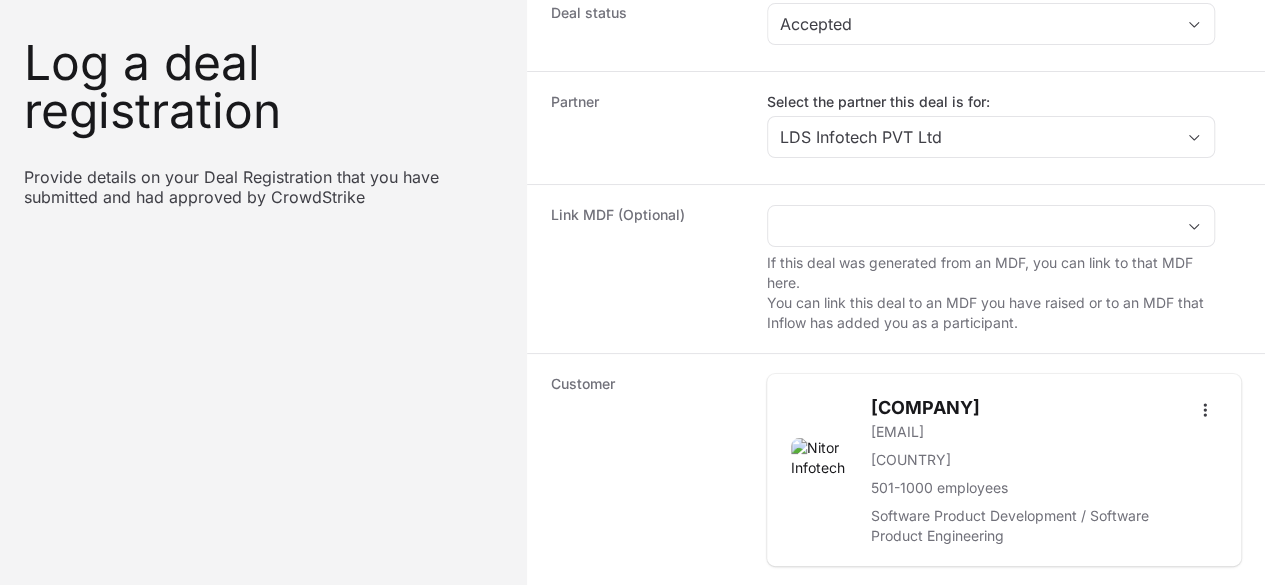 click on "Estimated Revenue" 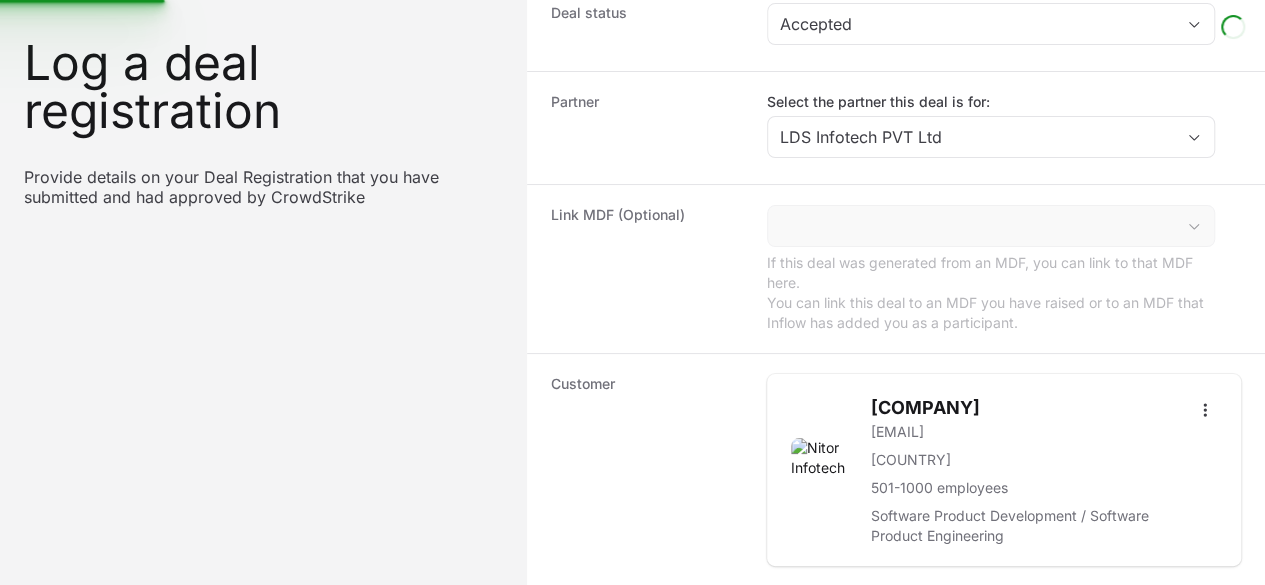 scroll, scrollTop: 310, scrollLeft: 0, axis: vertical 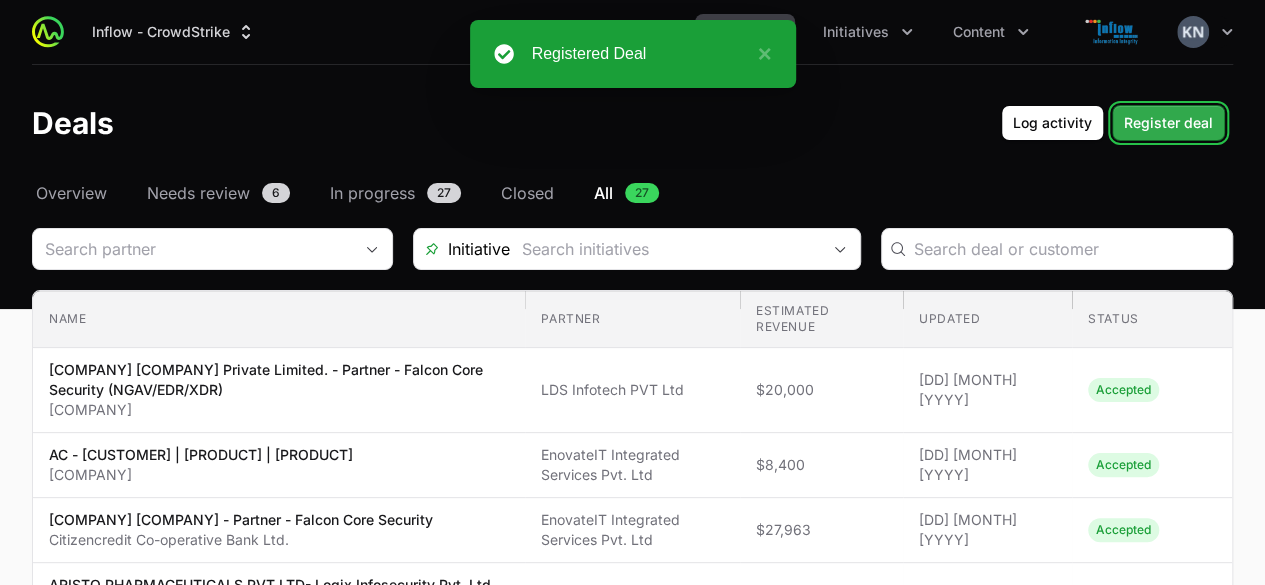 click on "Register deal" 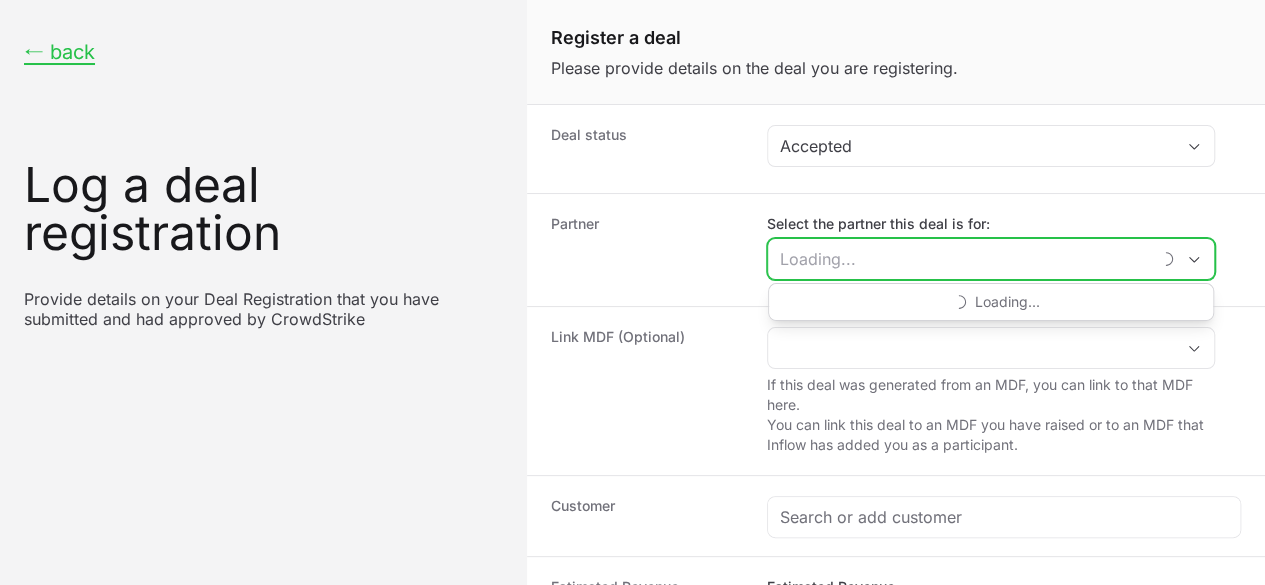 click on "Select the partner this deal is for:" 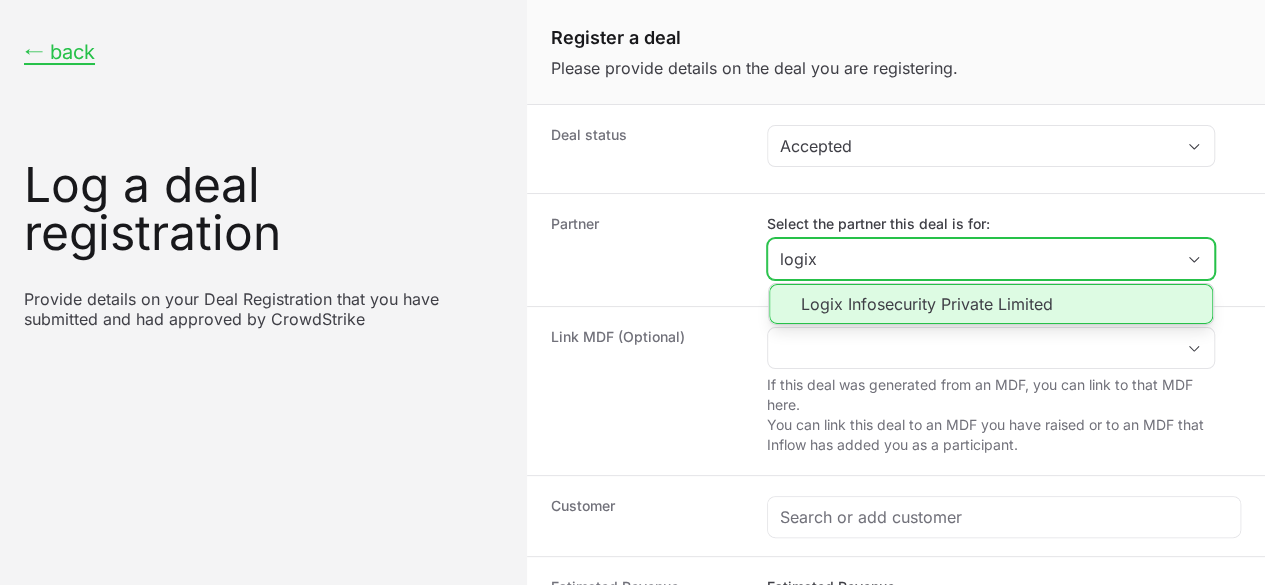 click on "Logix Infosecurity Private Limited" 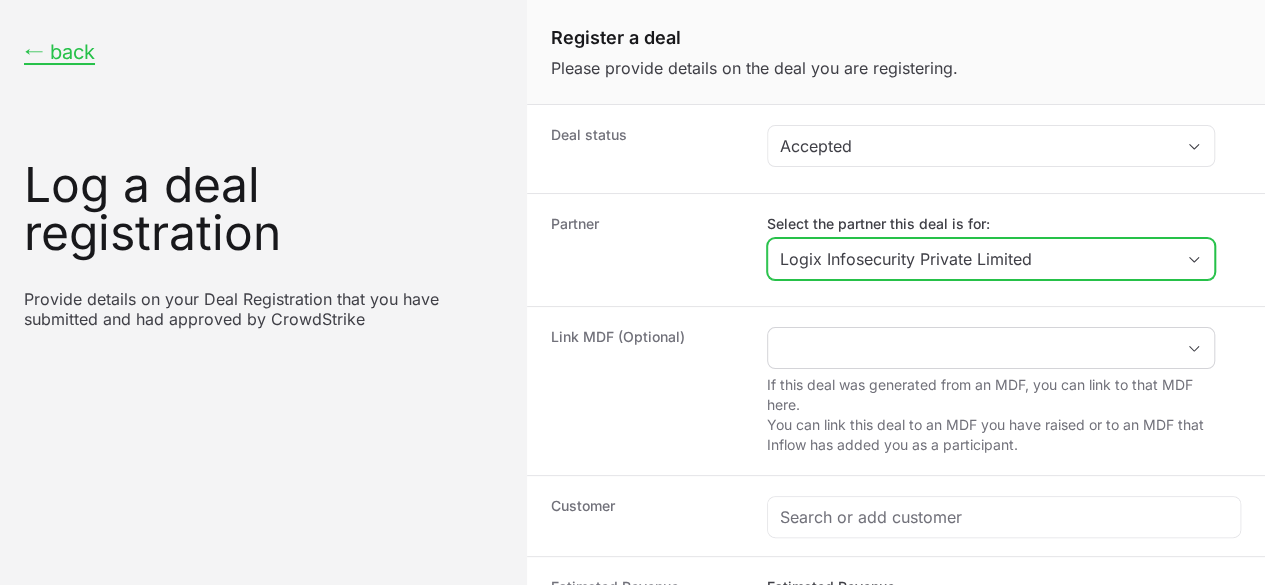 scroll, scrollTop: 140, scrollLeft: 0, axis: vertical 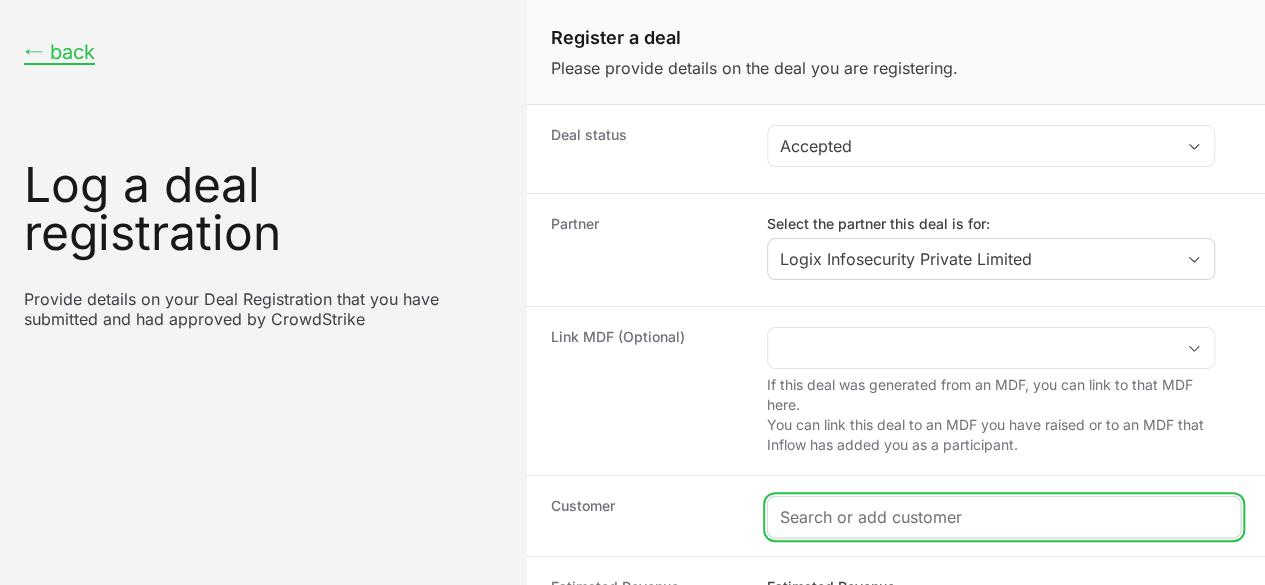 click 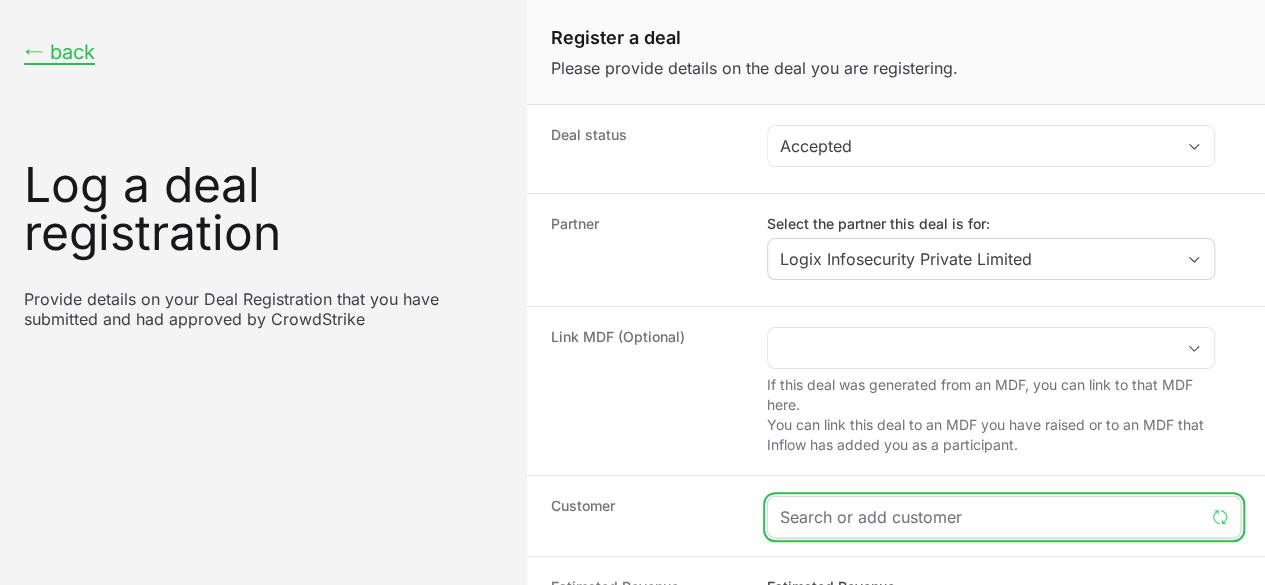 paste on "[COMPANY]" 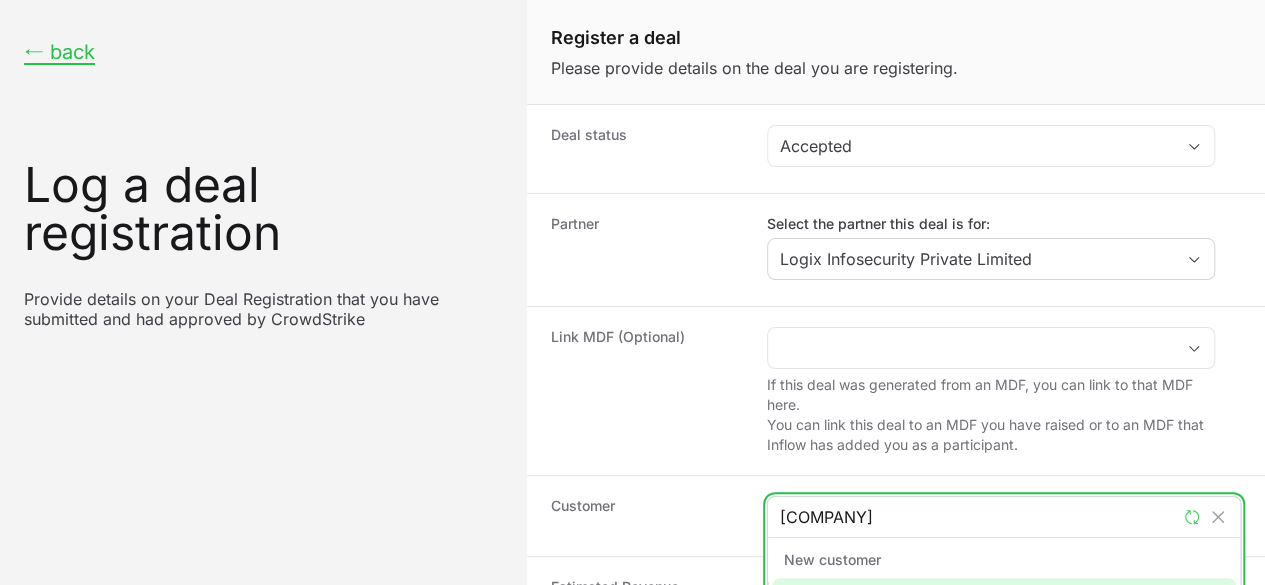 scroll, scrollTop: 0, scrollLeft: 20, axis: horizontal 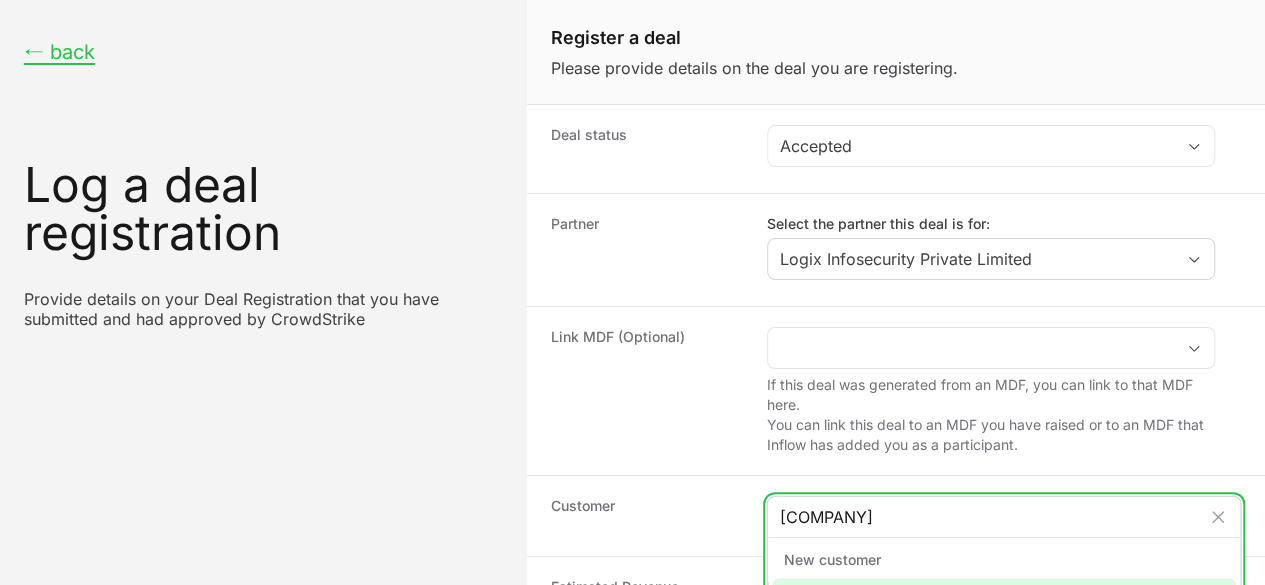 type on "[COMPANY]" 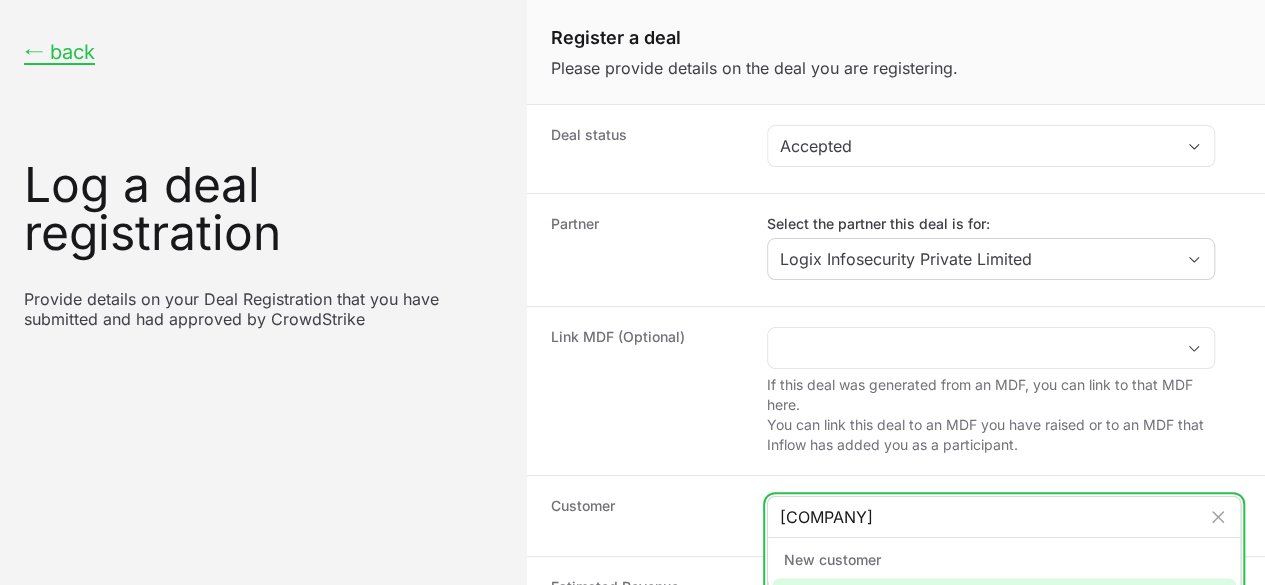 scroll, scrollTop: 0, scrollLeft: 0, axis: both 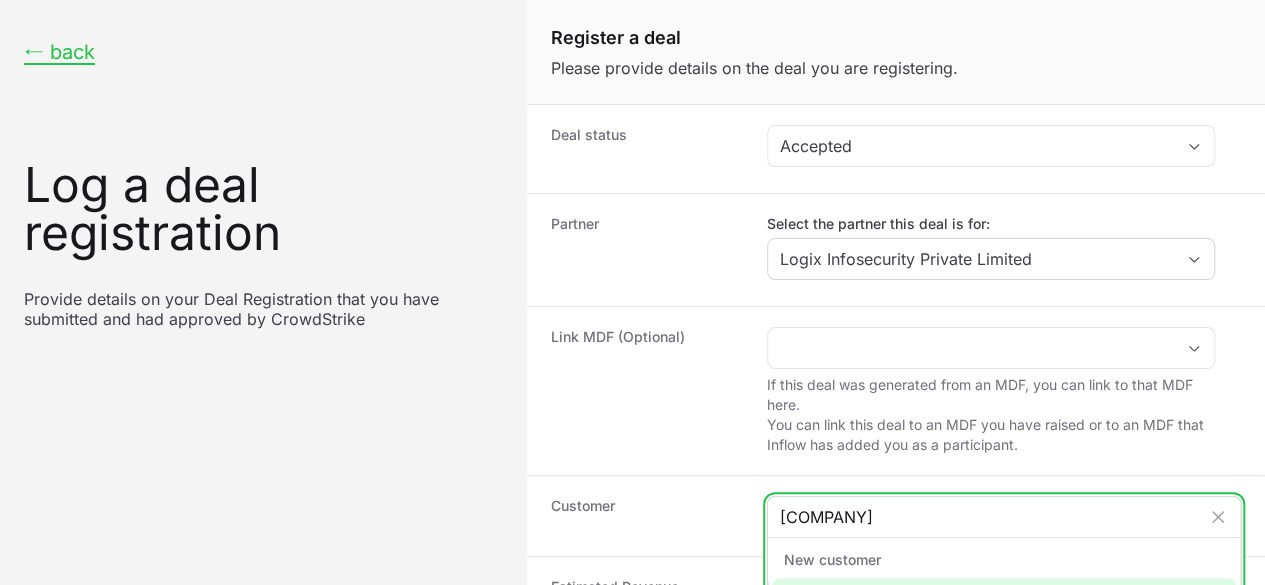 click on "Add "[COMPANY]" as new customer" 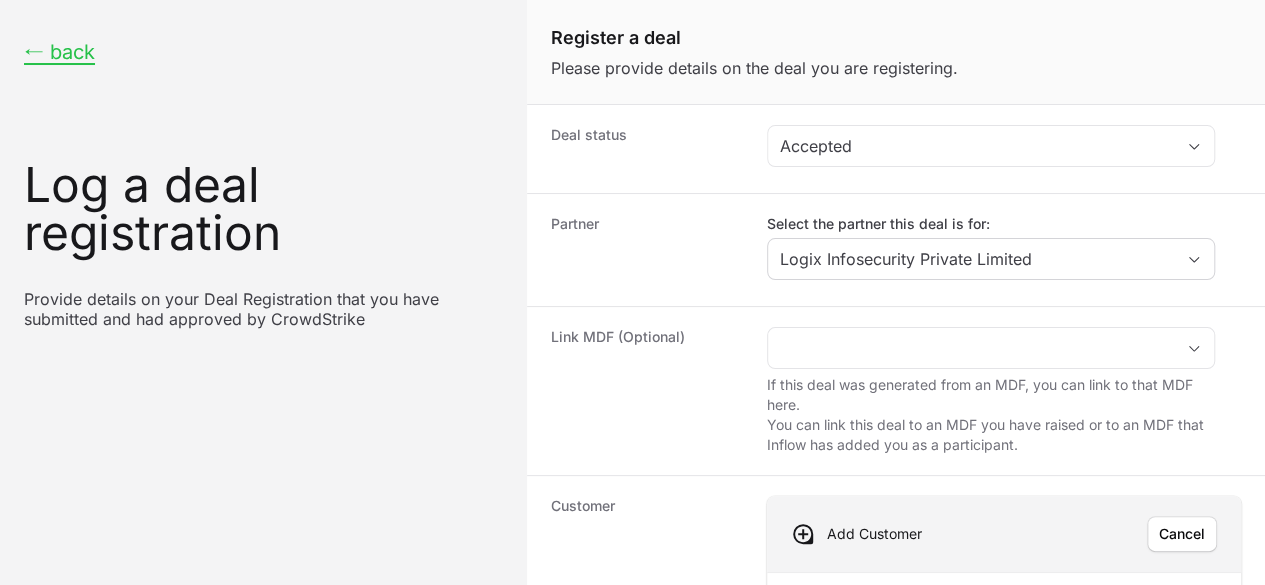 click on "Website/Email" 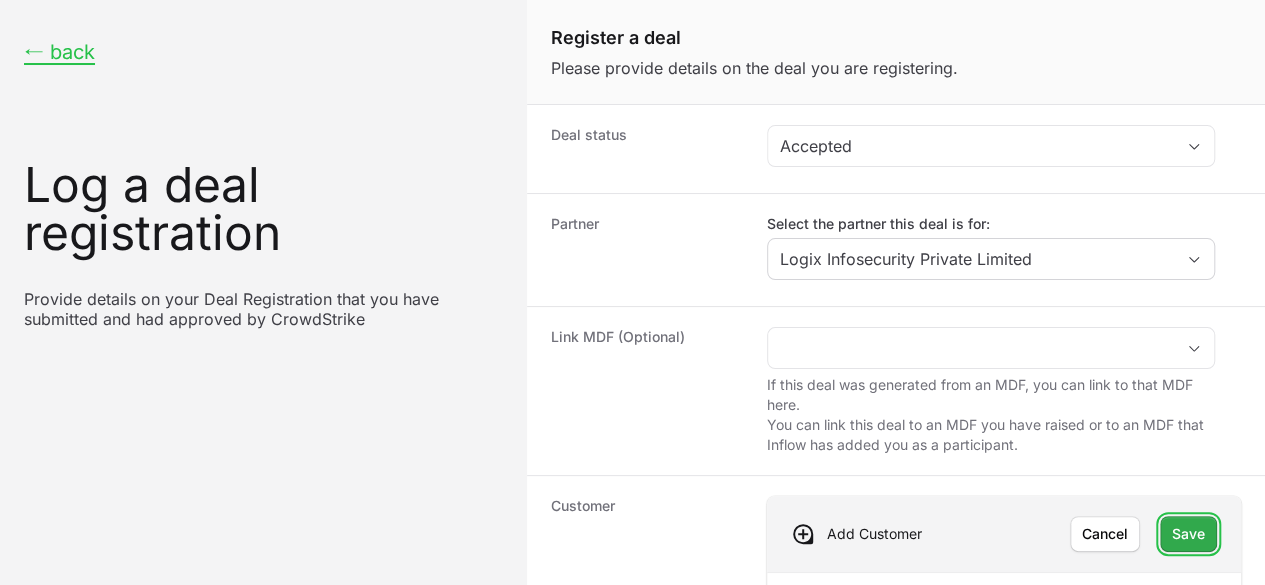 type 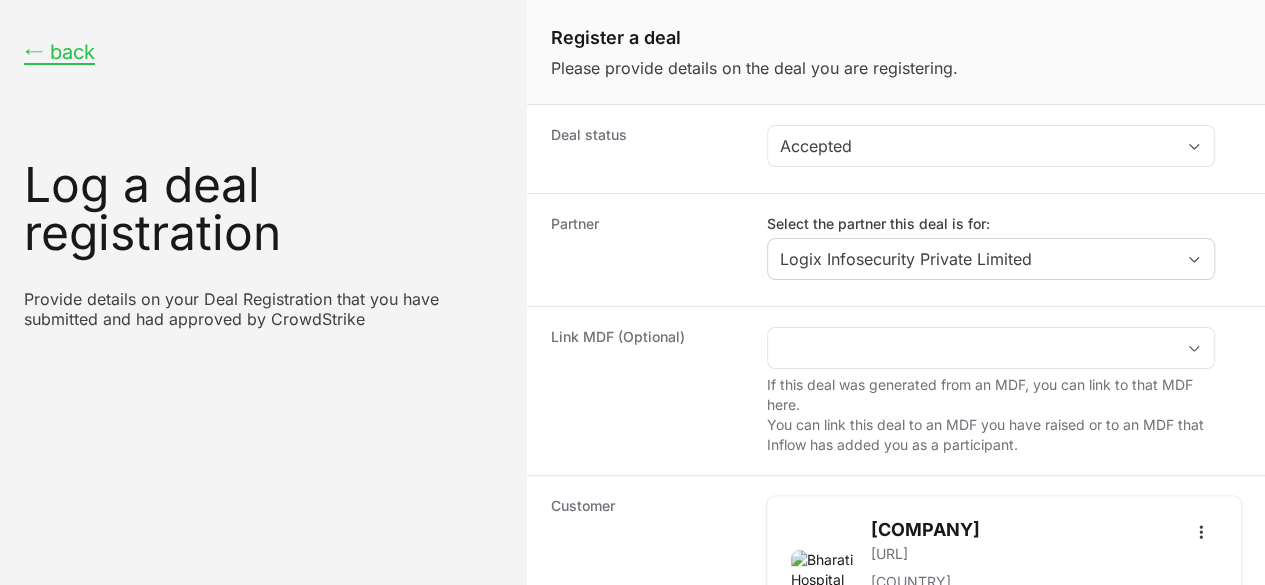 click on "Estimated Revenue" 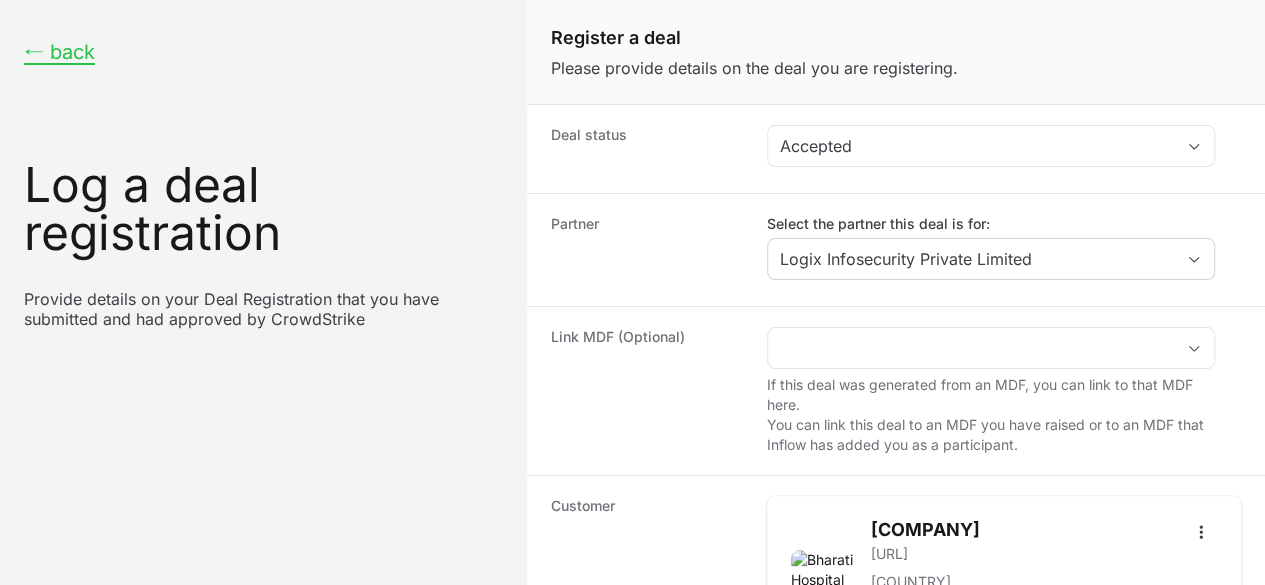 scroll, scrollTop: 416, scrollLeft: 0, axis: vertical 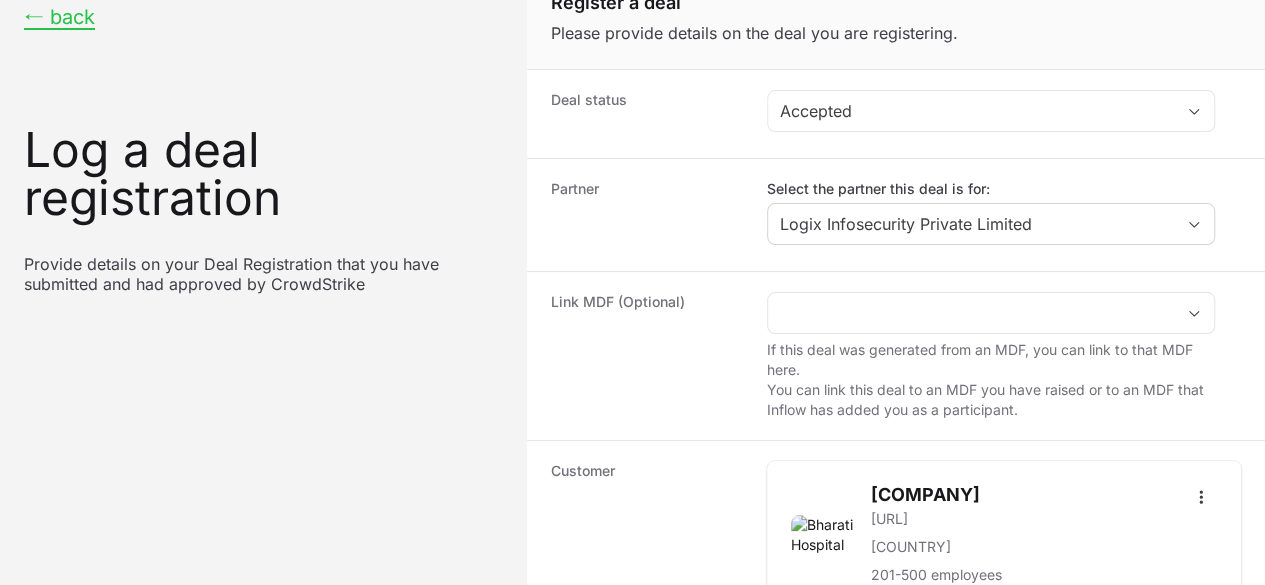 click on "Deal registration code" 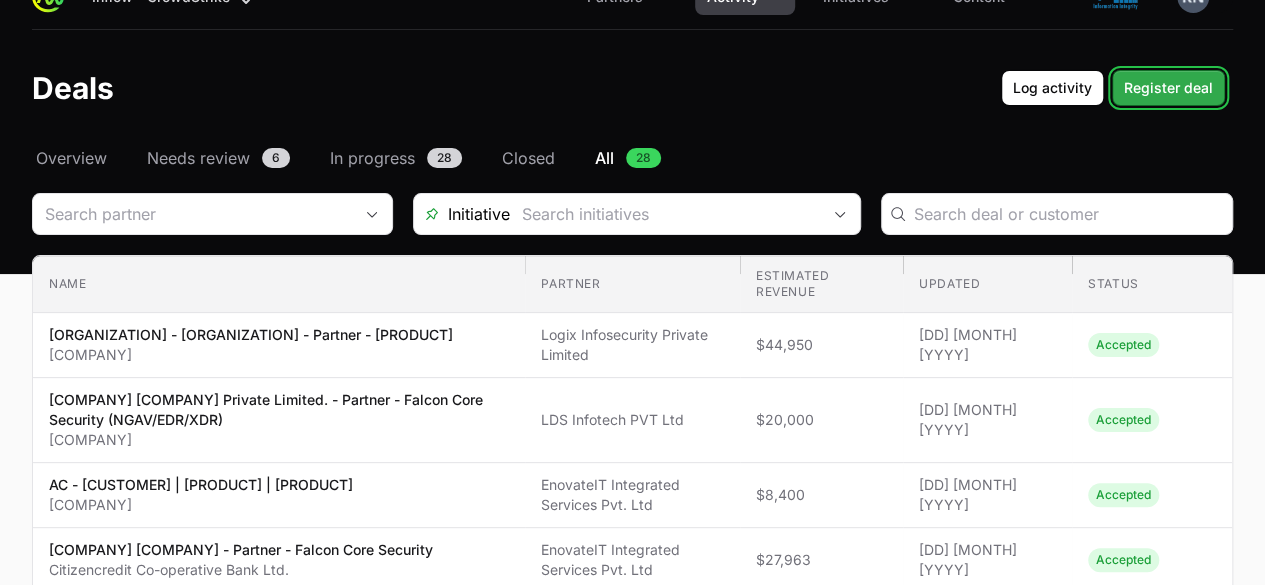 click on "Register deal" 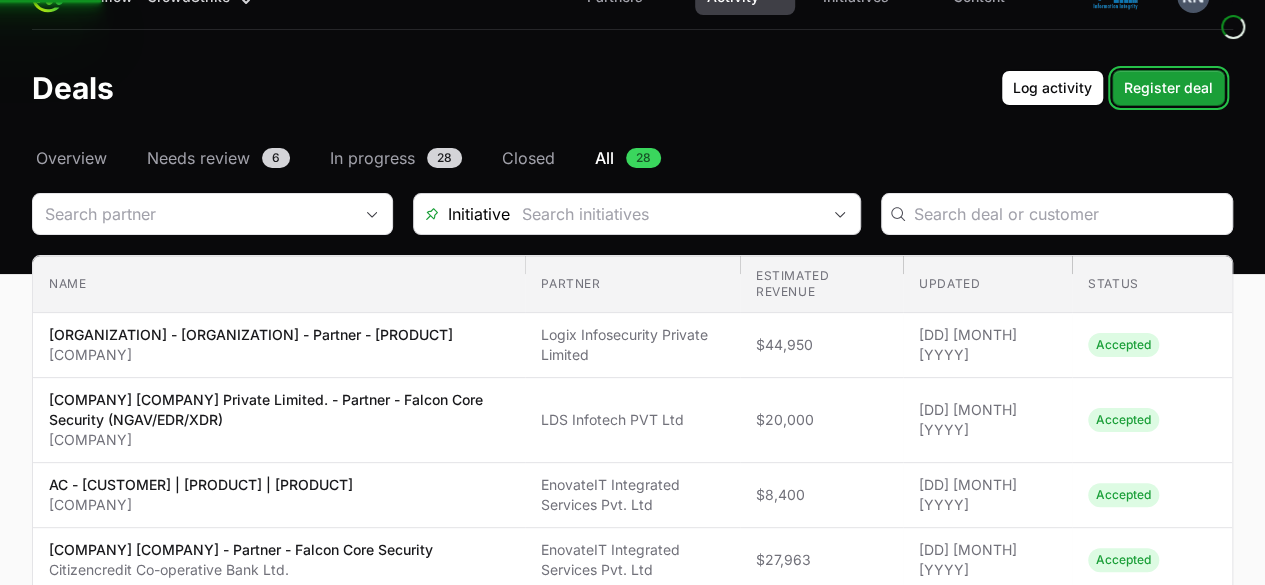 type 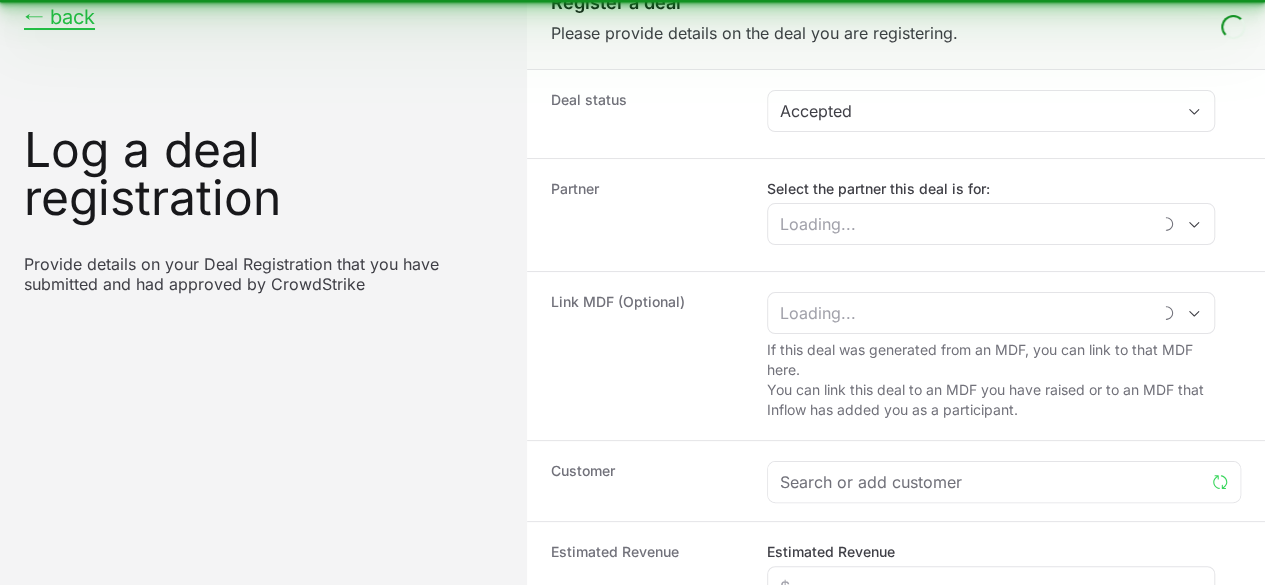 scroll, scrollTop: 0, scrollLeft: 0, axis: both 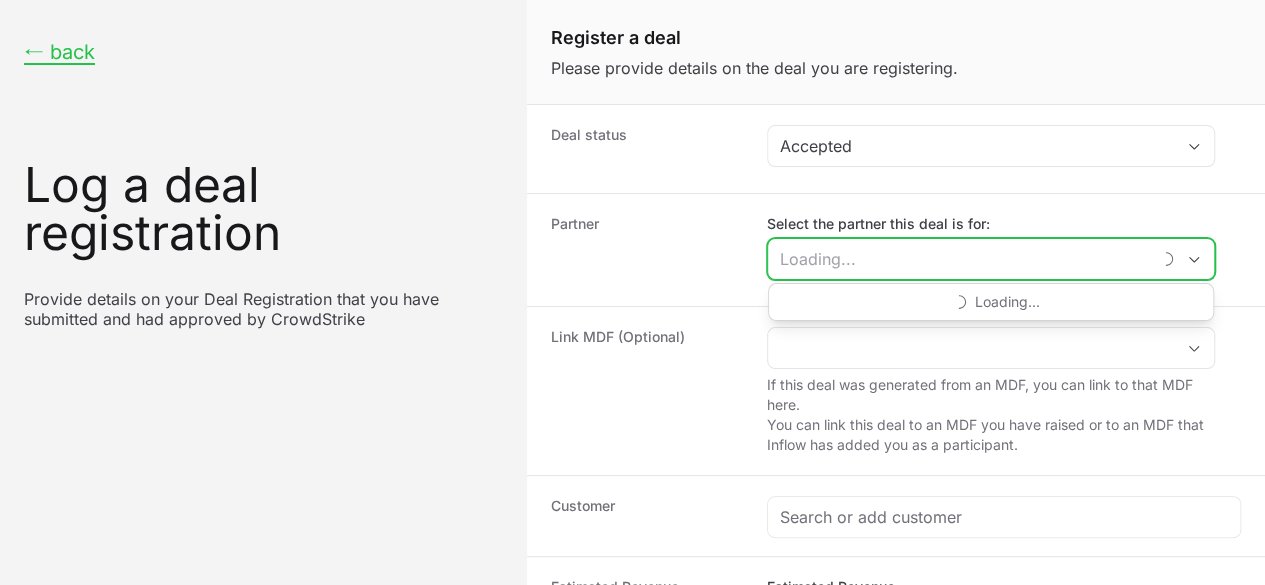 click on "Select the partner this deal is for:" 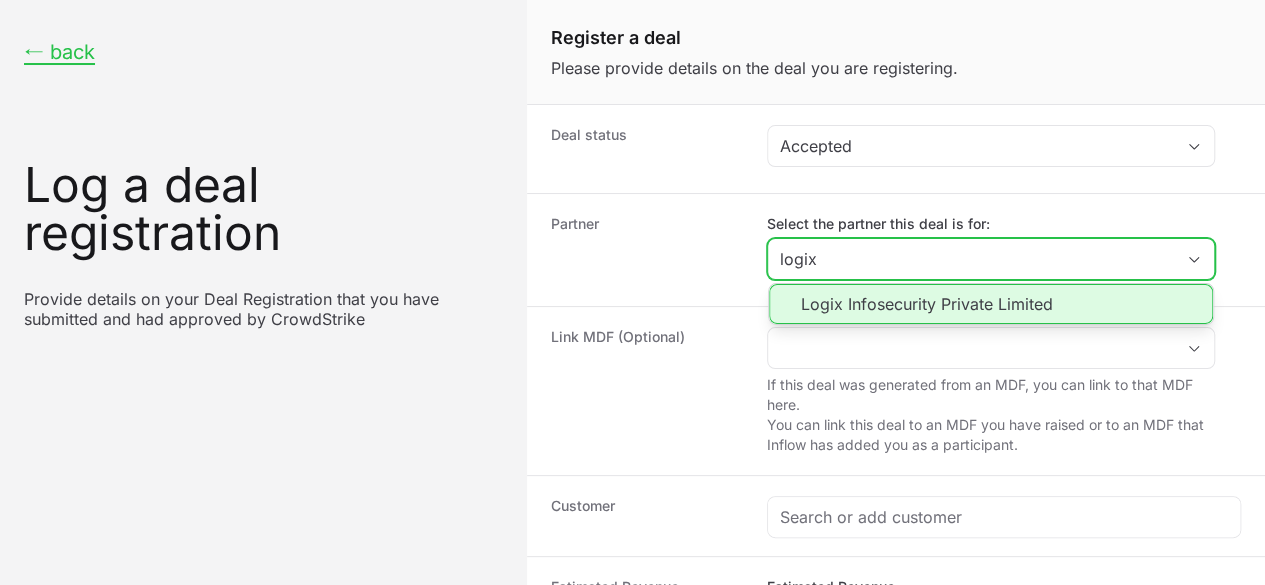 click on "Logix Infosecurity Private Limited" 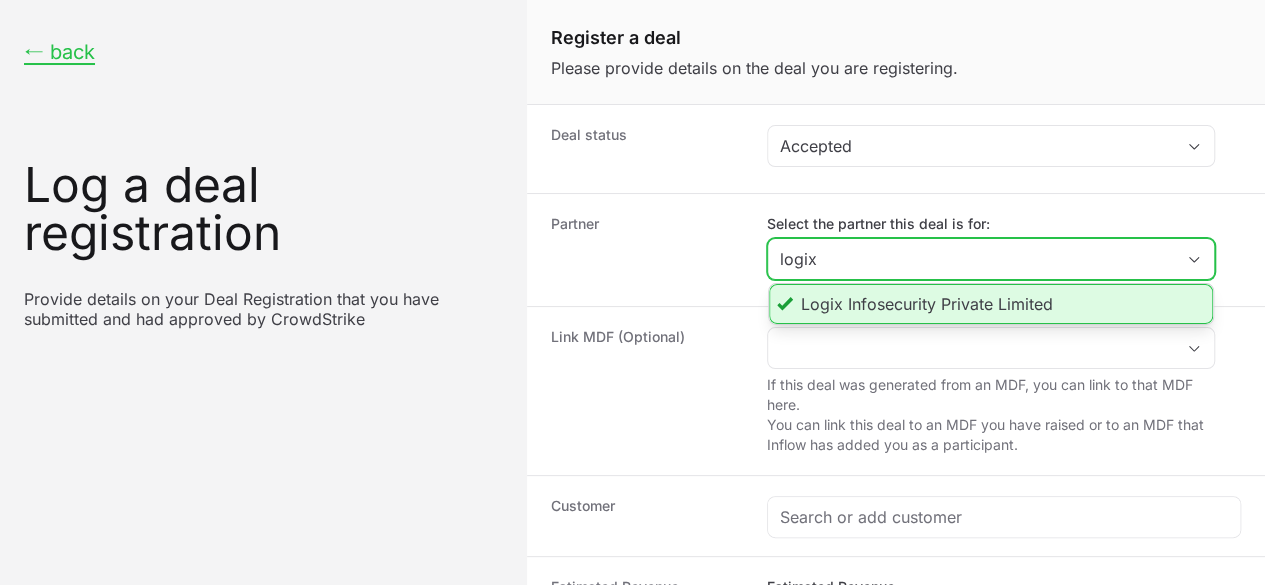 type on "logix" 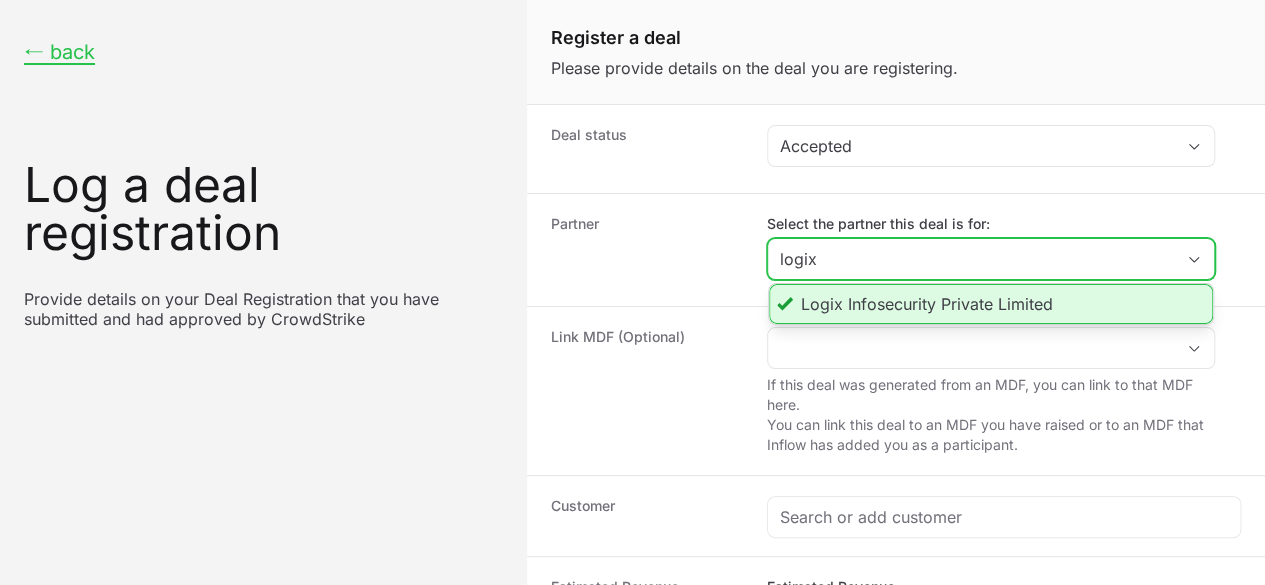 click on "Logix Infosecurity Private Limited" 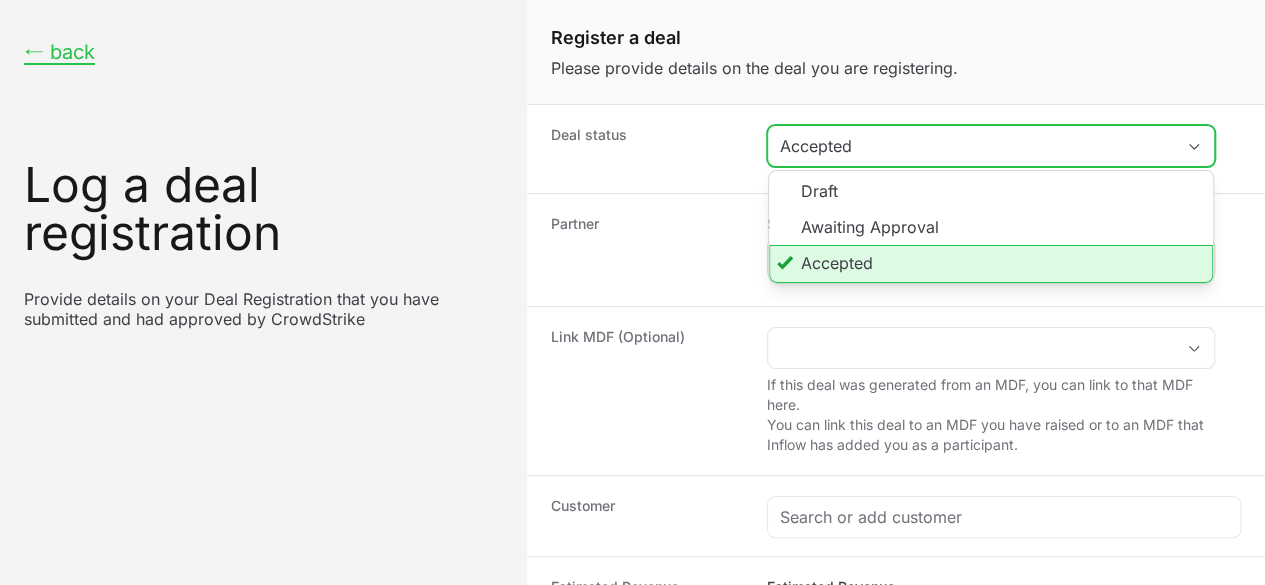 click on "Accepted" 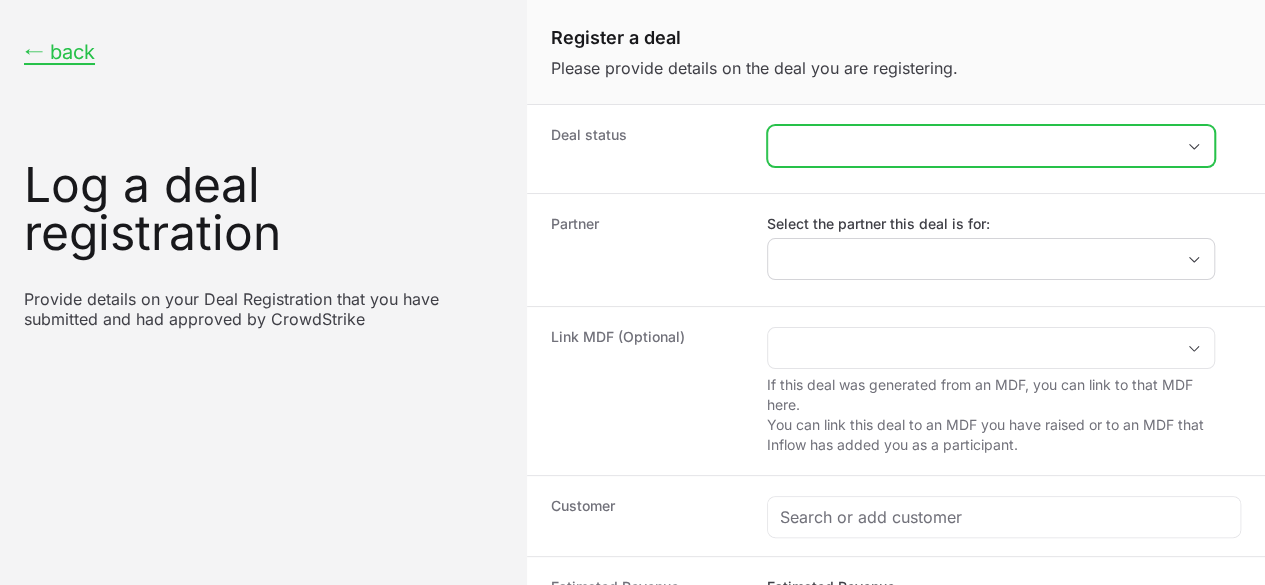 click on "placeholder" 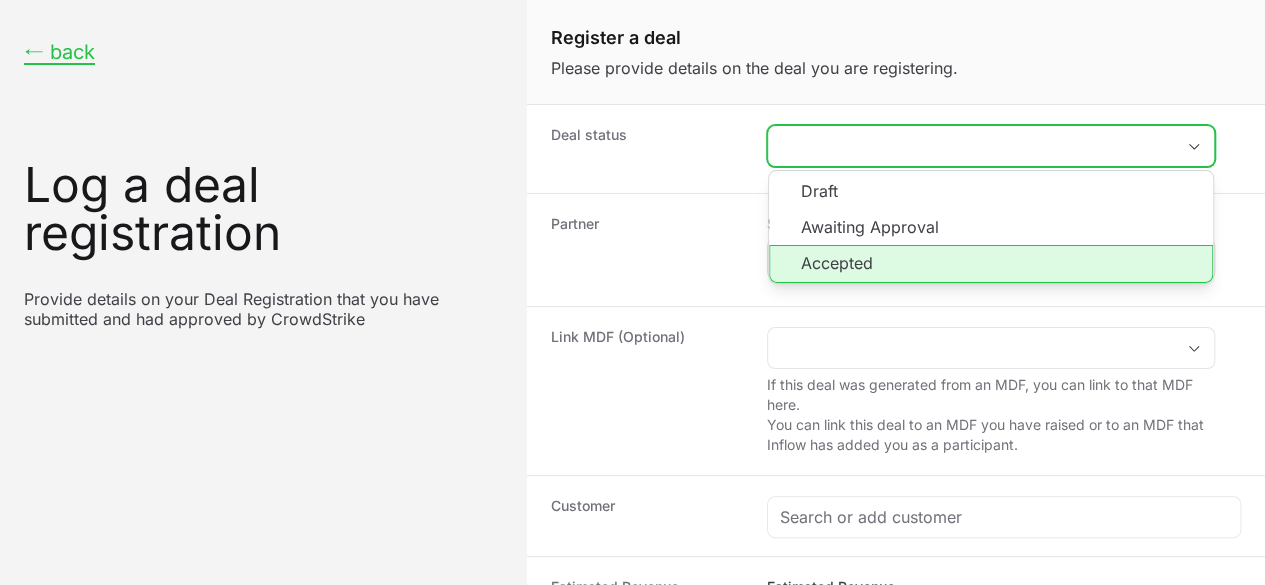 click on "Accepted" 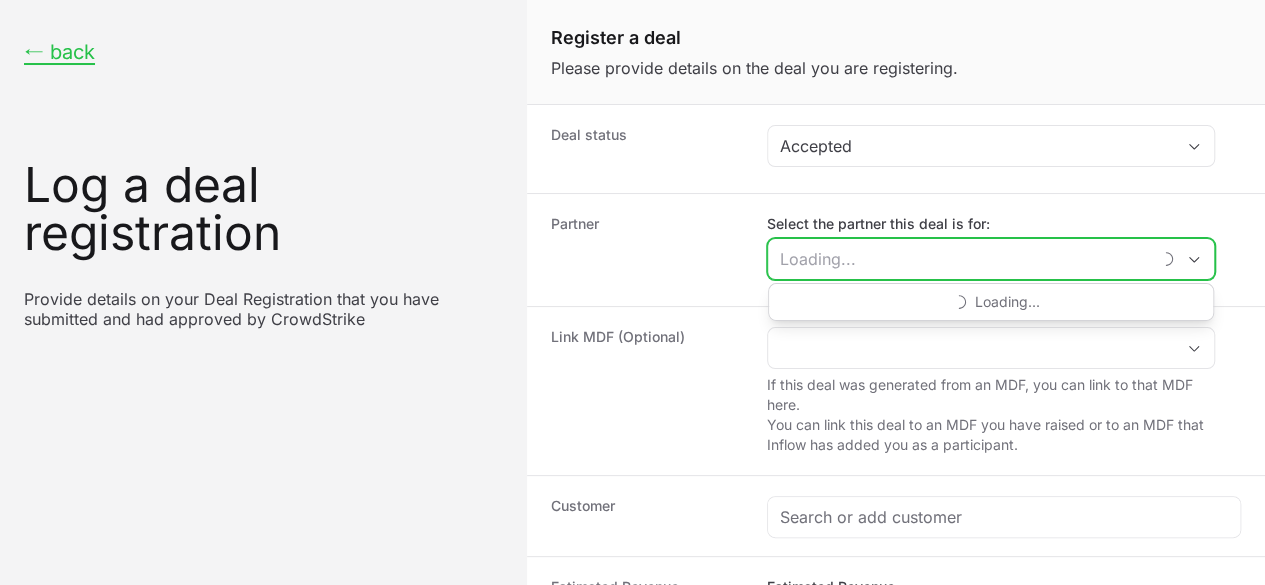 click on "Select the partner this deal is for:" 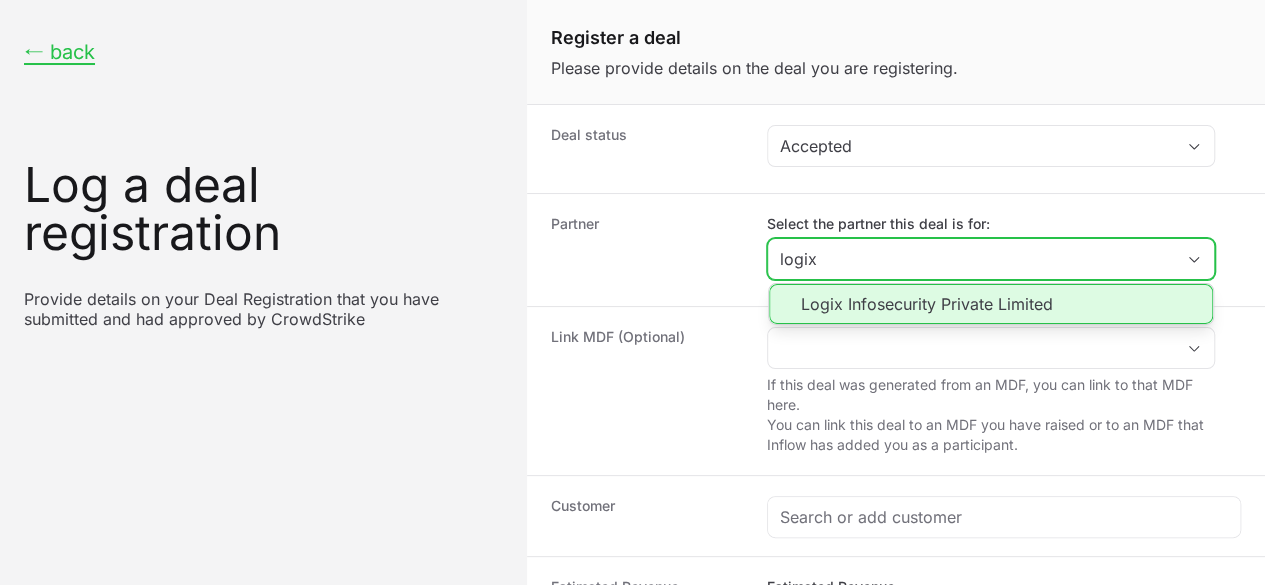 click on "Logix Infosecurity Private Limited" 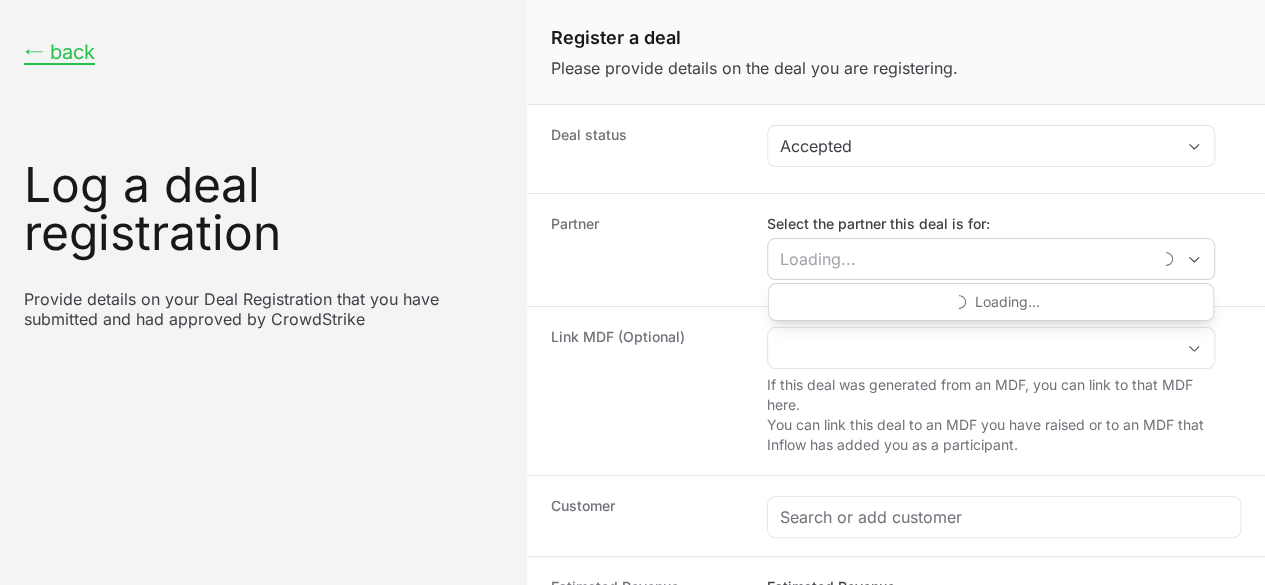 type on "Logix Infosecurity Private Limited" 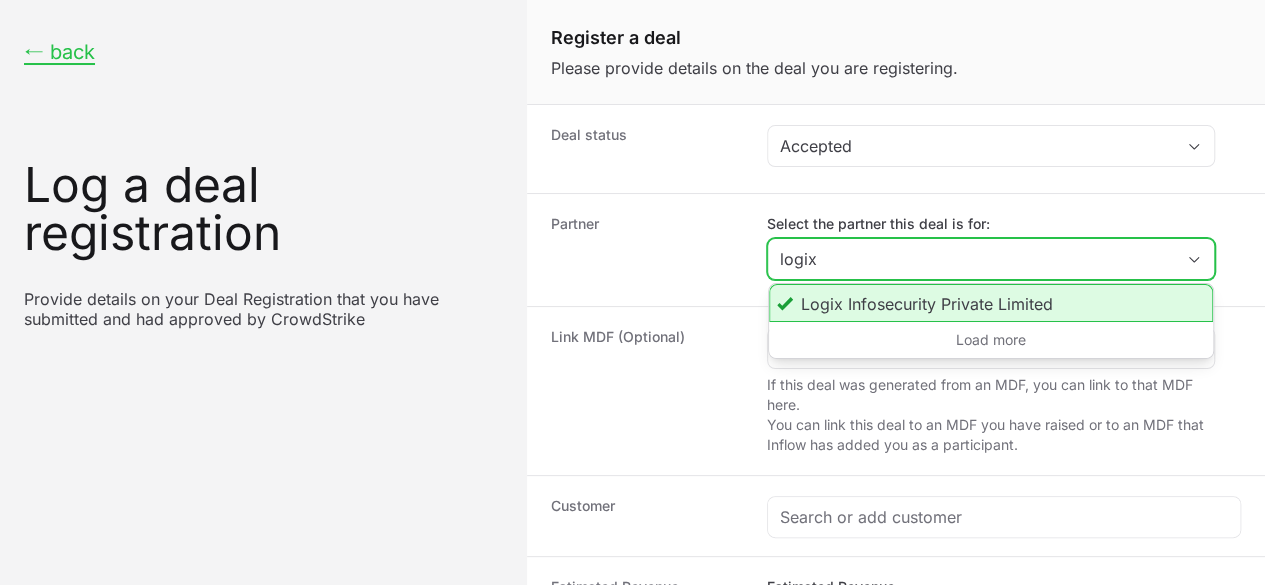 type on "logix" 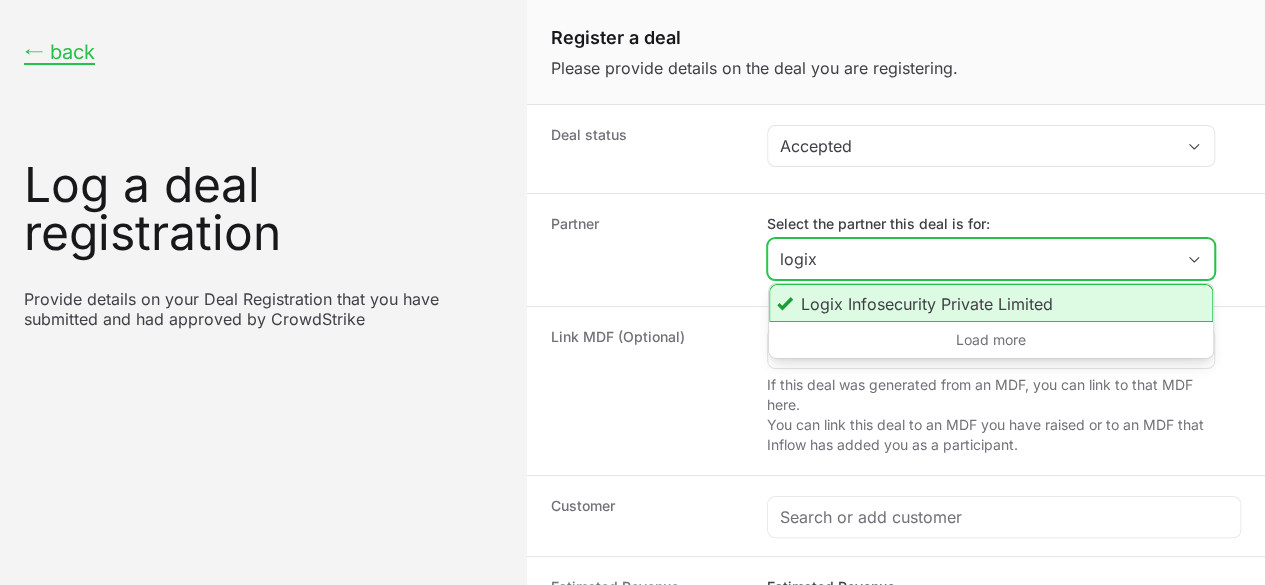 click on "Logix Infosecurity Private Limited" 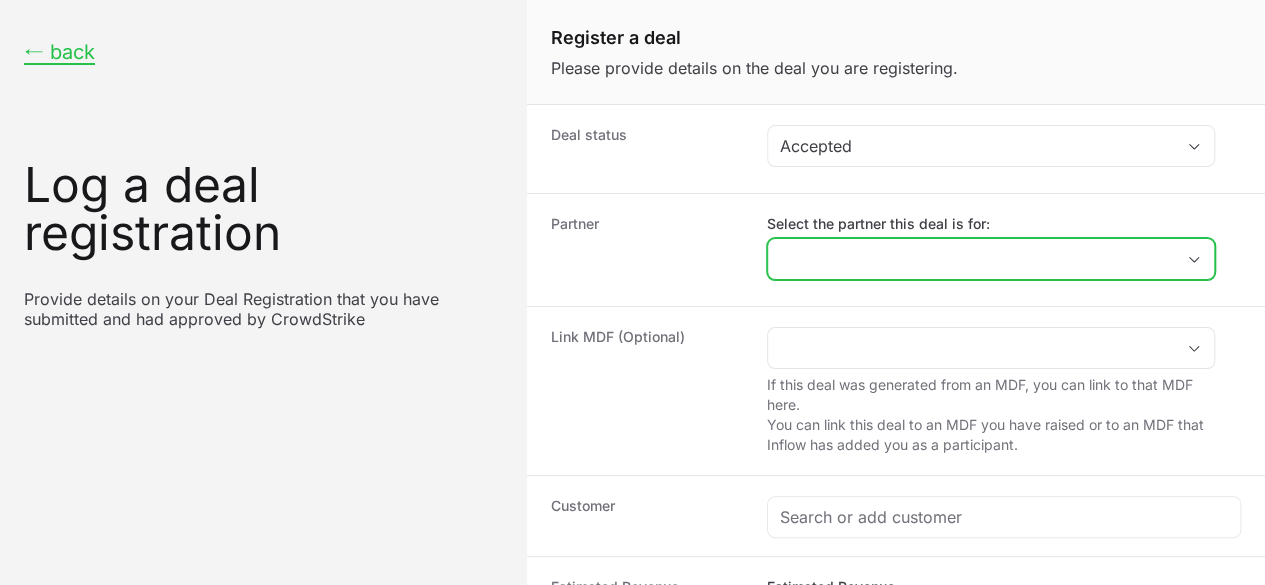 click on "Select the partner this deal is for:" 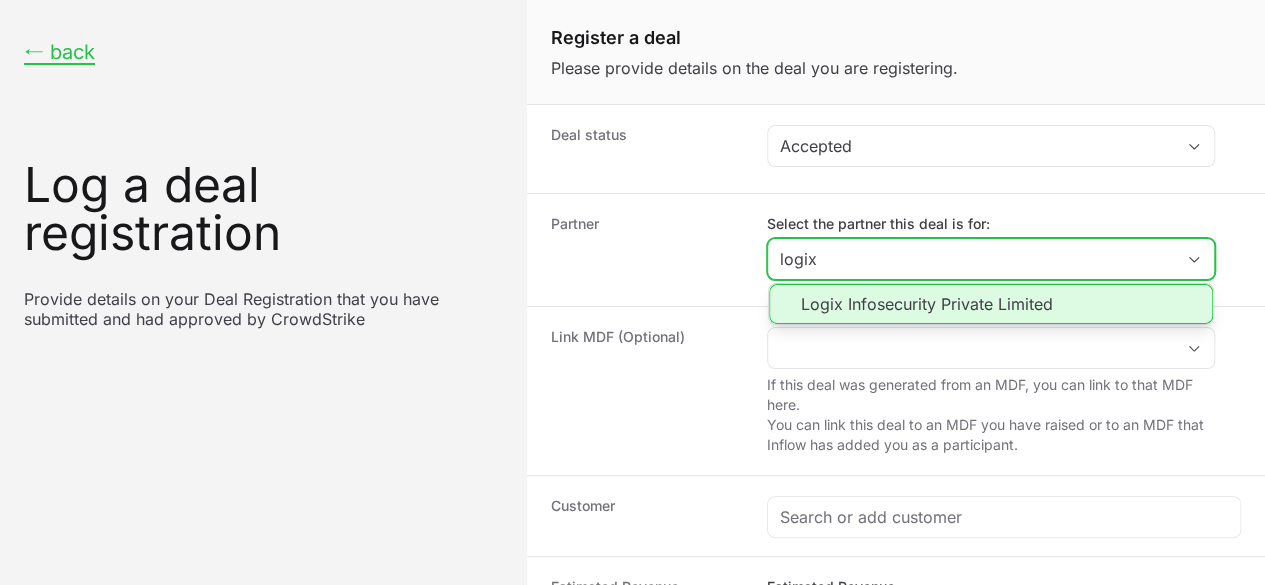 click on "Logix Infosecurity Private Limited" 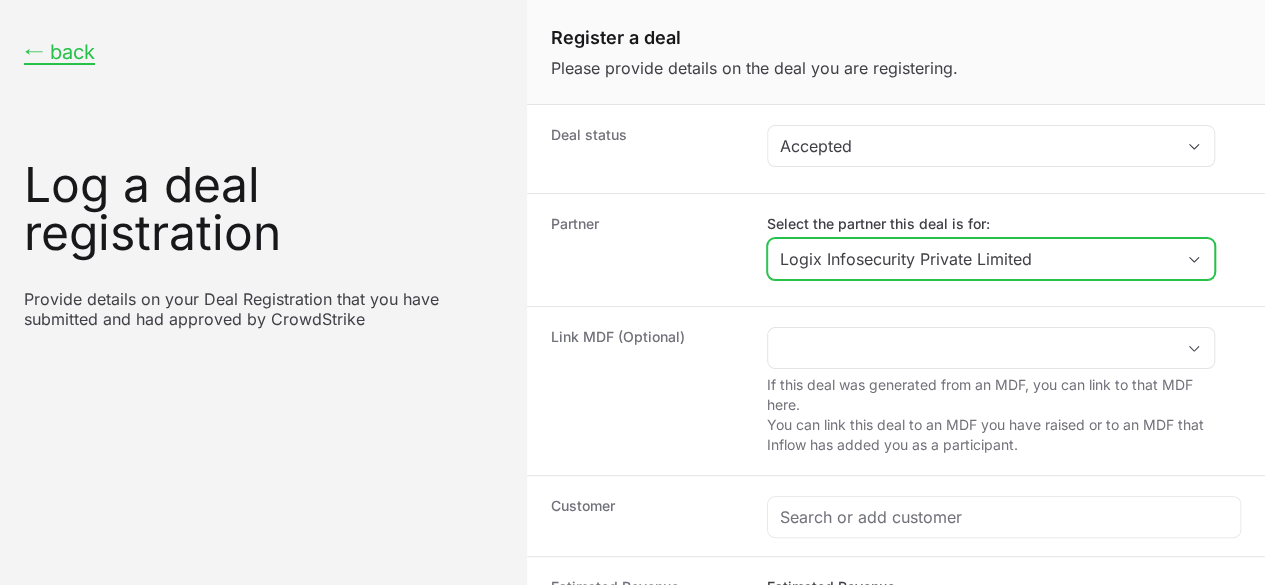 scroll, scrollTop: 79, scrollLeft: 0, axis: vertical 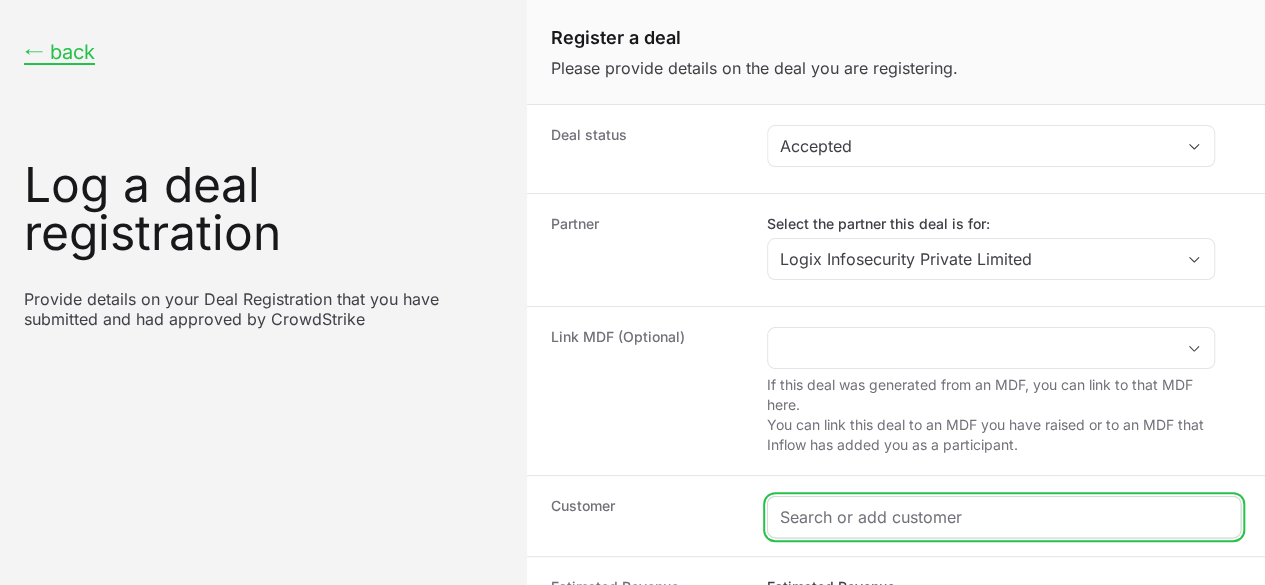 click 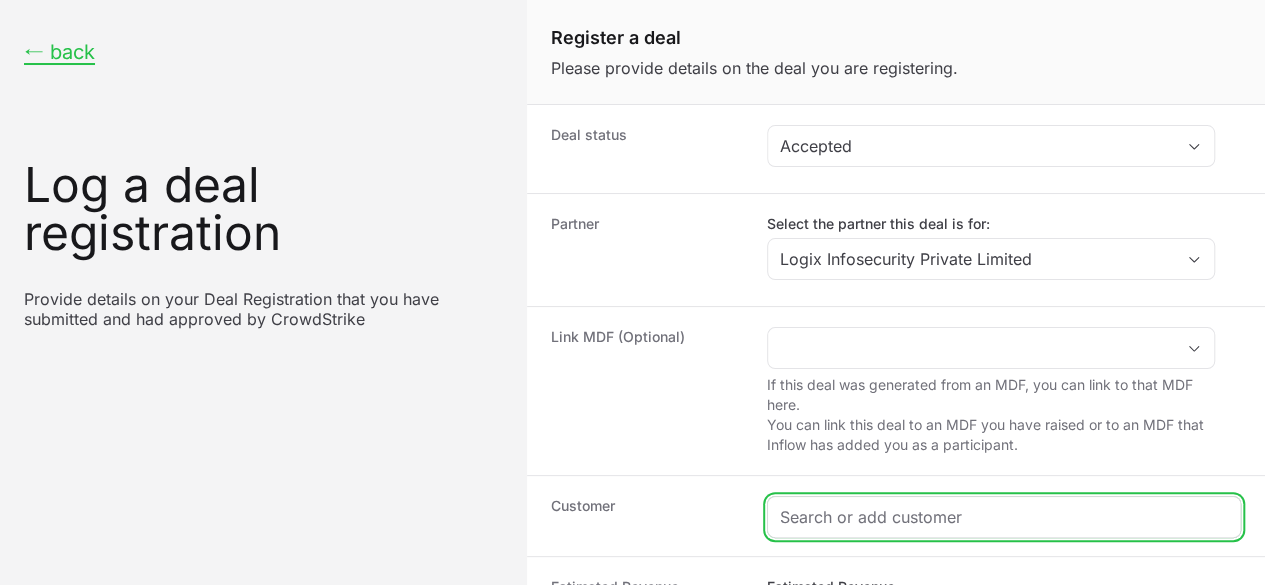 paste on "[COMPANY]" 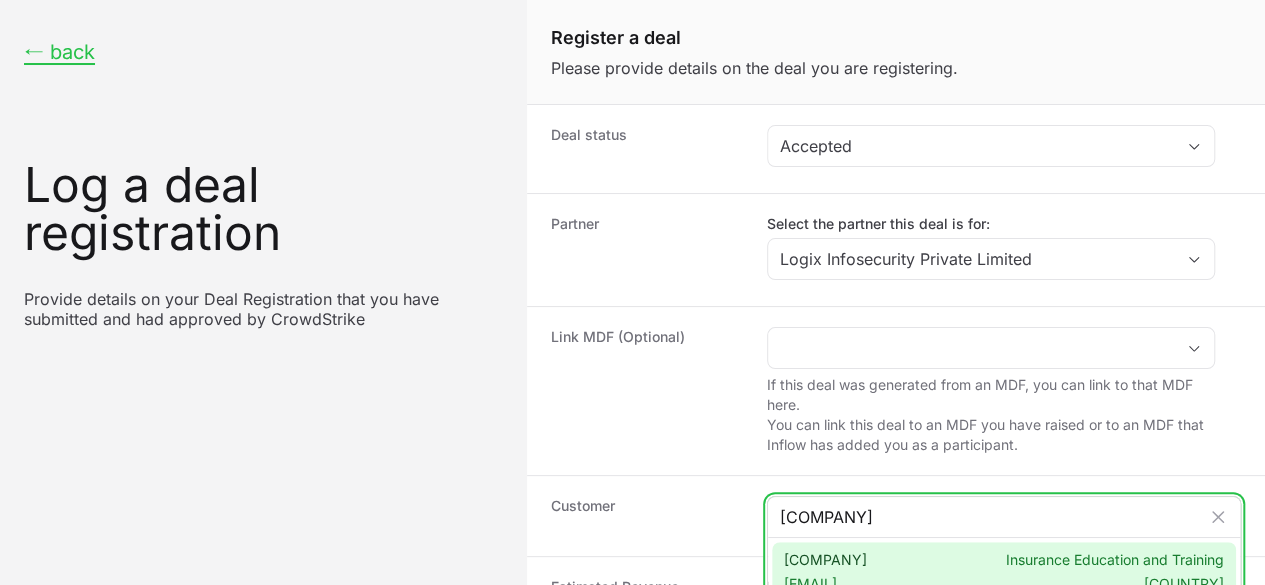 type on "[COMPANY]" 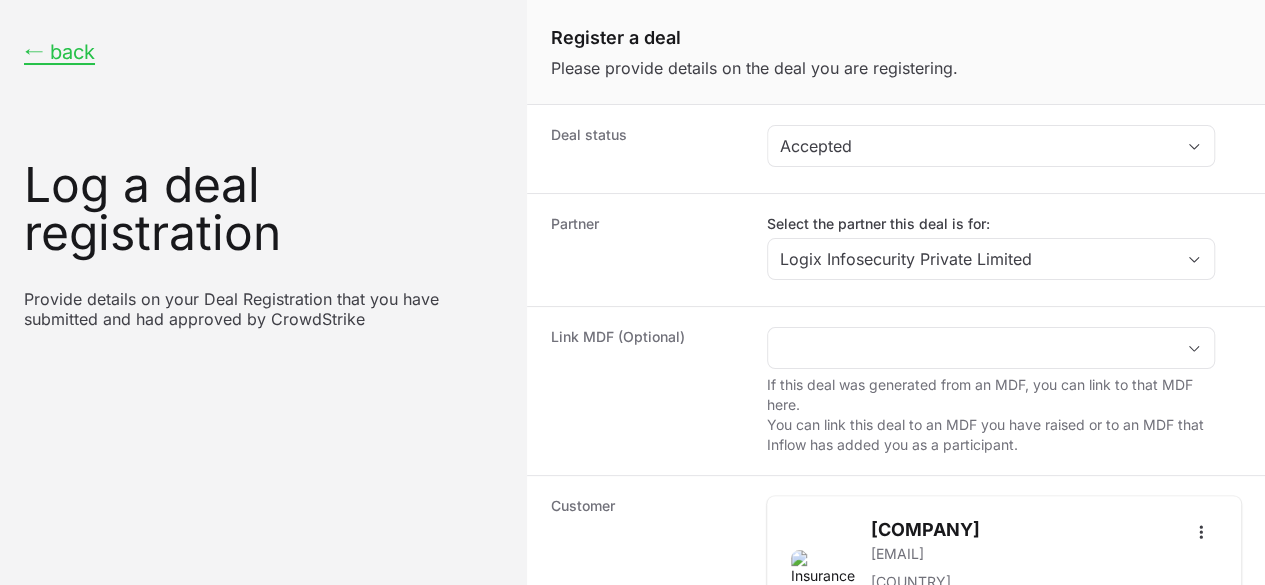 scroll, scrollTop: 0, scrollLeft: 0, axis: both 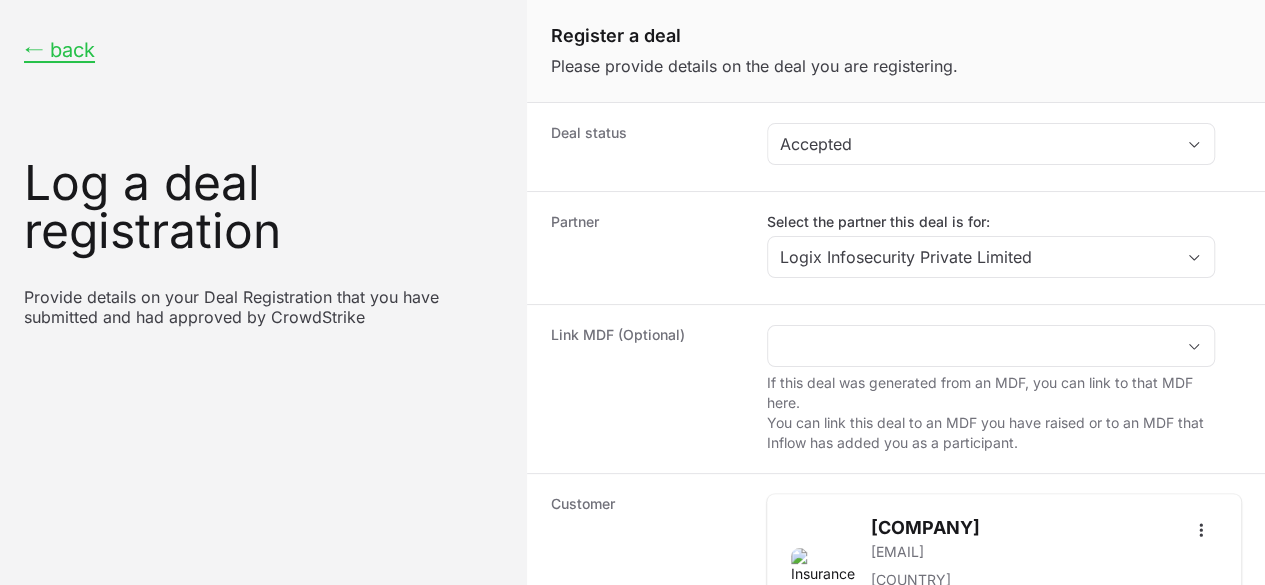 click on "Estimated Revenue" 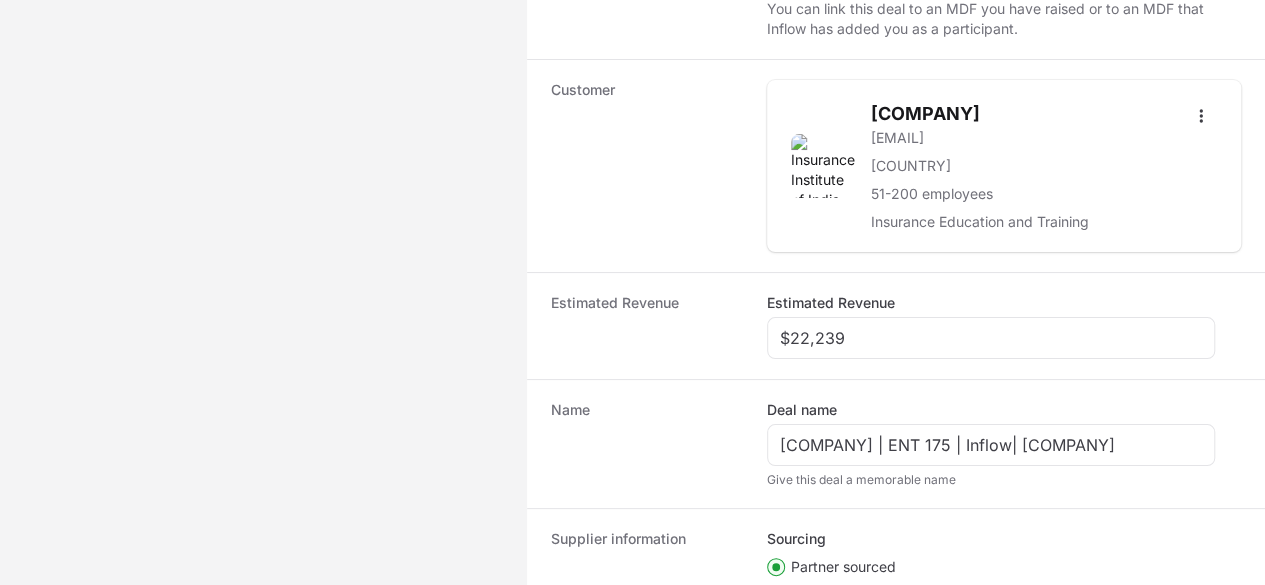click on "Deal registration code" 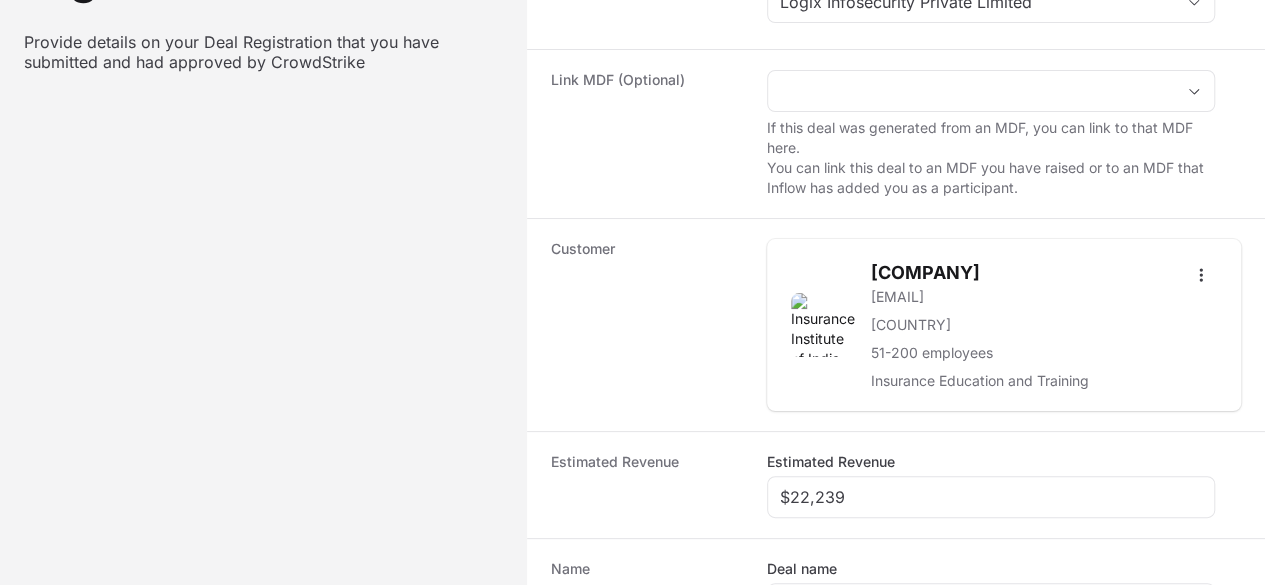 scroll, scrollTop: 256, scrollLeft: 0, axis: vertical 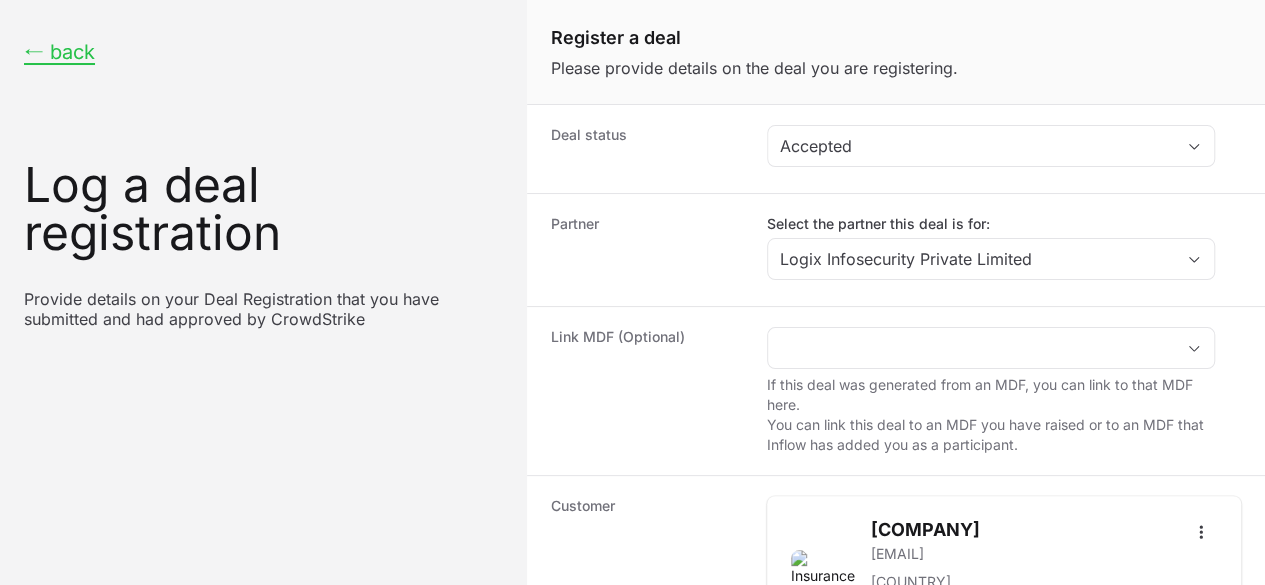 type on "DR-eeca5fdf" 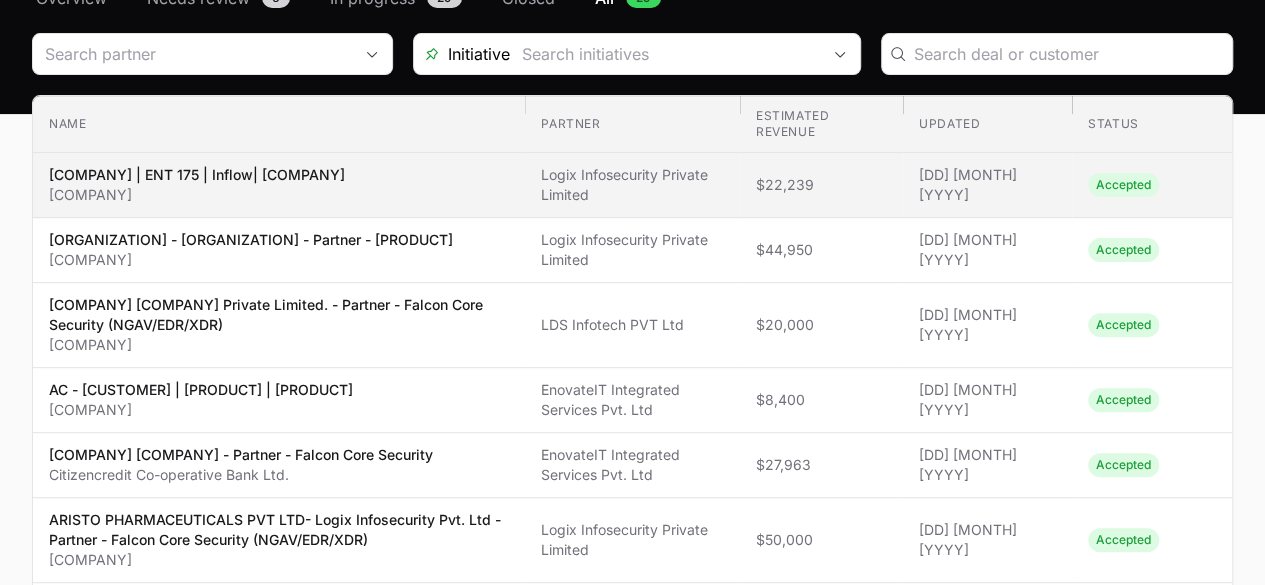scroll, scrollTop: 0, scrollLeft: 0, axis: both 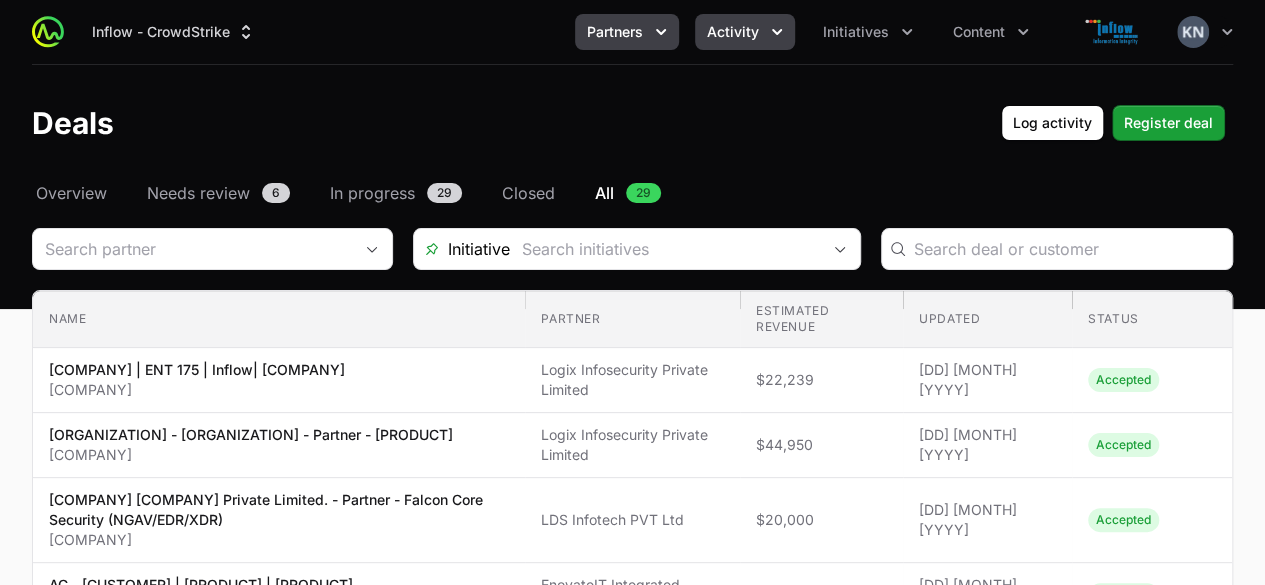 click on "Partners" 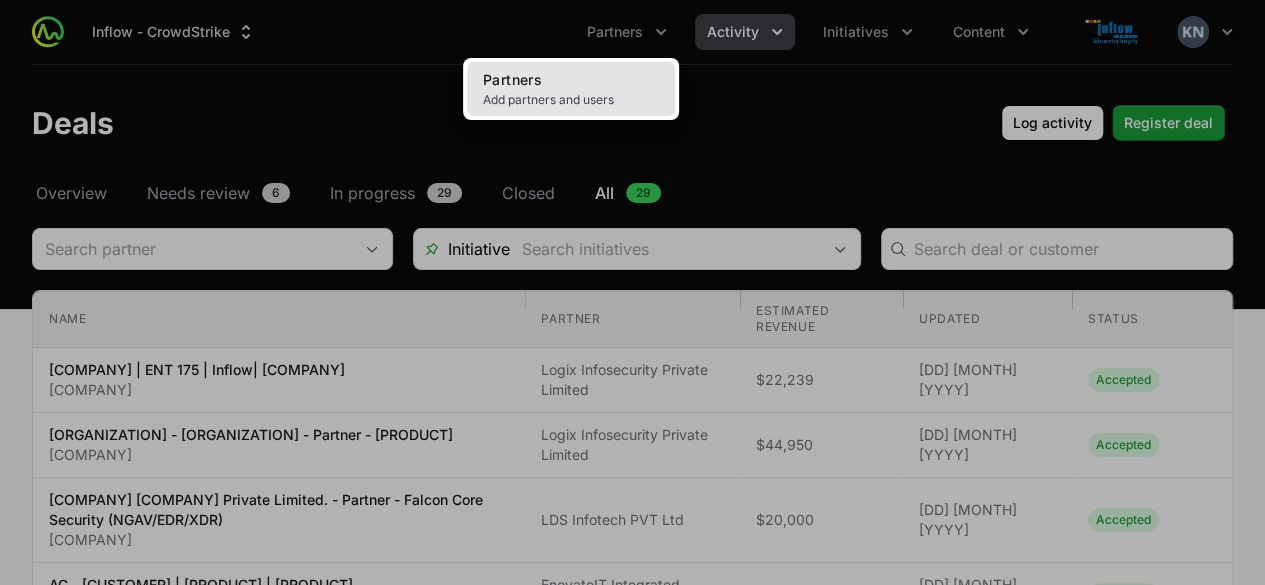 click on "Add partners and users" 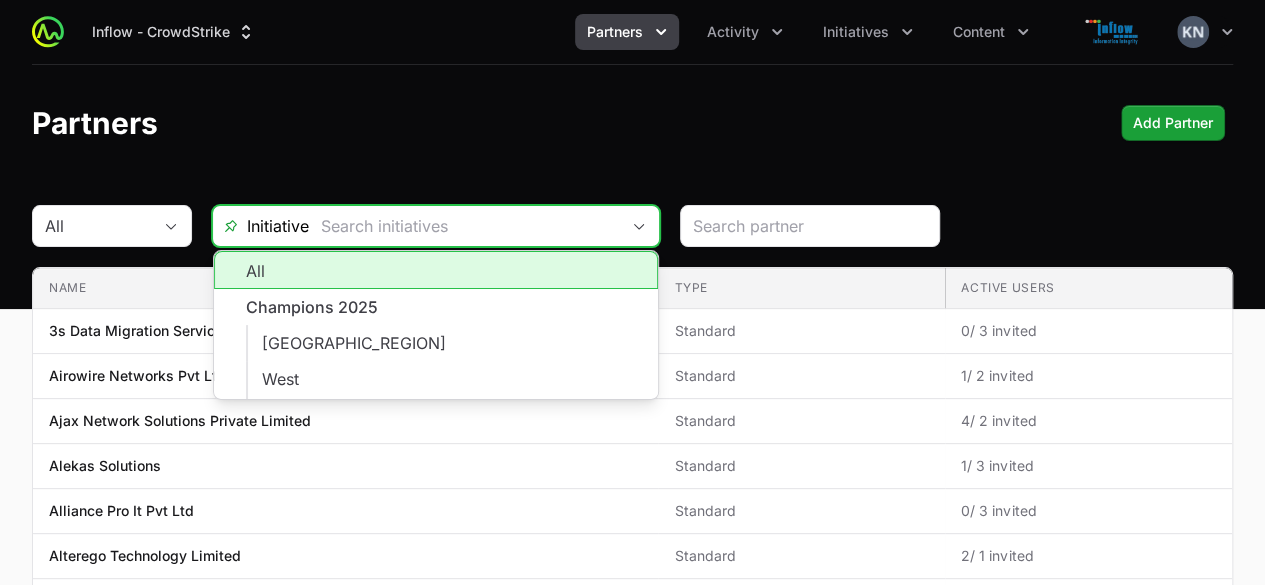 click 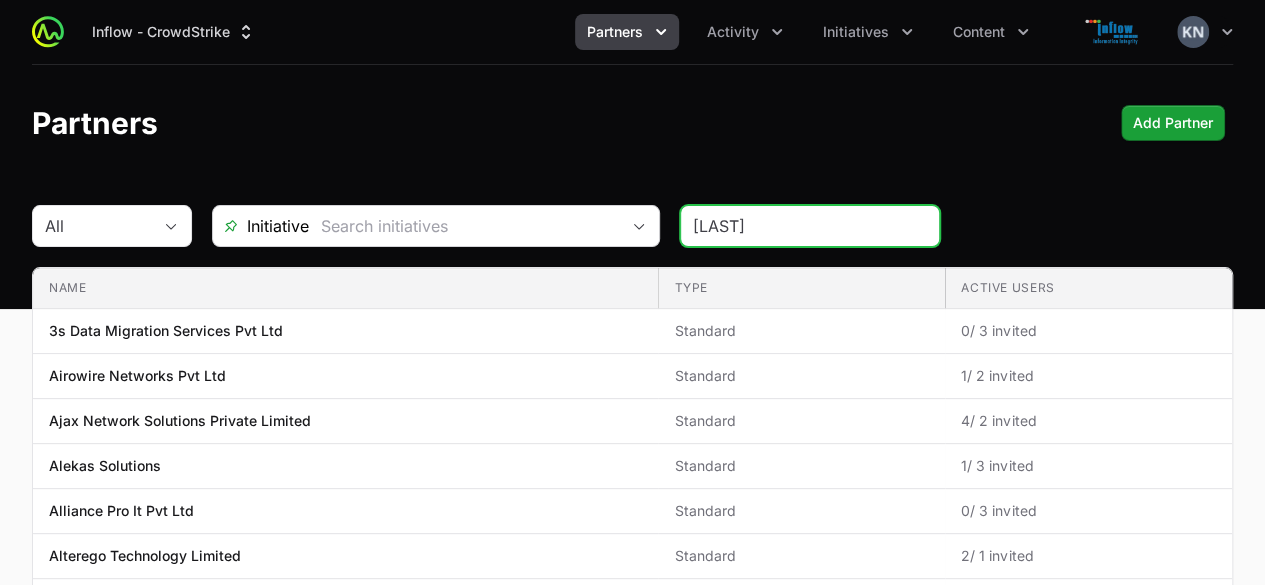 type on "[LAST]" 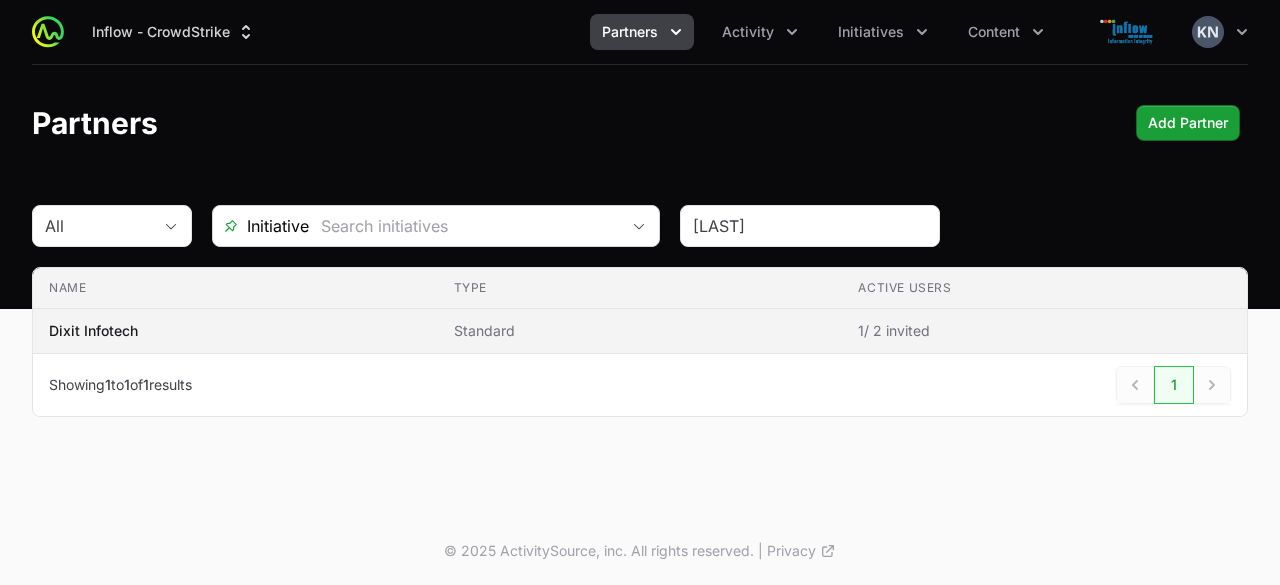 click on "Dixit Infotech" 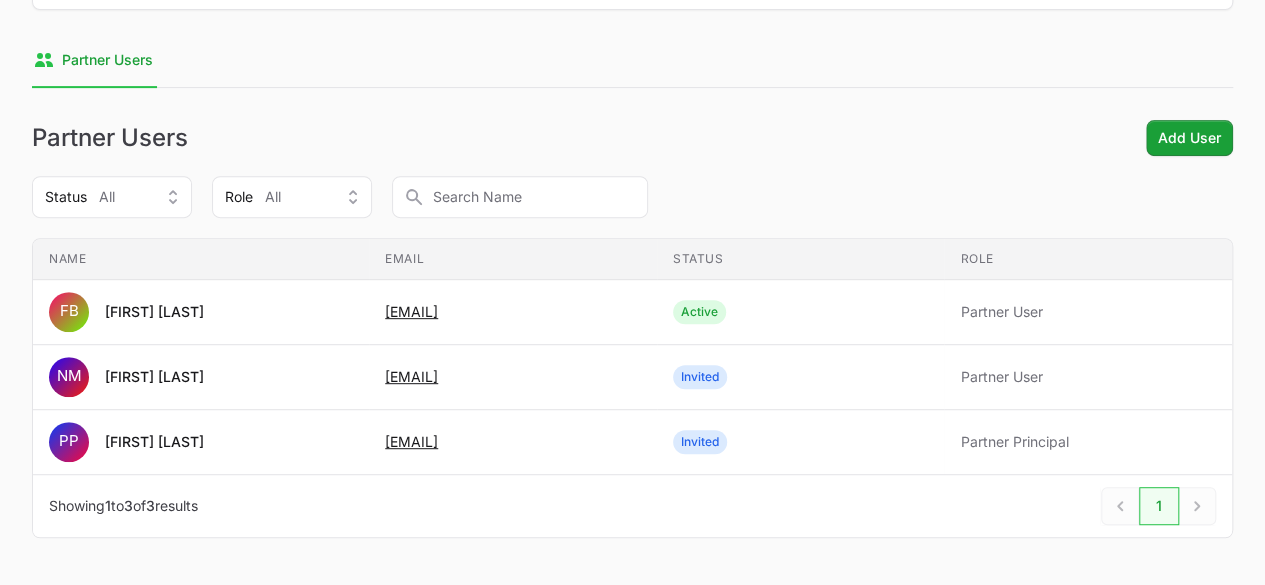 scroll, scrollTop: 322, scrollLeft: 0, axis: vertical 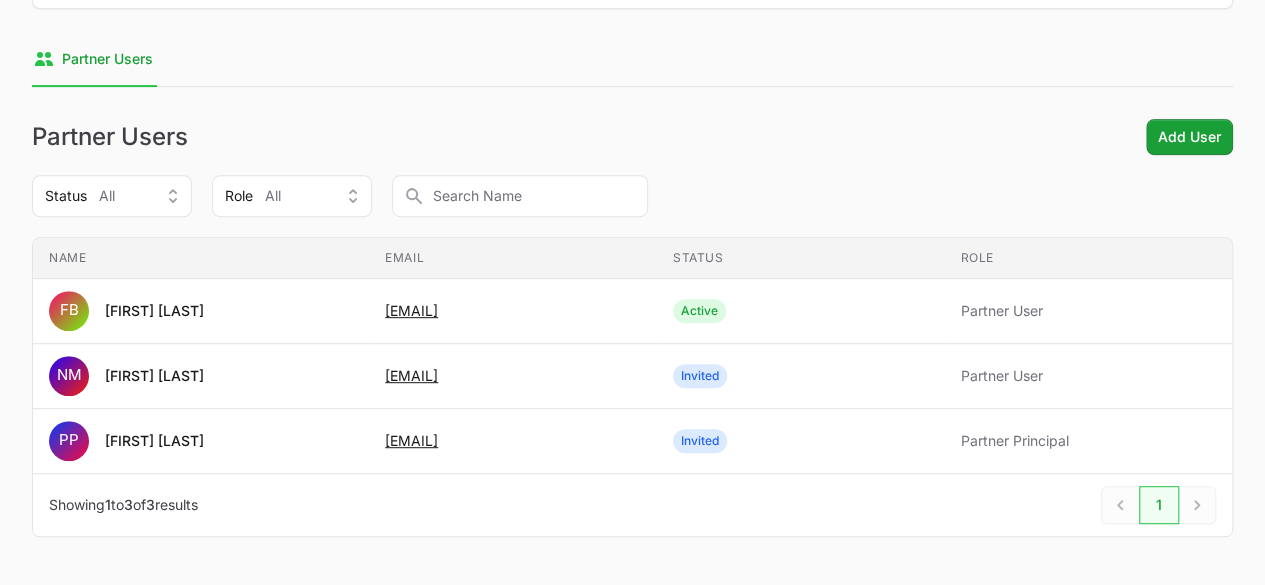 click on "Partner Users  Partner Users  Partner Users  Add User Status All Role All Name Email Status Role Name FB [FIRST] [LAST] Email [EMAIL] Status Active Role Partner User Name NM [FIRST] [LAST] Email [EMAIL] Status Invited Role Partner User Name PP [FIRST] [LAST] Email [EMAIL] Status Invited Role Partner Principal Previous Next  Showing  1  to  3  of  3  results  1 Next" 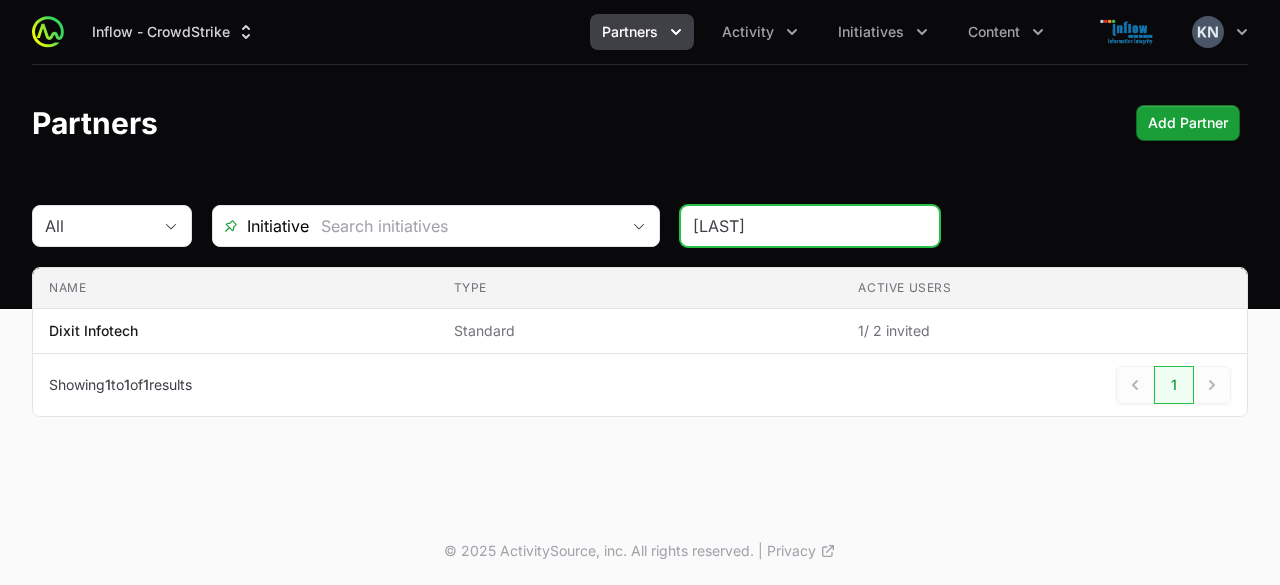 click on "[LAST]" 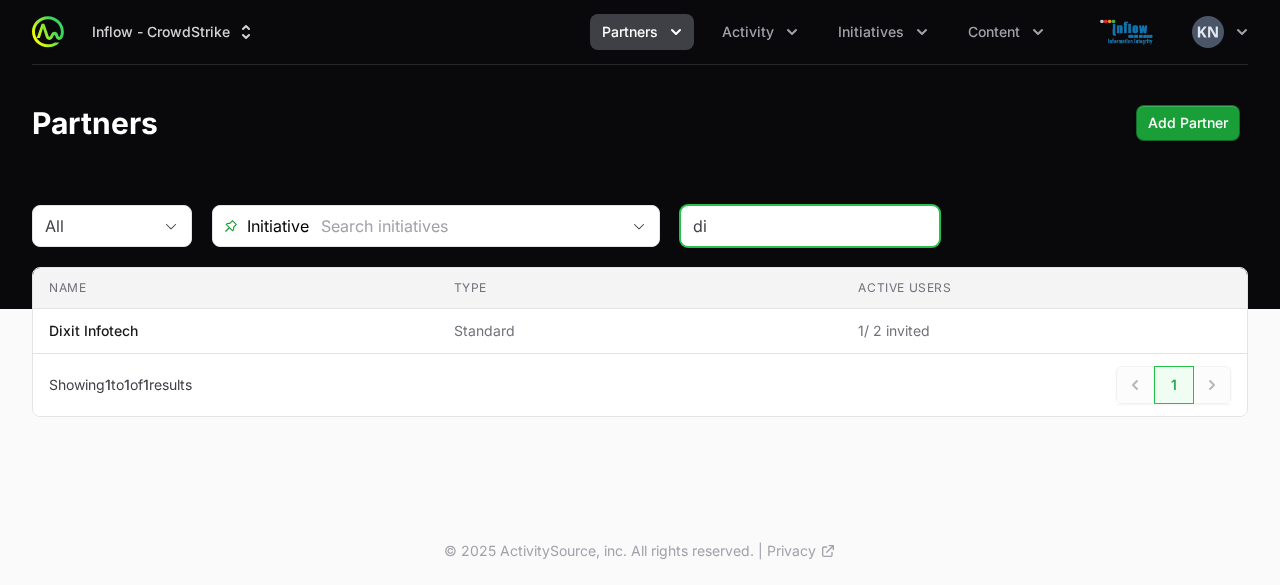type on "d" 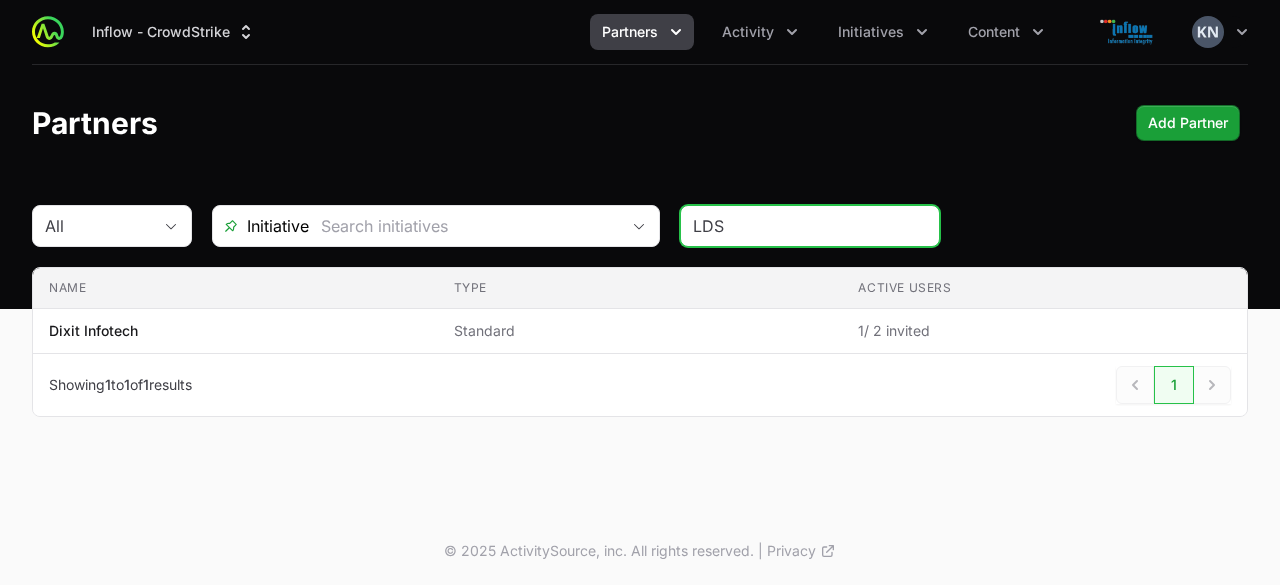type on "LDS" 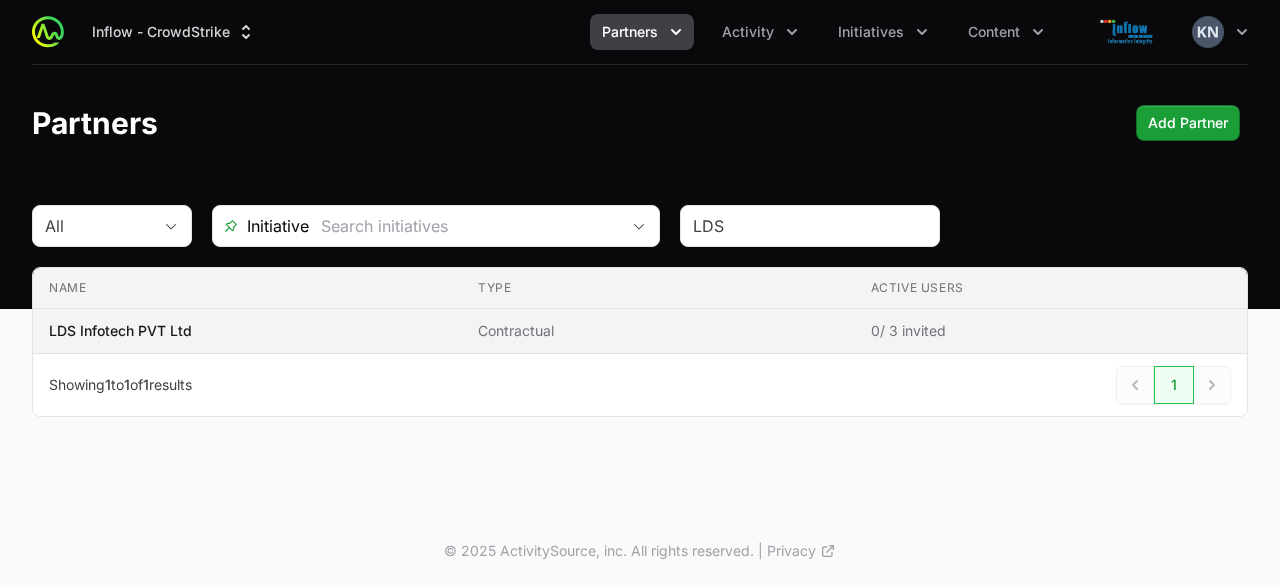 click on "Name [ORGANIZATION]" 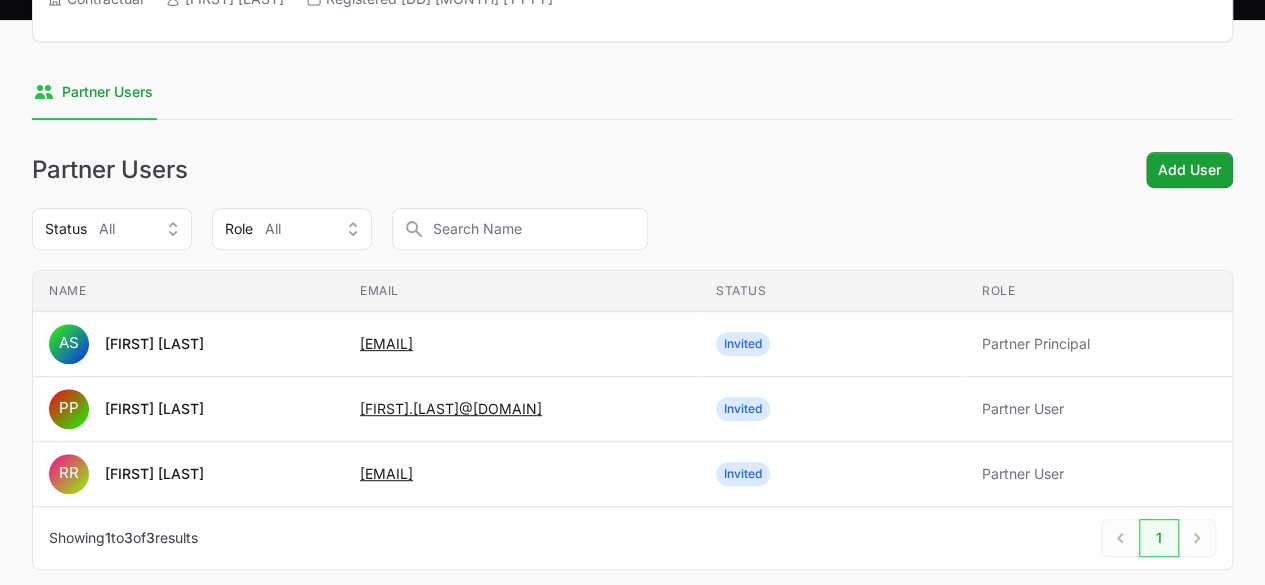 scroll, scrollTop: 0, scrollLeft: 0, axis: both 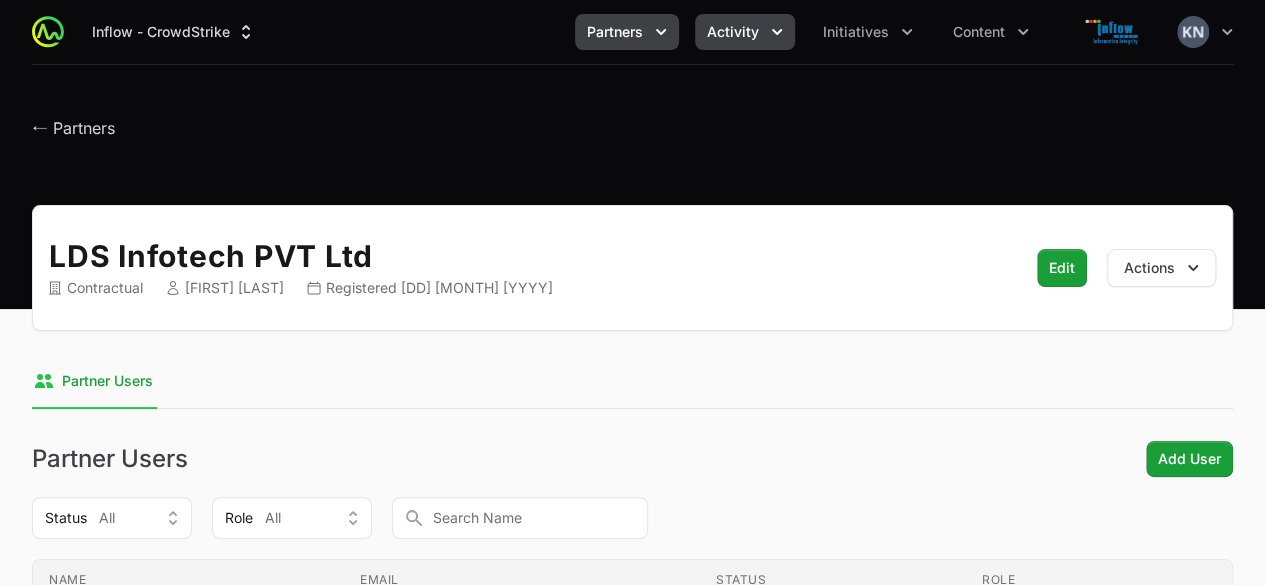 click on "Activity" 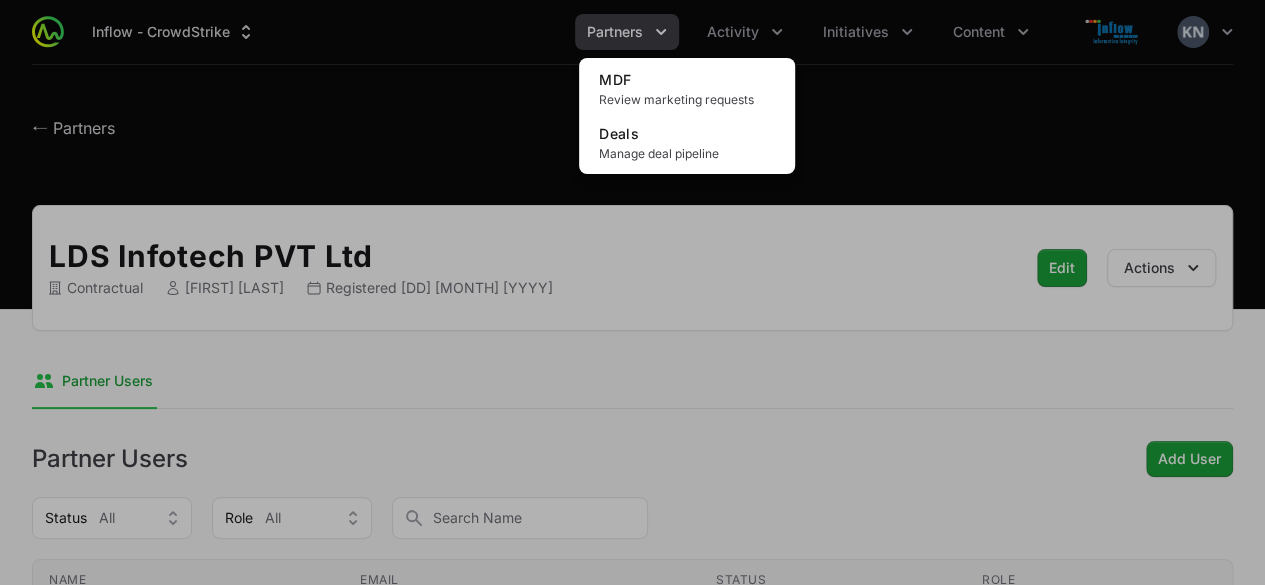 click 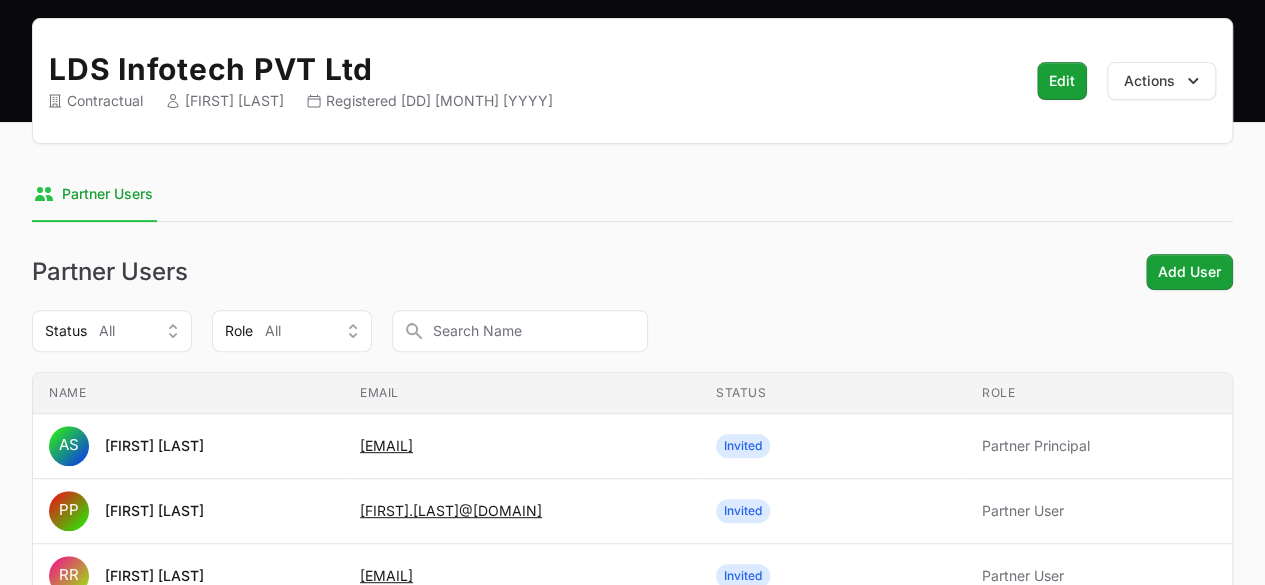 scroll, scrollTop: 305, scrollLeft: 0, axis: vertical 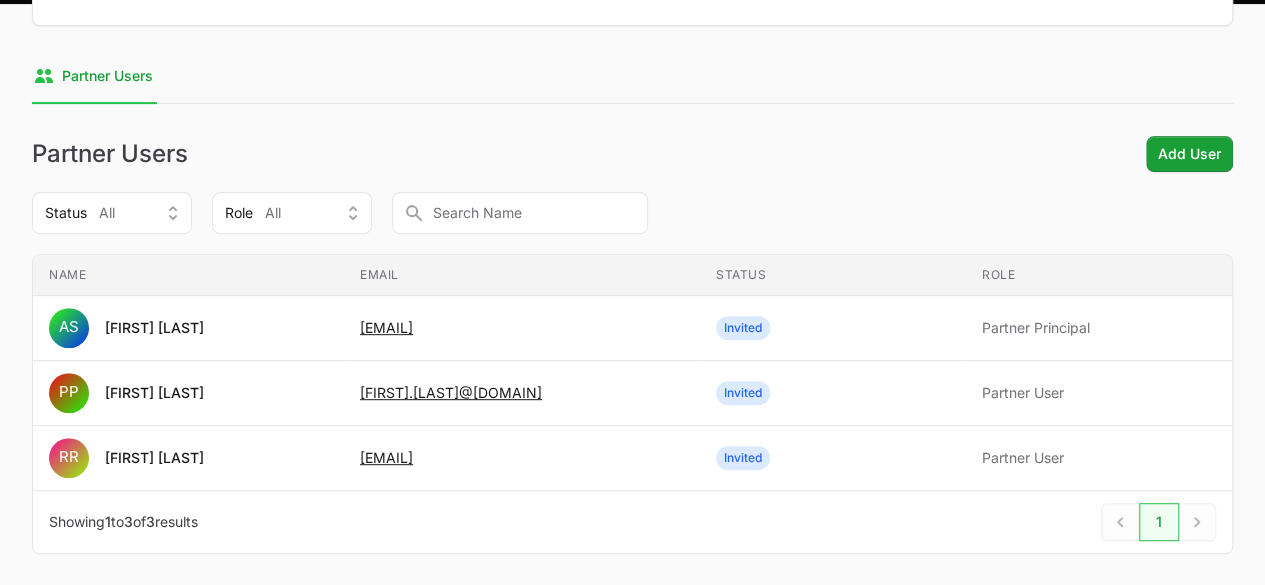 click on "Partner Users" 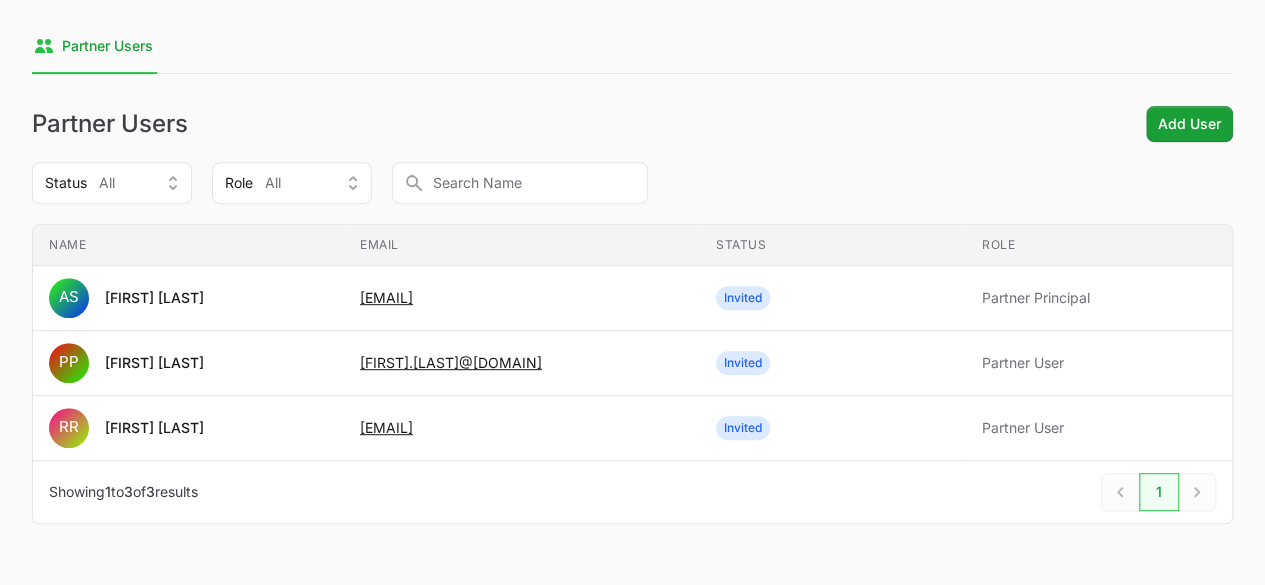 scroll, scrollTop: 0, scrollLeft: 0, axis: both 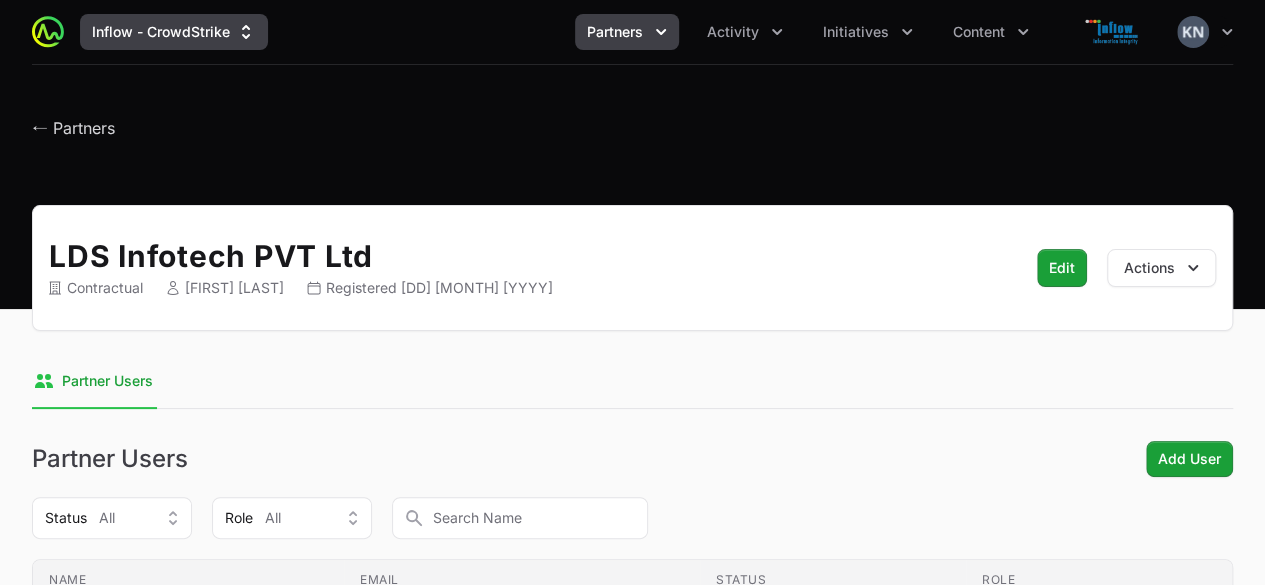 click on "Inflow - CrowdStrike" 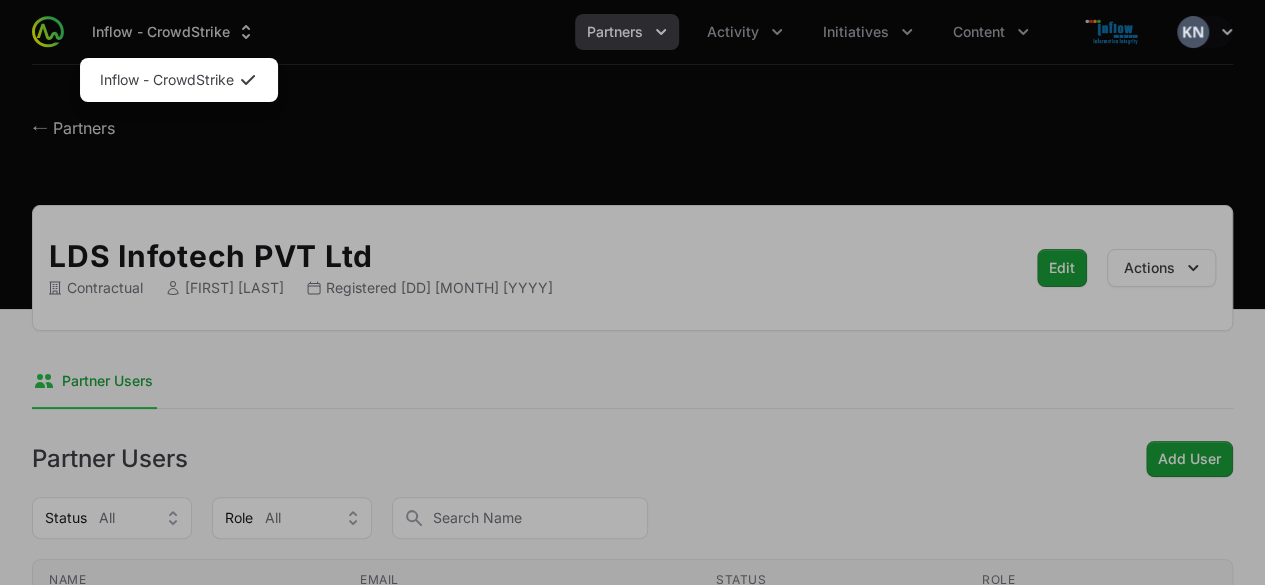 click 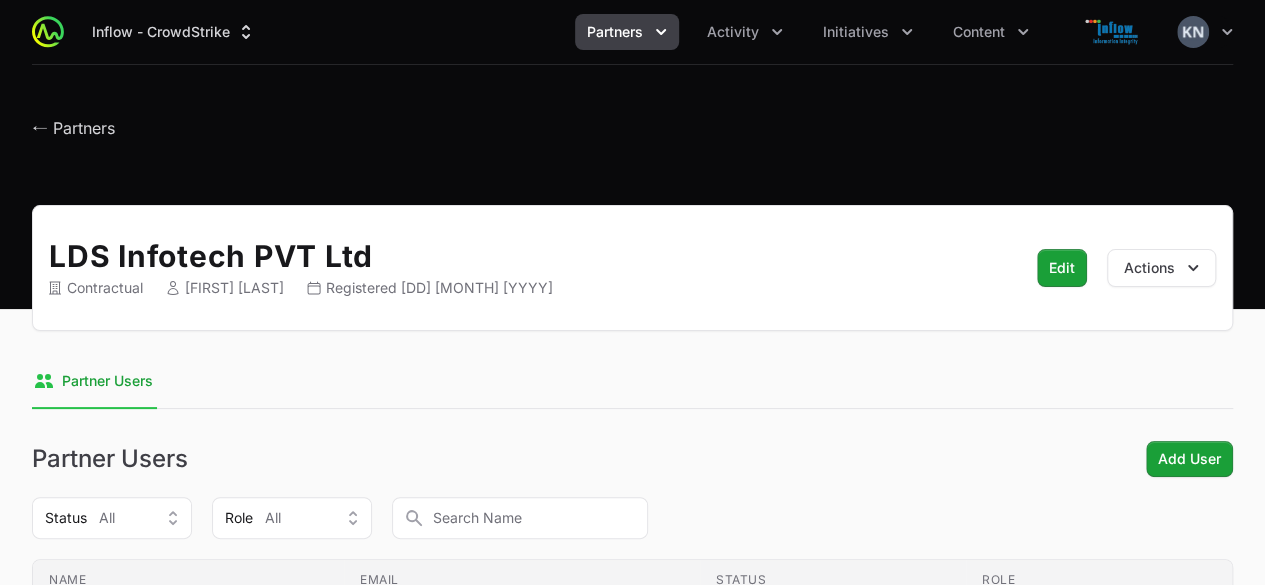 click 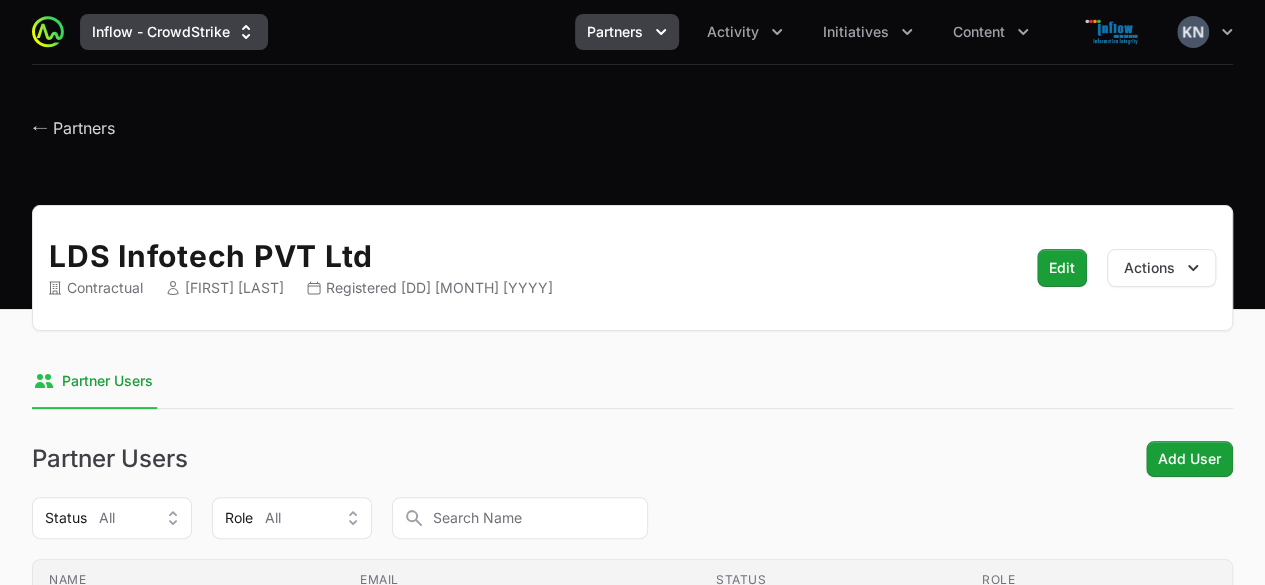 click on "Inflow - CrowdStrike" 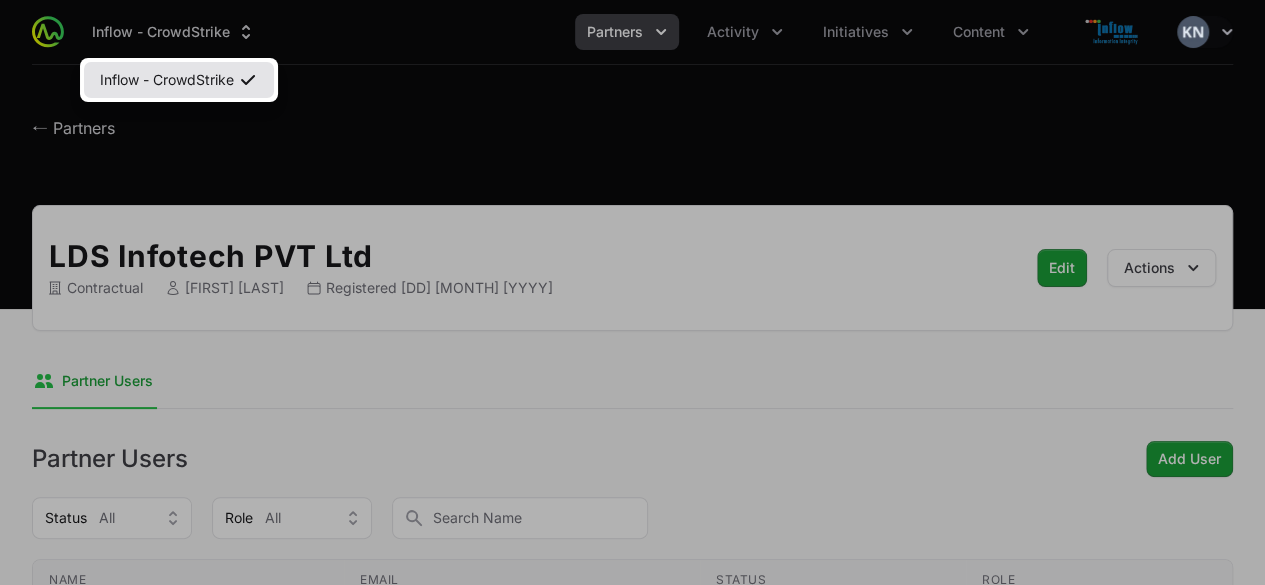 click on "Inflow - CrowdStrike" 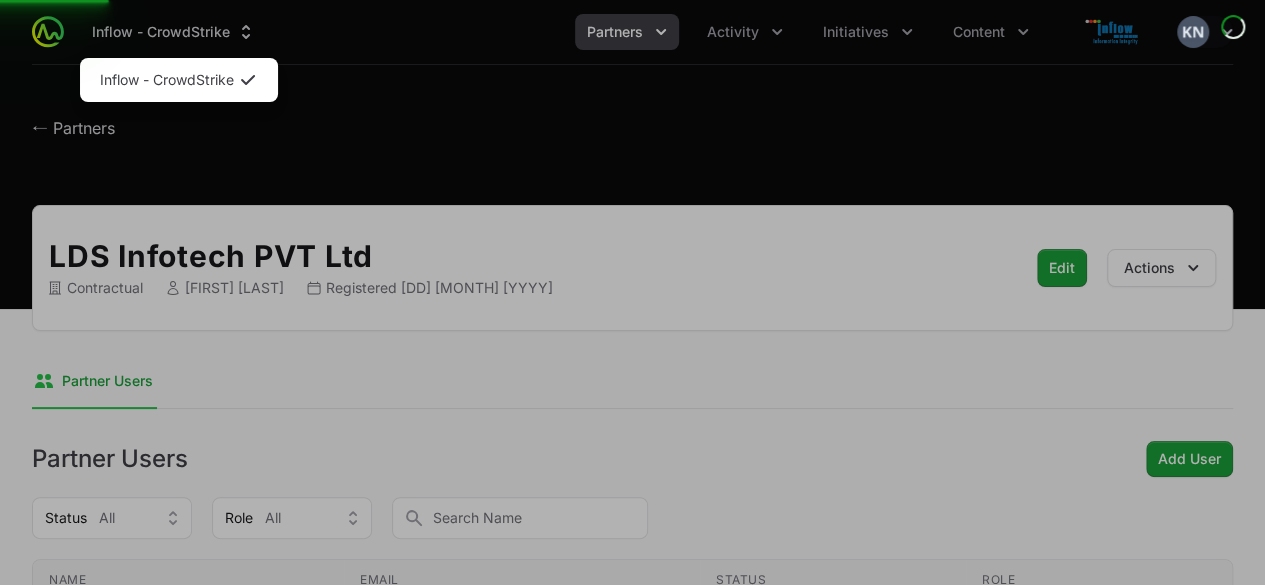 scroll, scrollTop: 101, scrollLeft: 0, axis: vertical 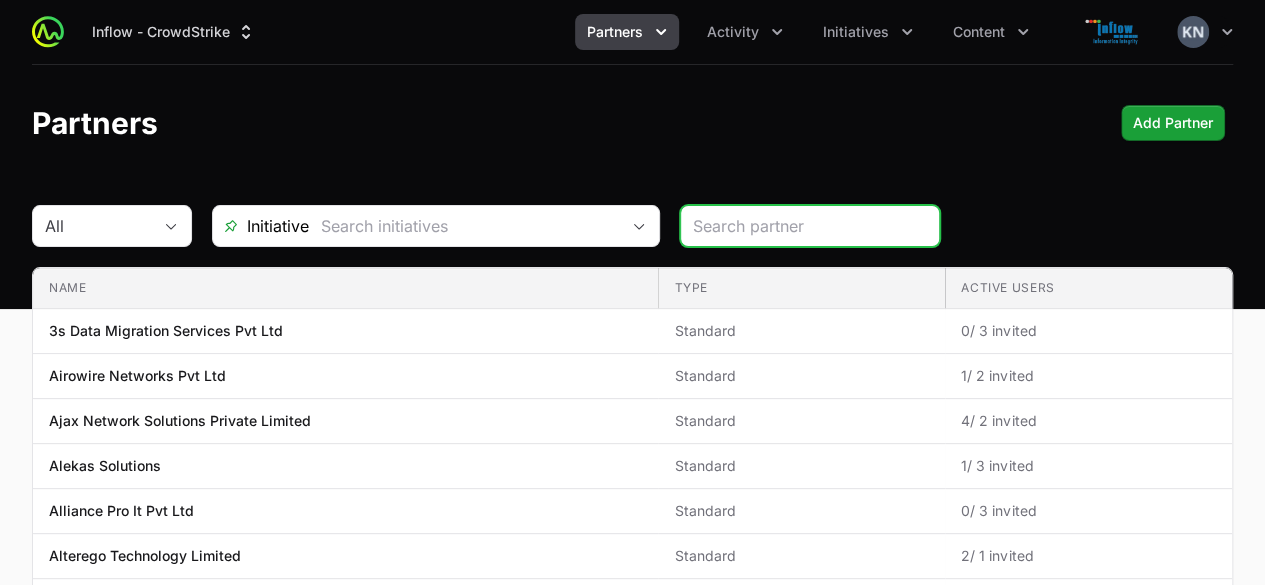 click 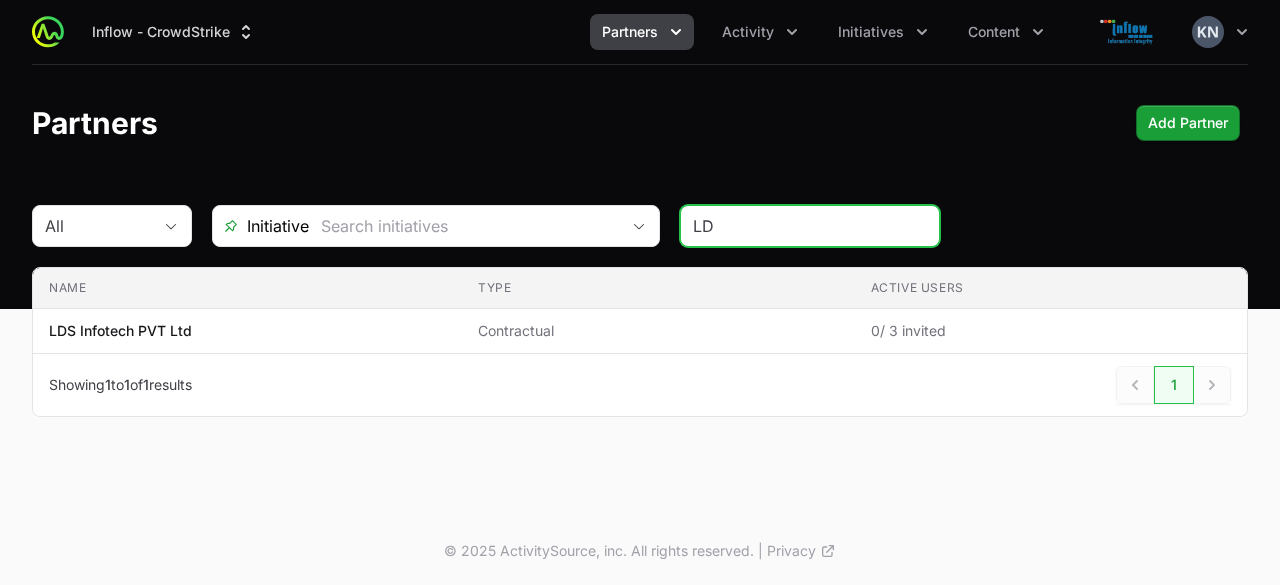 type on "L" 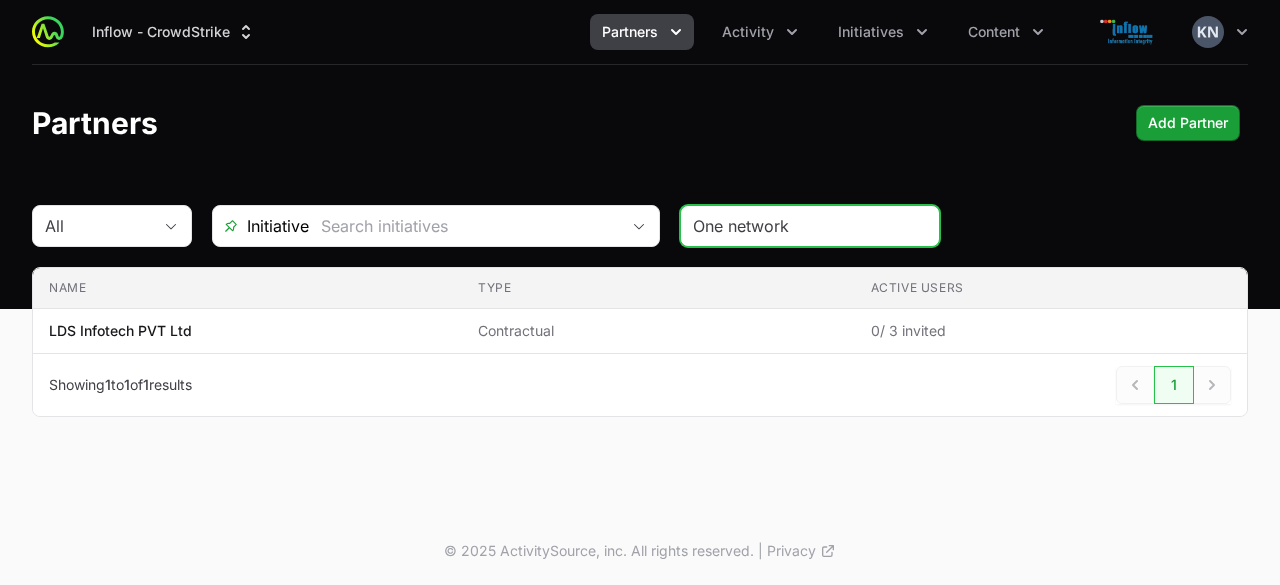 type on "One network" 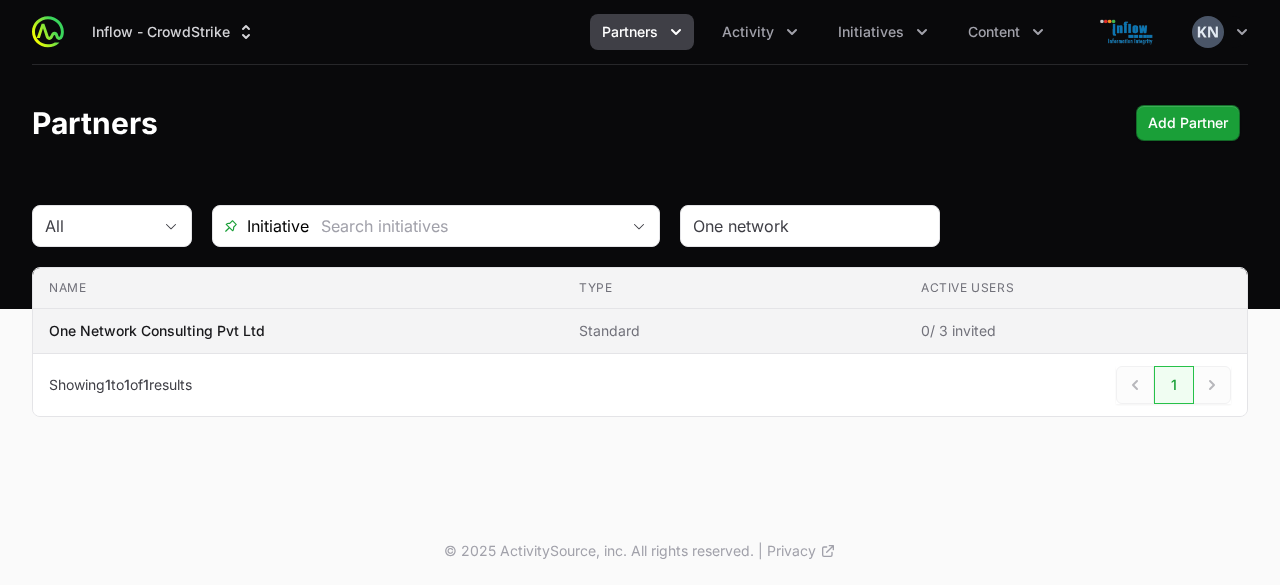 click on "One Network Consulting Pvt Ltd" 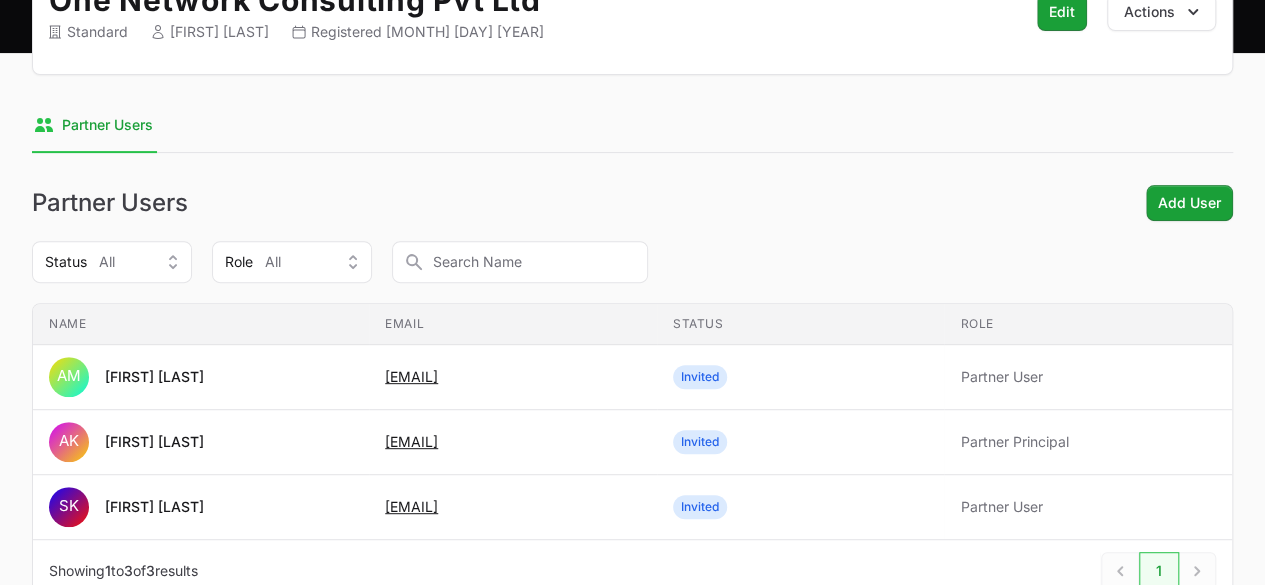 scroll, scrollTop: 384, scrollLeft: 0, axis: vertical 